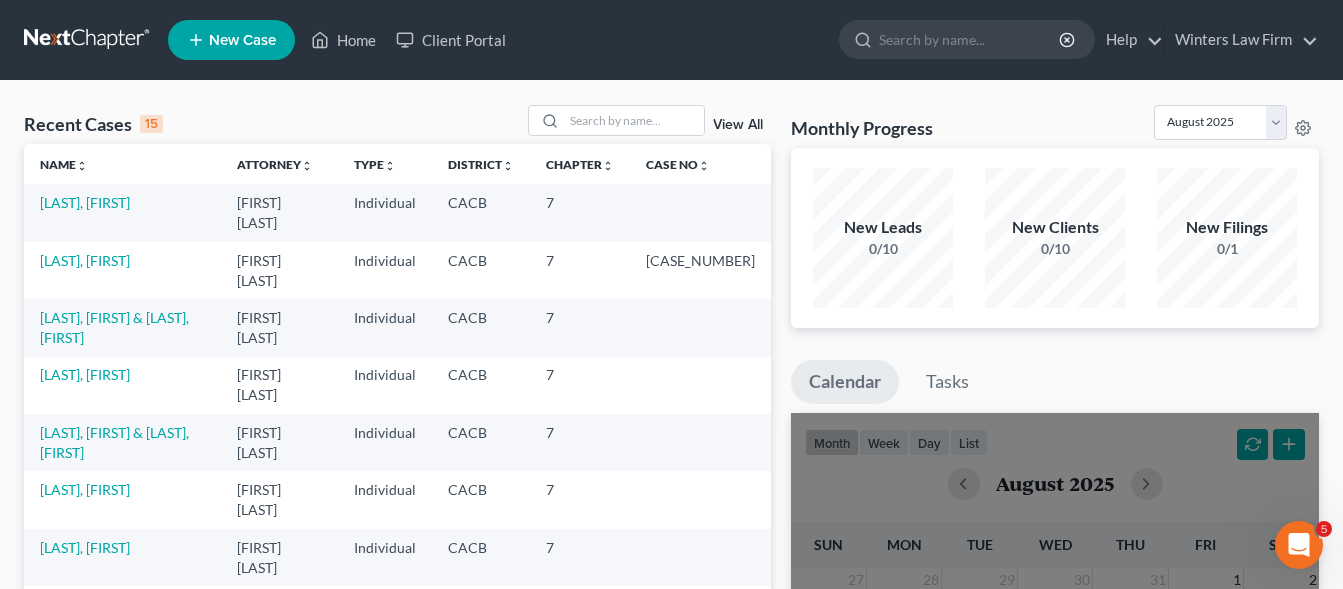 scroll, scrollTop: 0, scrollLeft: 0, axis: both 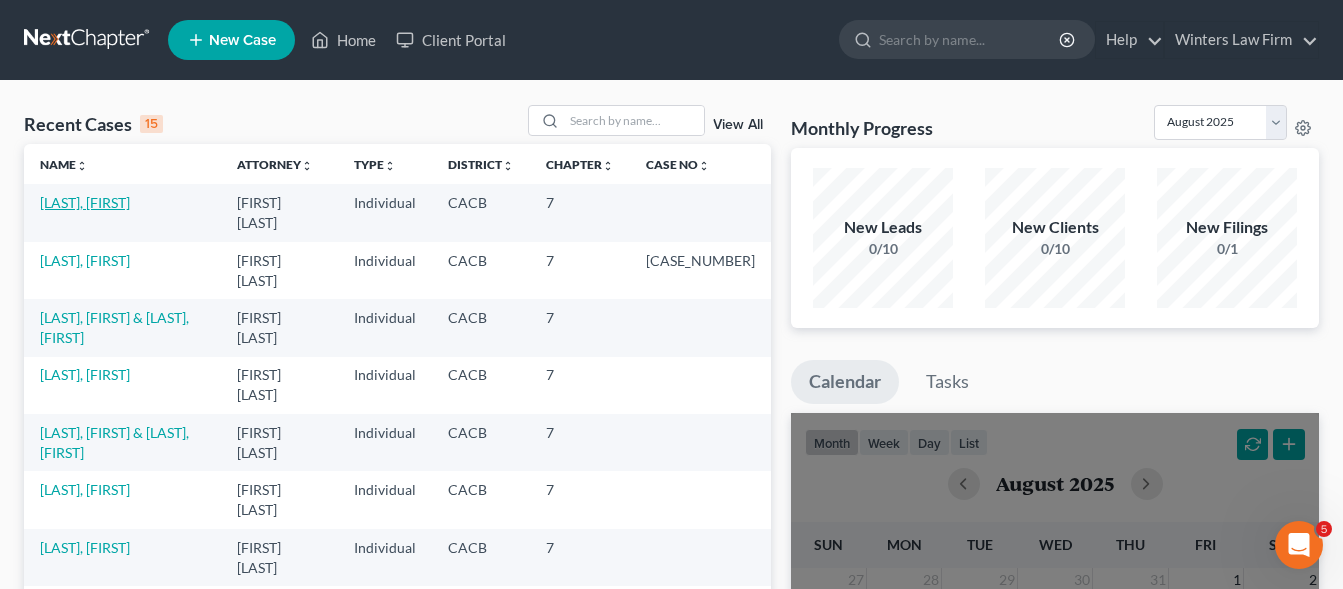 click on "[LAST], [FIRST]" at bounding box center [85, 202] 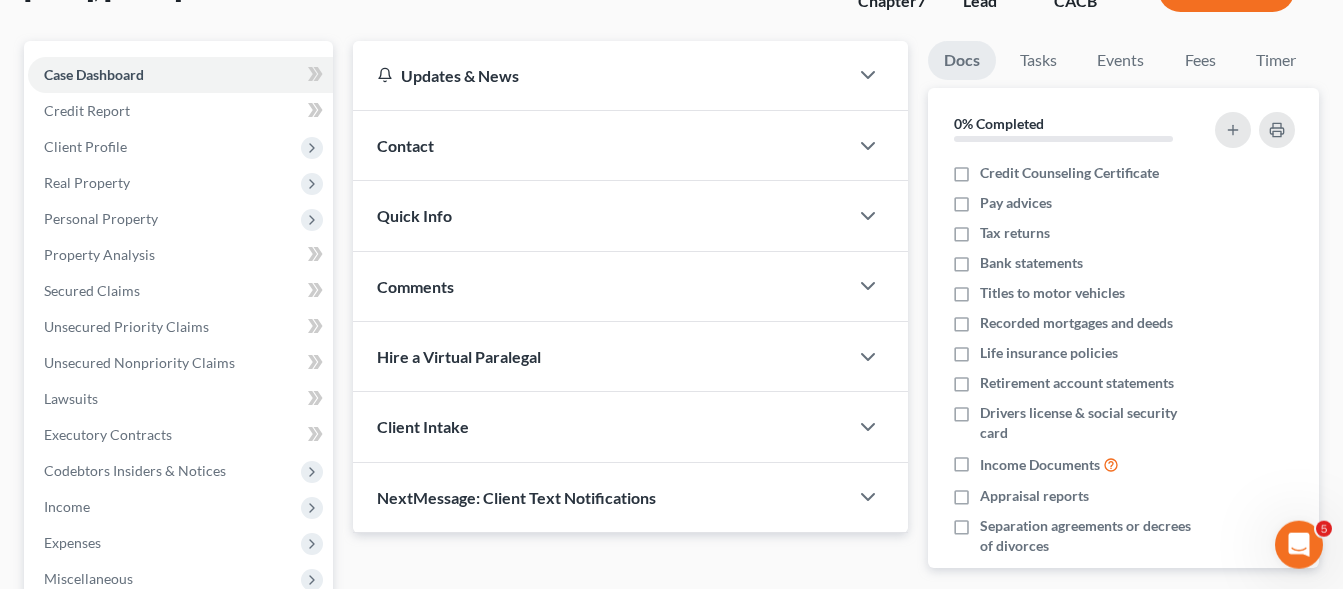 scroll, scrollTop: 204, scrollLeft: 0, axis: vertical 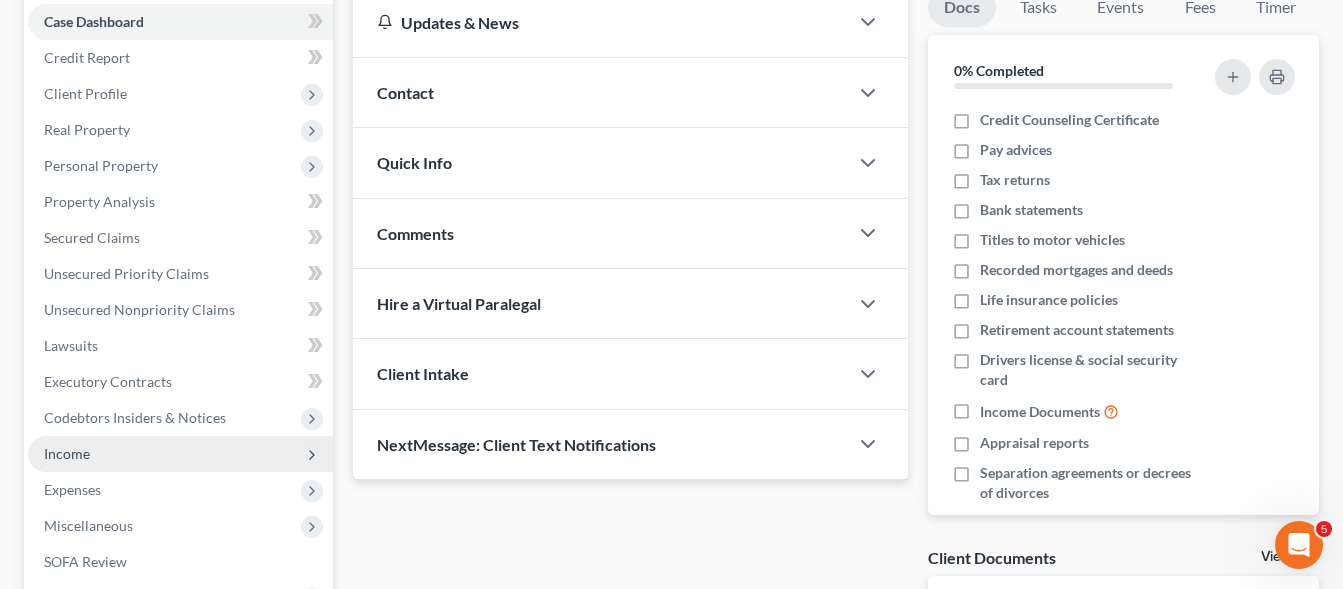click on "Income" at bounding box center [180, 454] 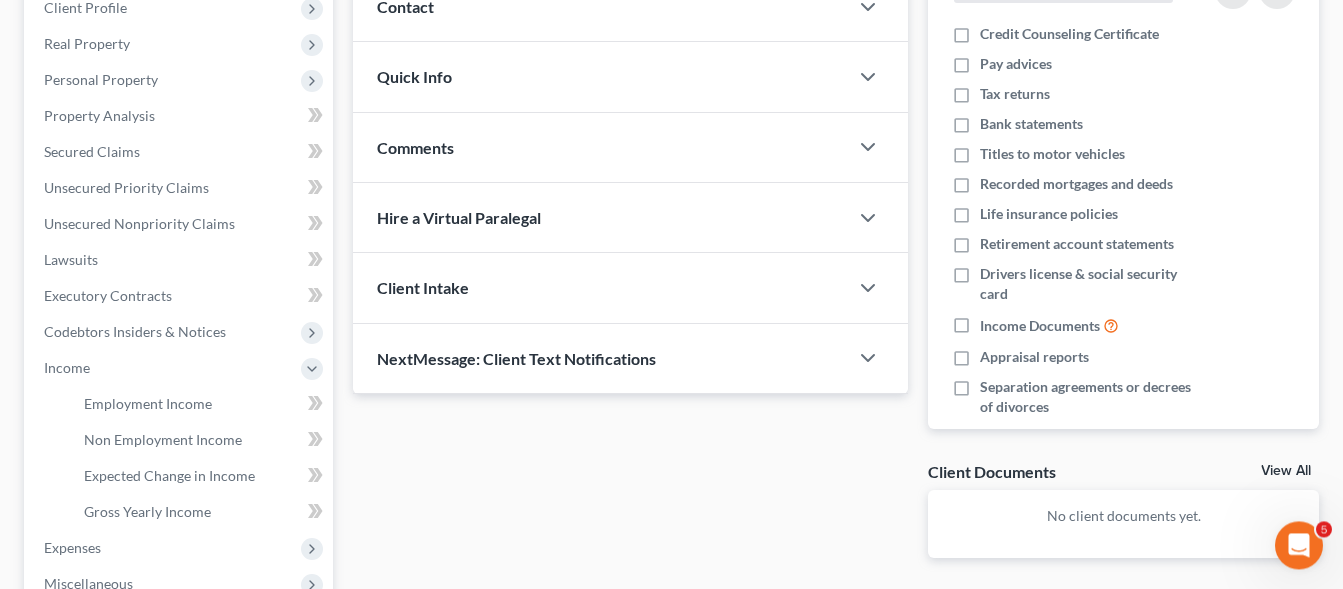 scroll, scrollTop: 306, scrollLeft: 0, axis: vertical 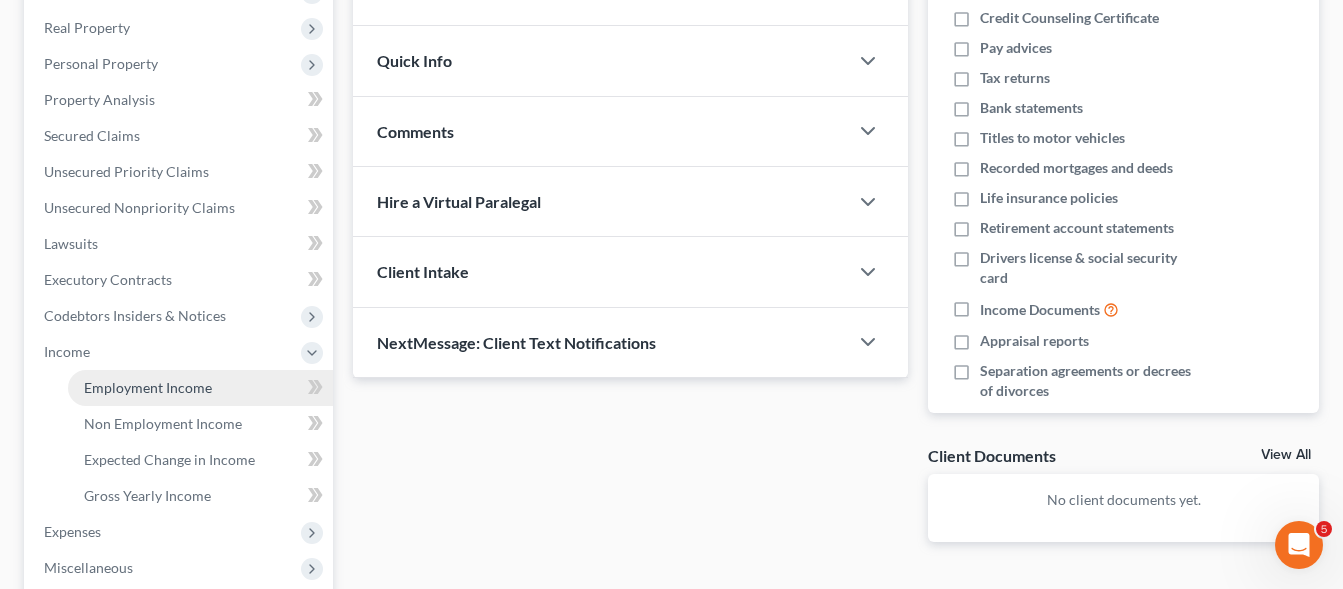 click on "Employment Income" at bounding box center [148, 387] 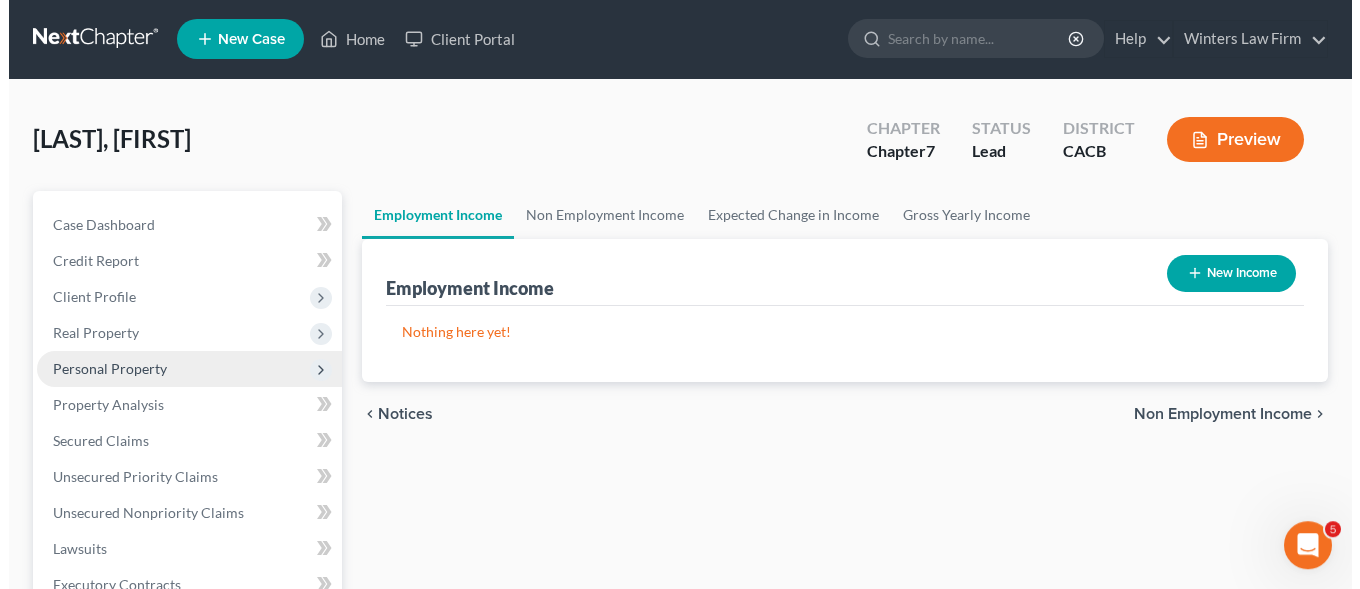scroll, scrollTop: 0, scrollLeft: 0, axis: both 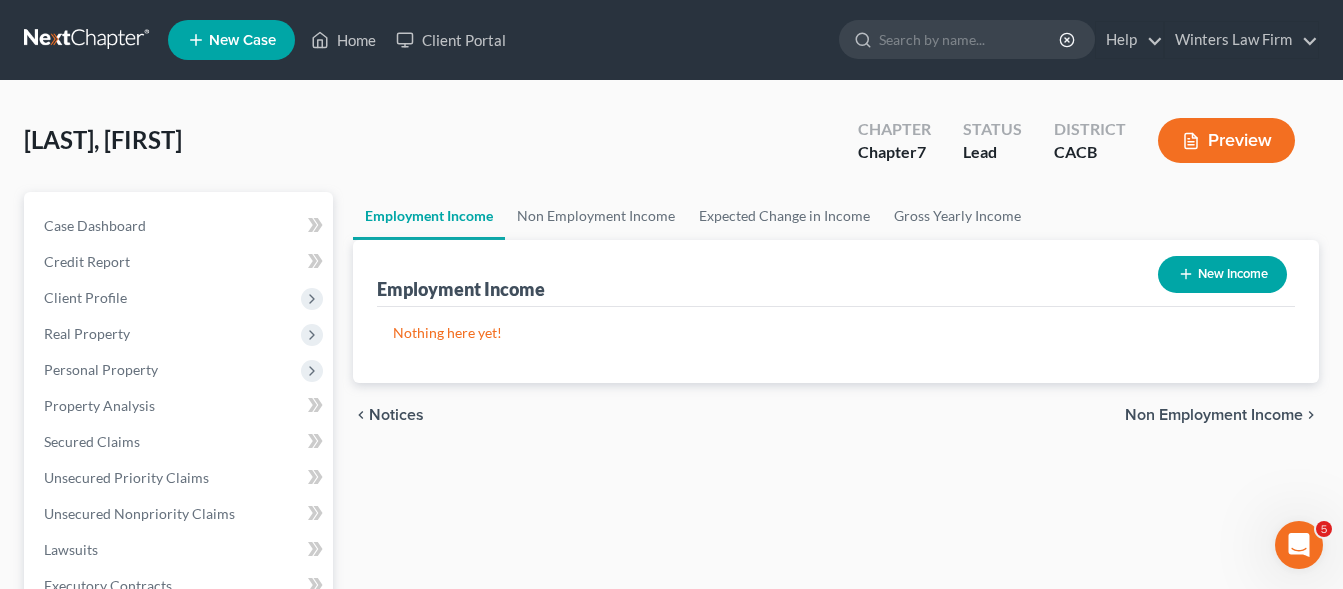 click on "New Income" at bounding box center (1222, 274) 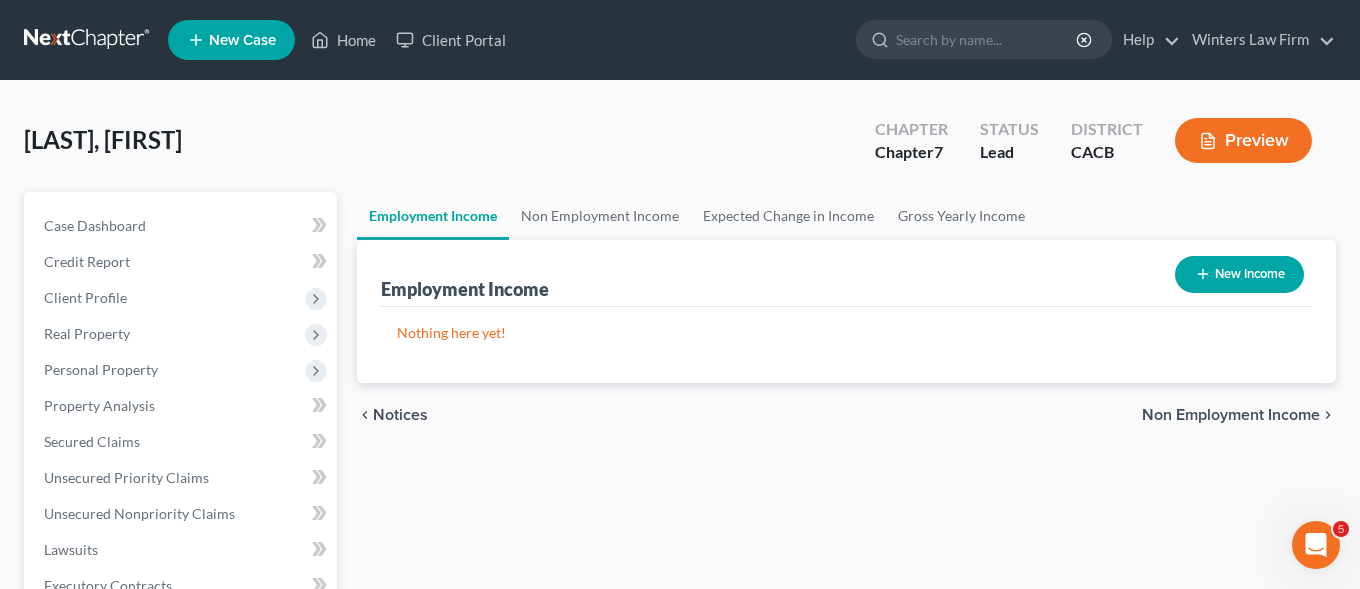 select on "0" 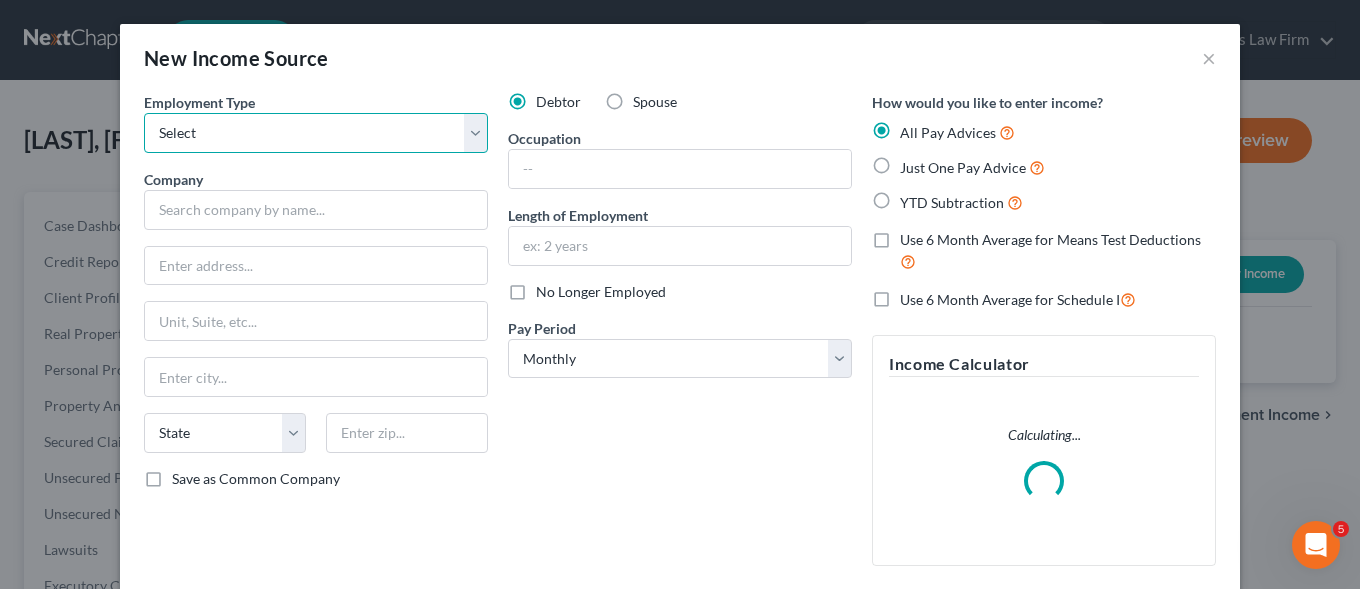 click on "Select Full or Part Time Employment Self Employment" at bounding box center (316, 133) 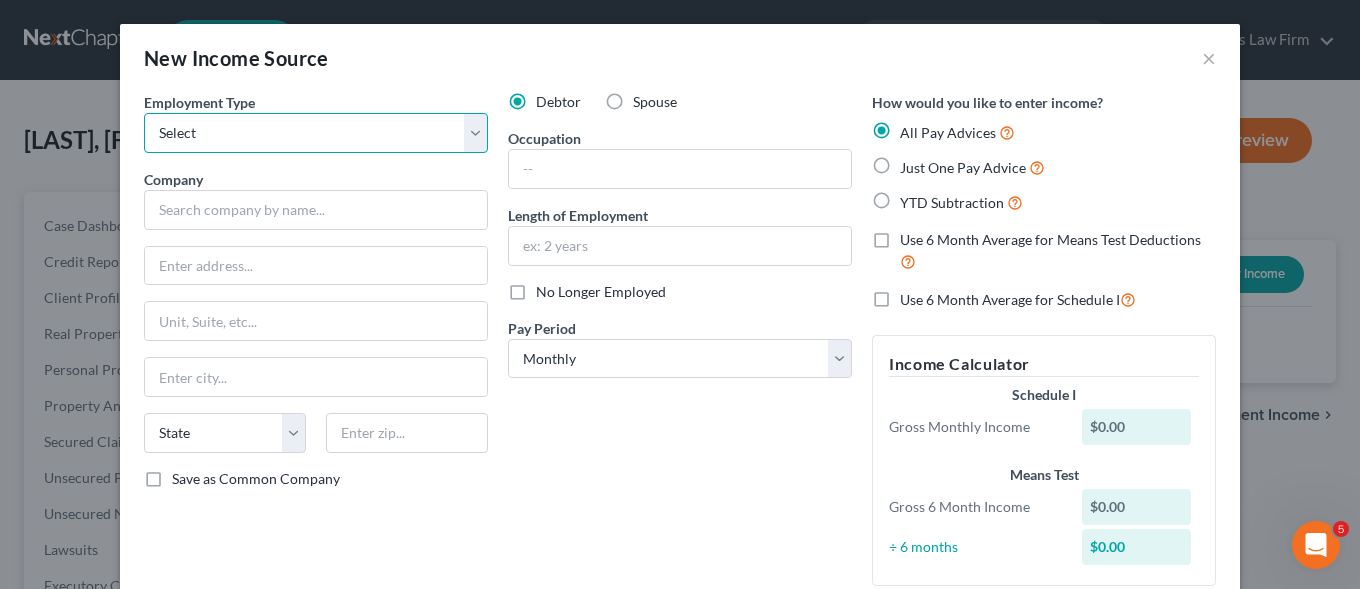 select on "1" 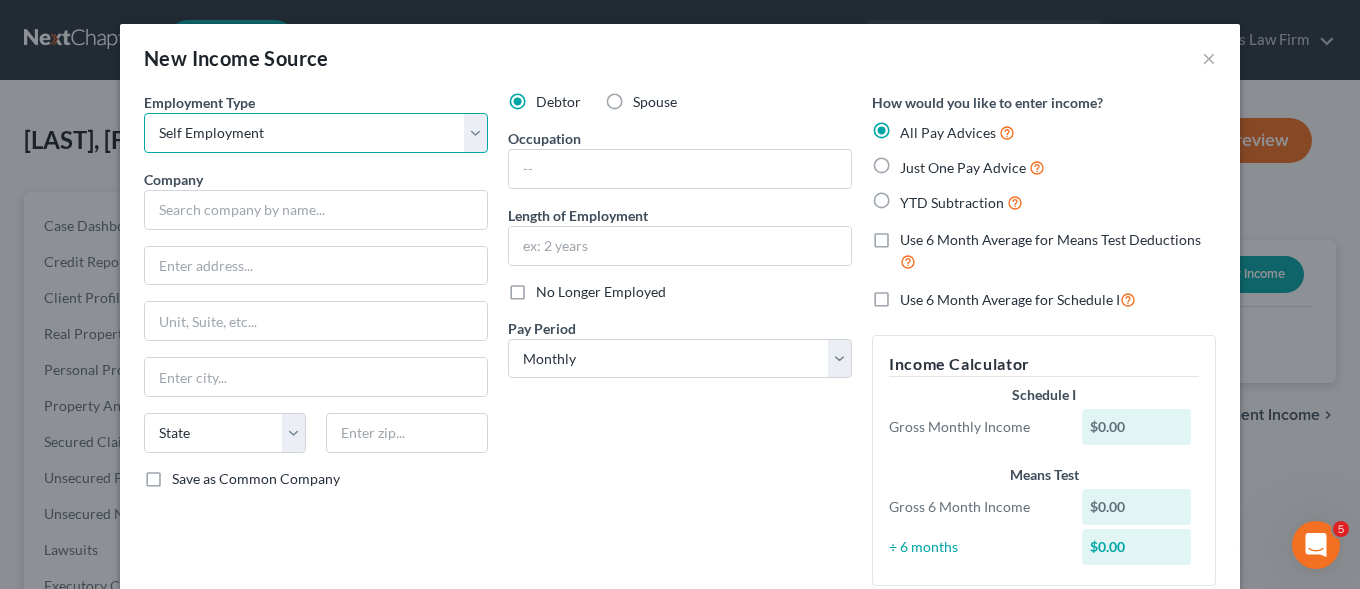 click on "Self Employment" at bounding box center [0, 0] 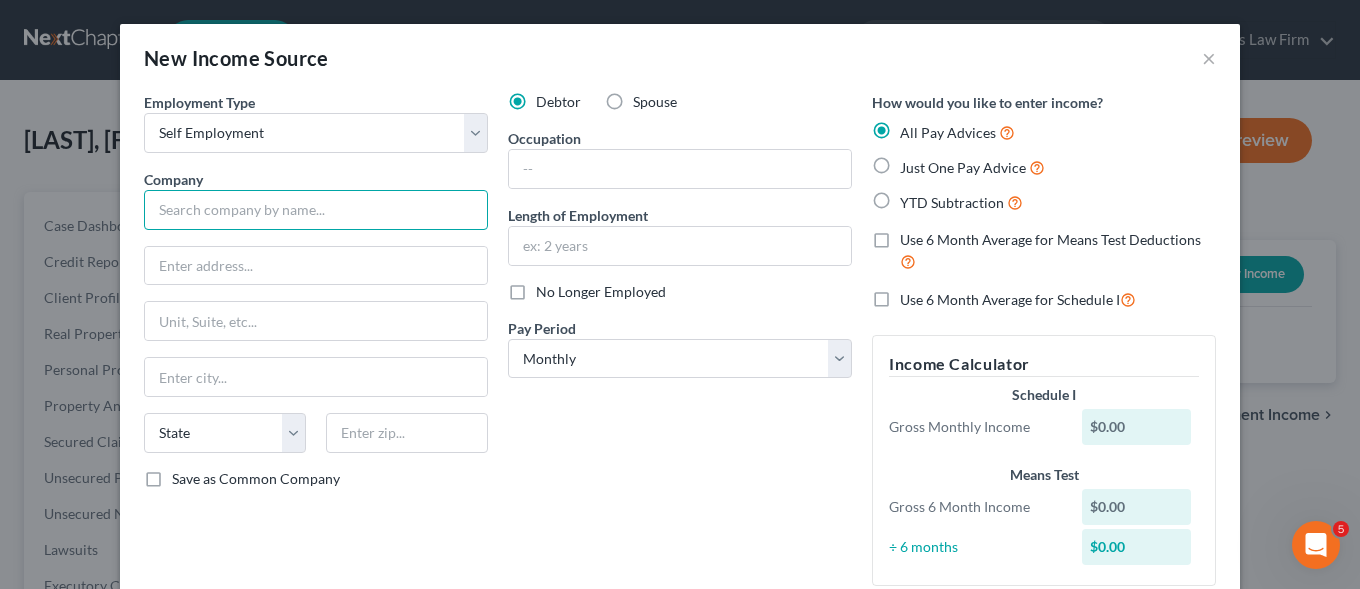 click at bounding box center [316, 210] 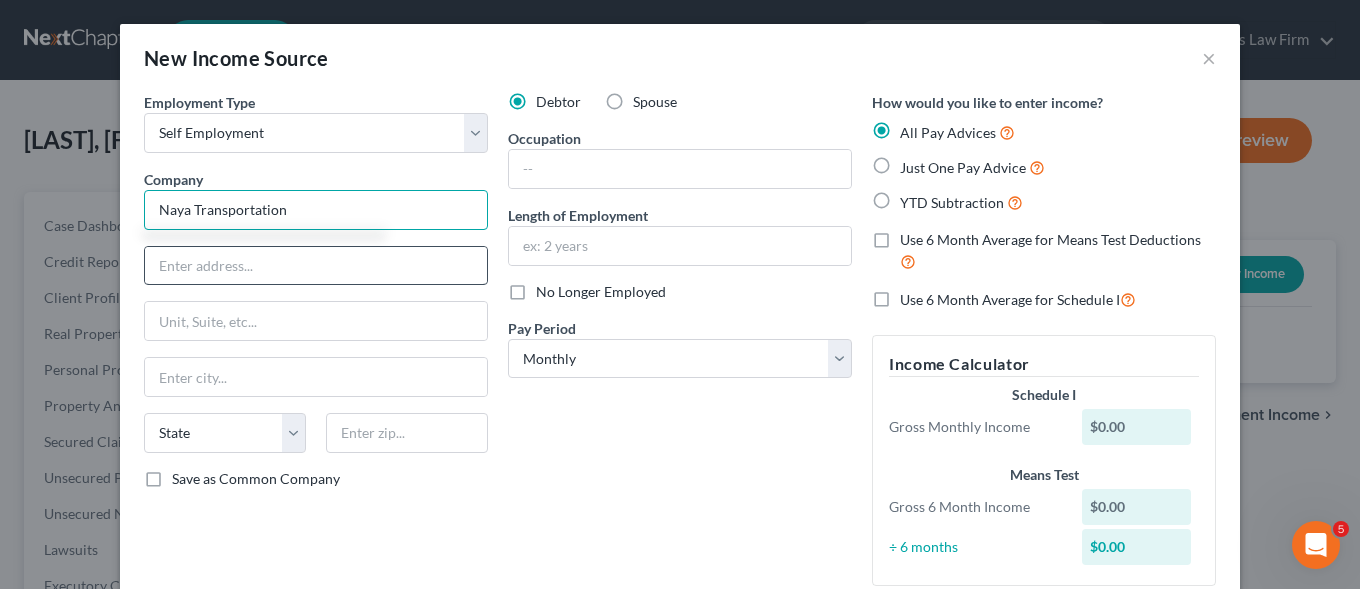 type on "Naya Transportation" 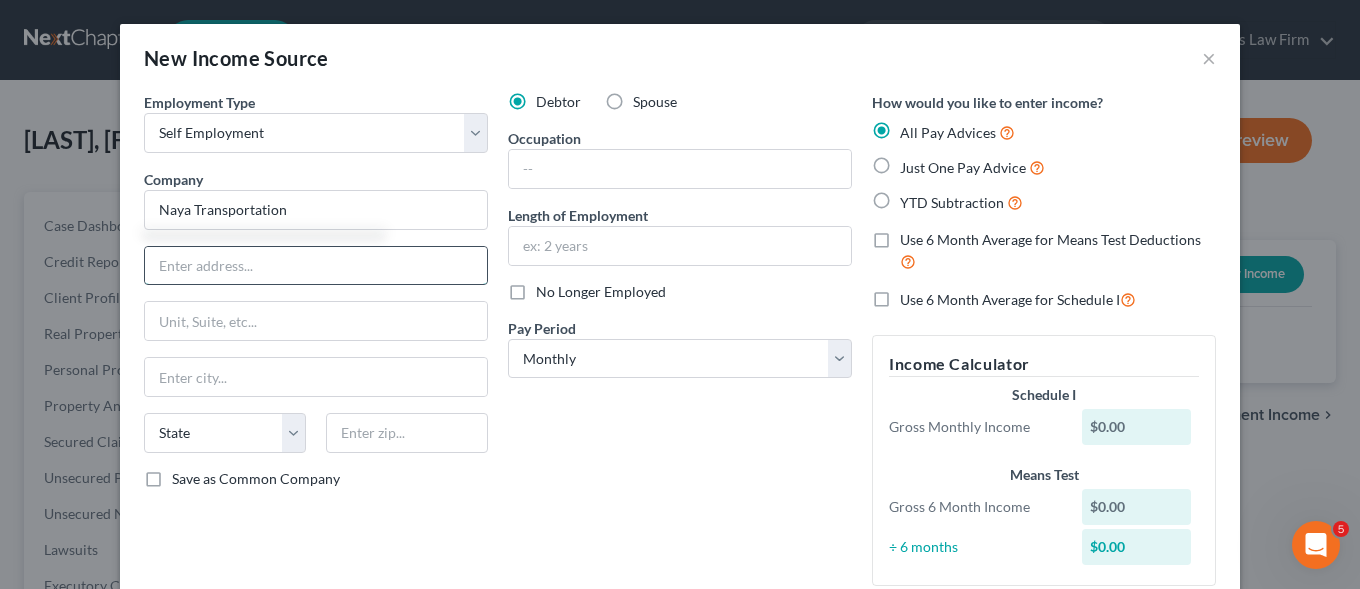 click at bounding box center (316, 266) 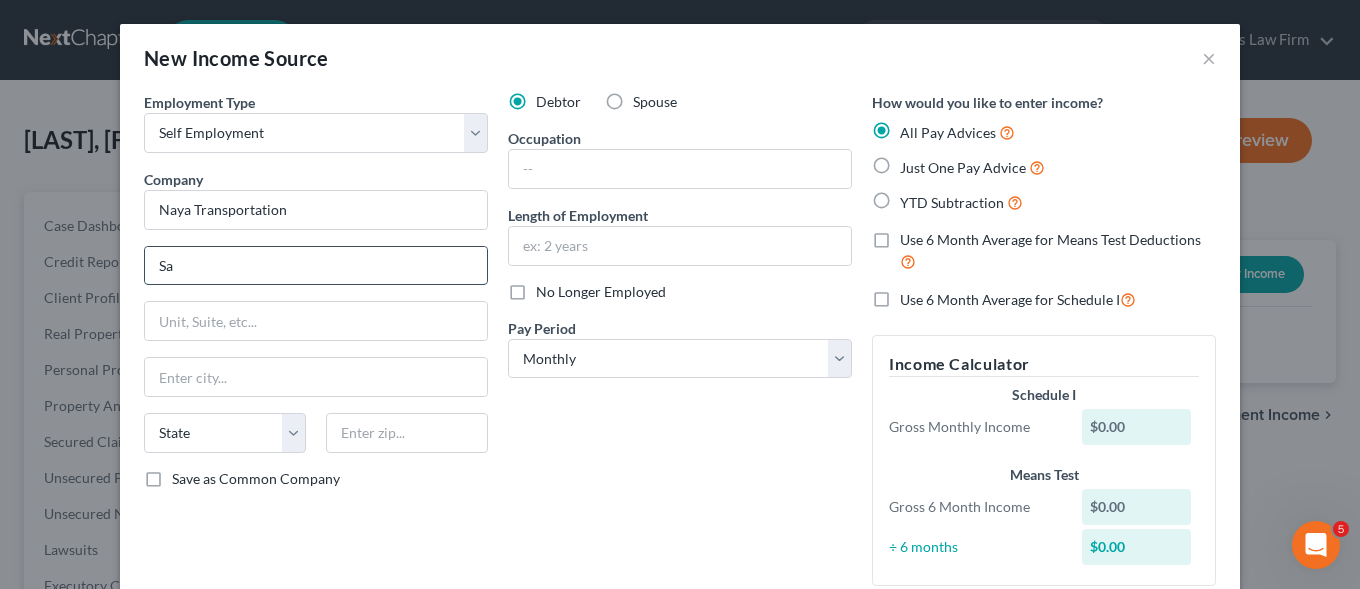 type on "S" 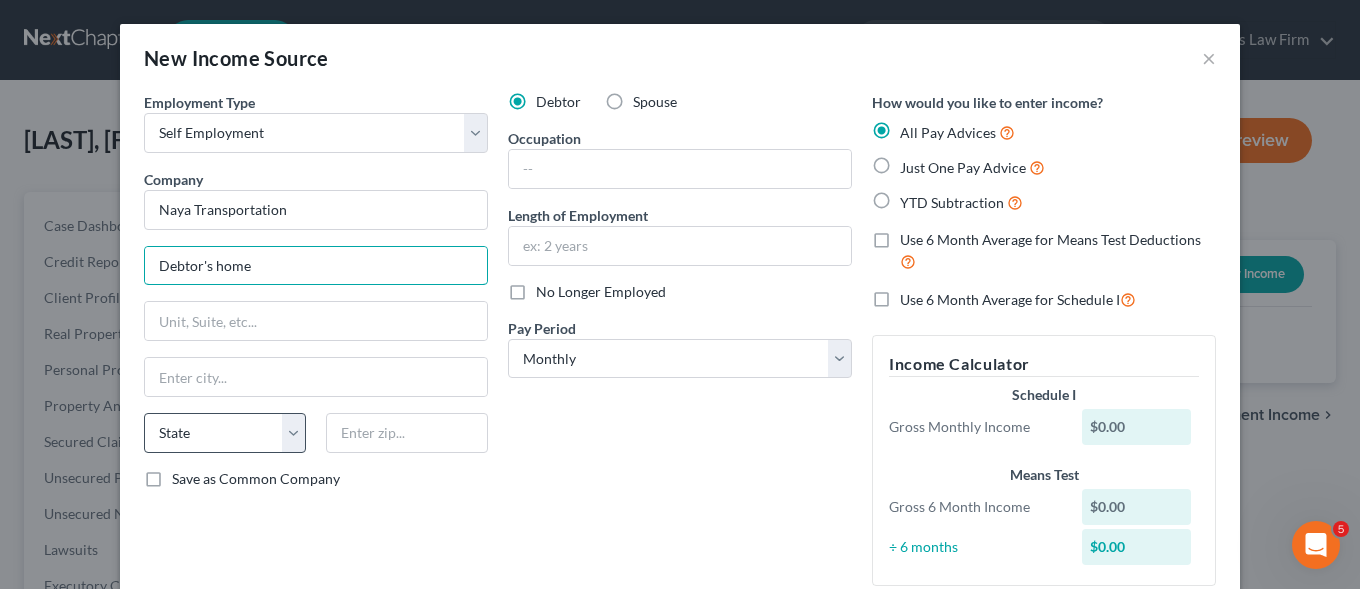 type on "Debtor's home" 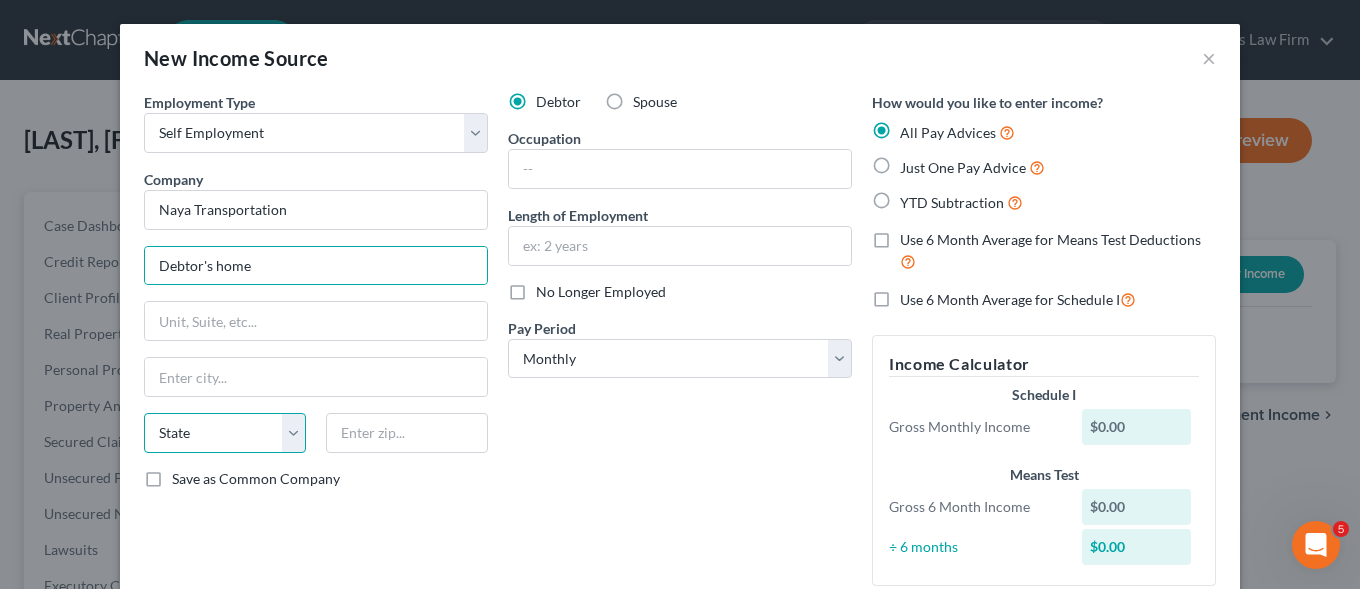 click on "State AL AK AR AZ CA CO CT DE DC FL GA GU HI ID IL IN IA KS KY LA ME MD MA MI MN MS MO MT NC ND NE NV NH NJ NM NY OH OK OR PA PR RI SC SD TN TX UT VI VA VT WA WV WI WY" at bounding box center (225, 433) 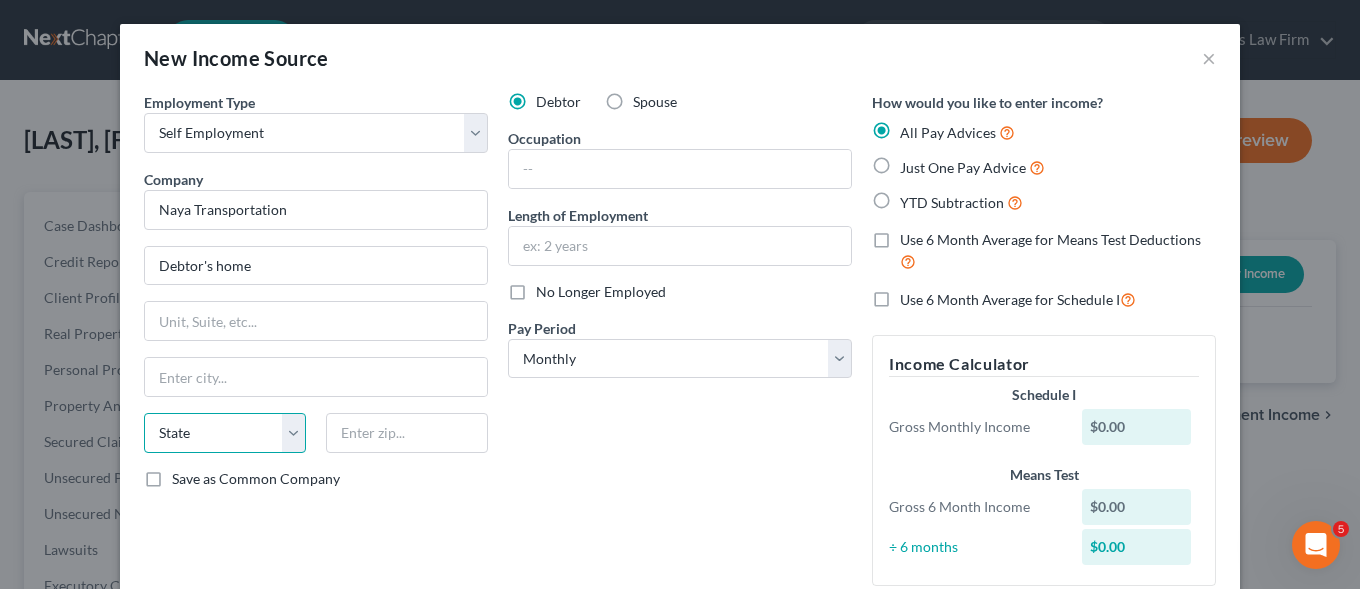 select on "4" 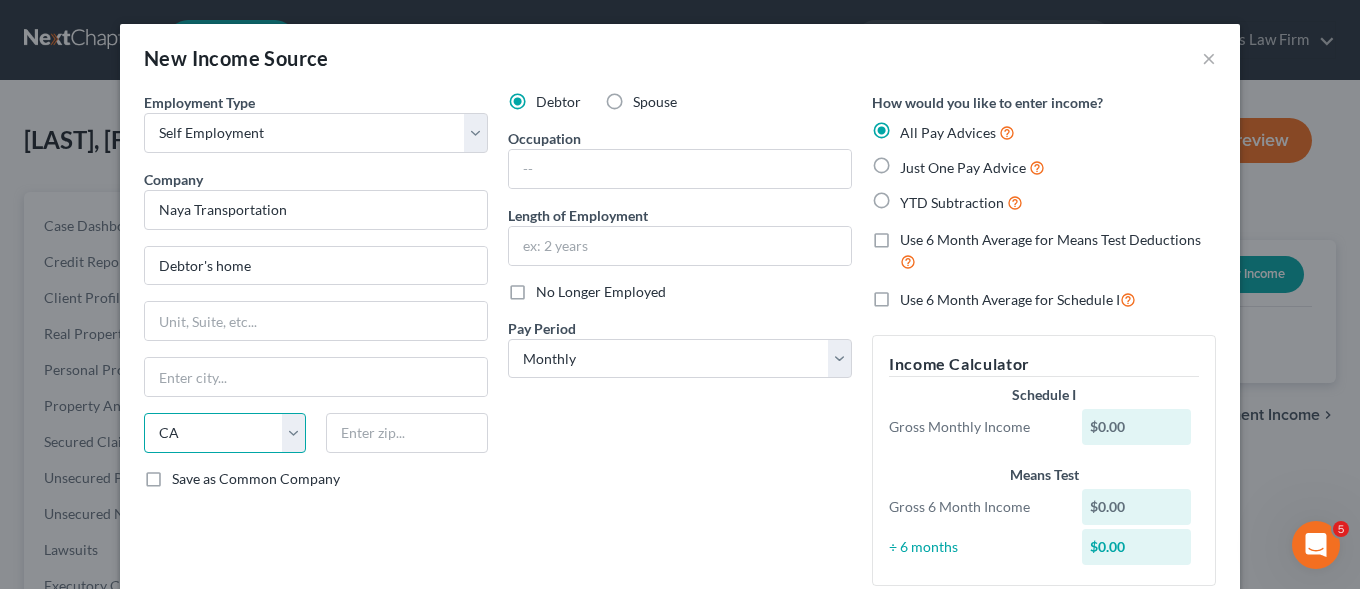 click on "CA" at bounding box center (0, 0) 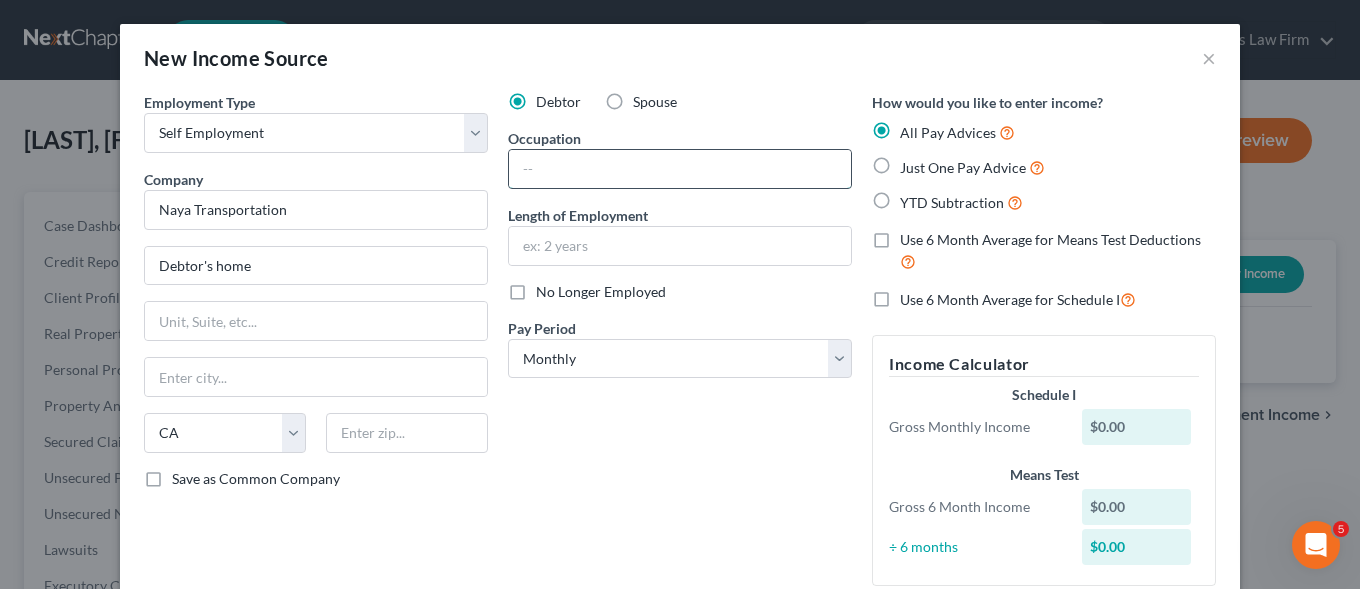 click at bounding box center (680, 169) 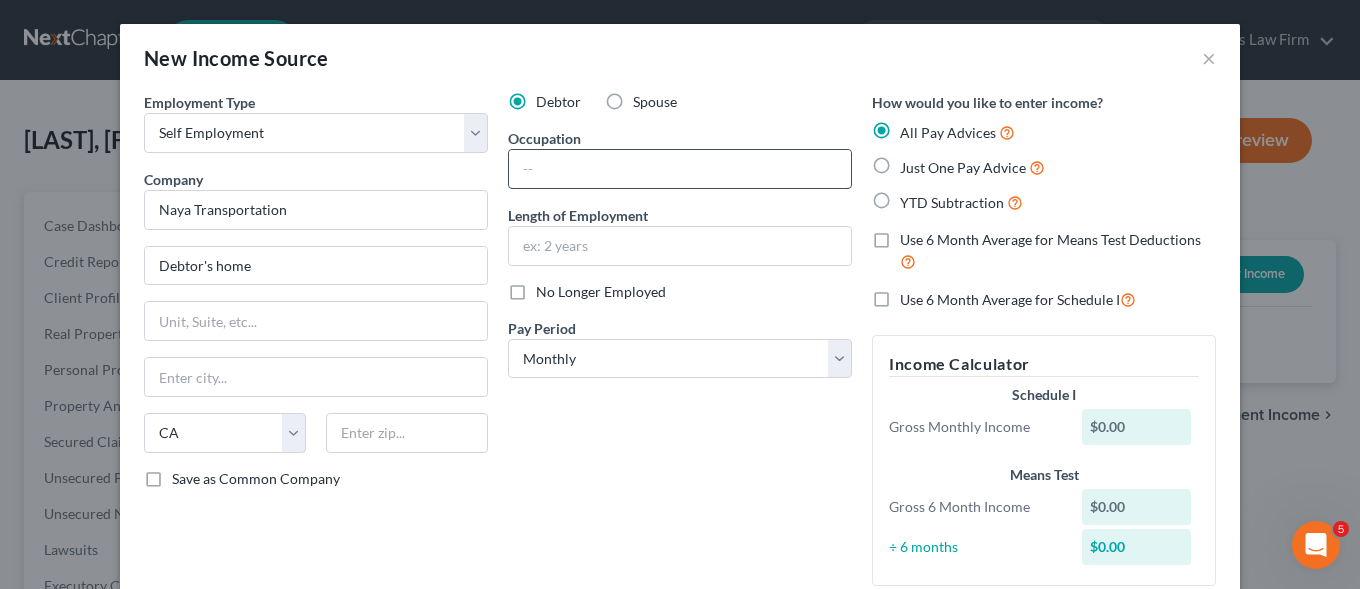 type on "T" 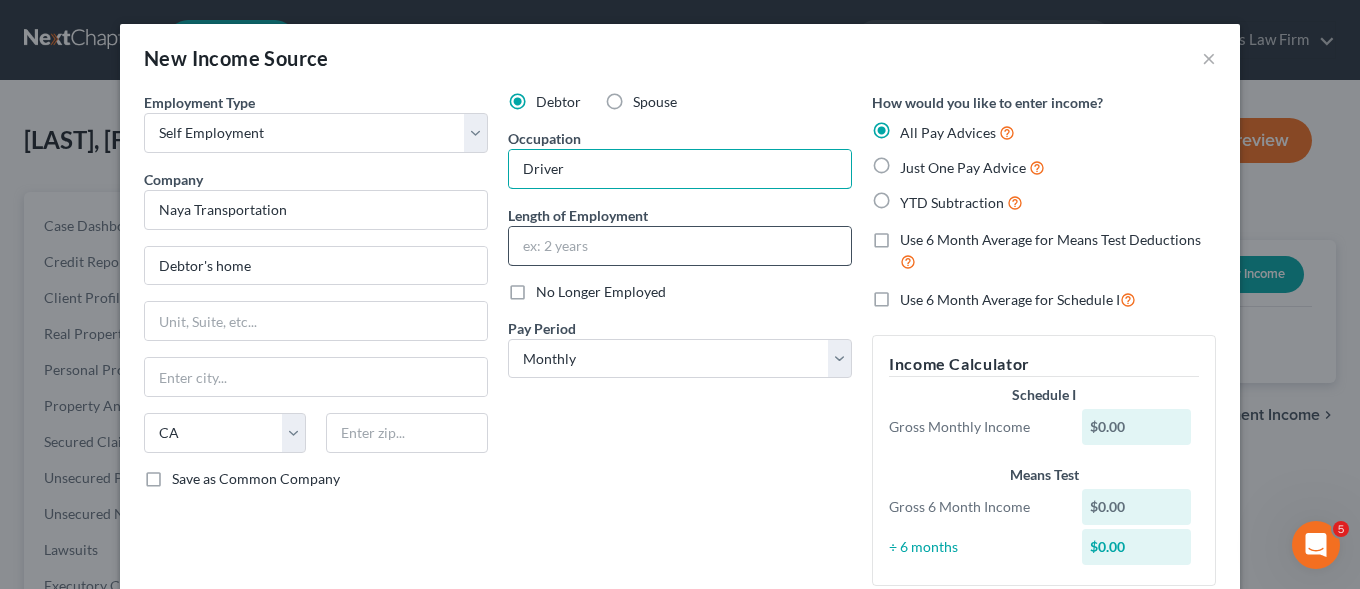 type on "Driver" 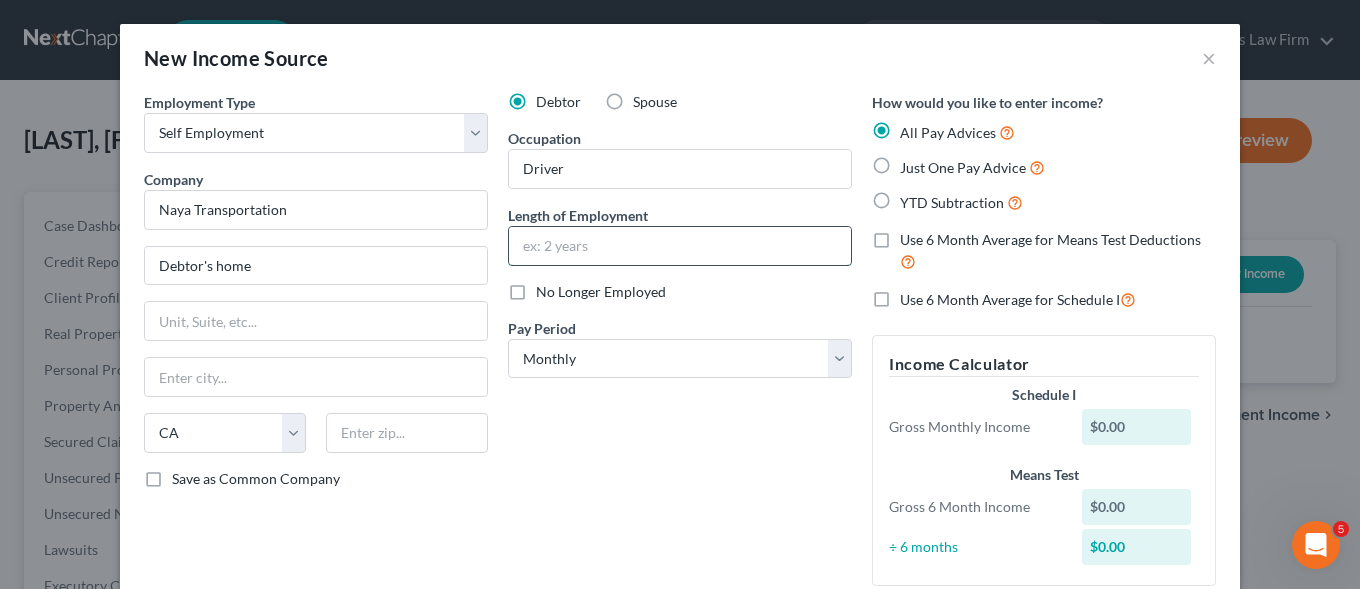 click at bounding box center (680, 246) 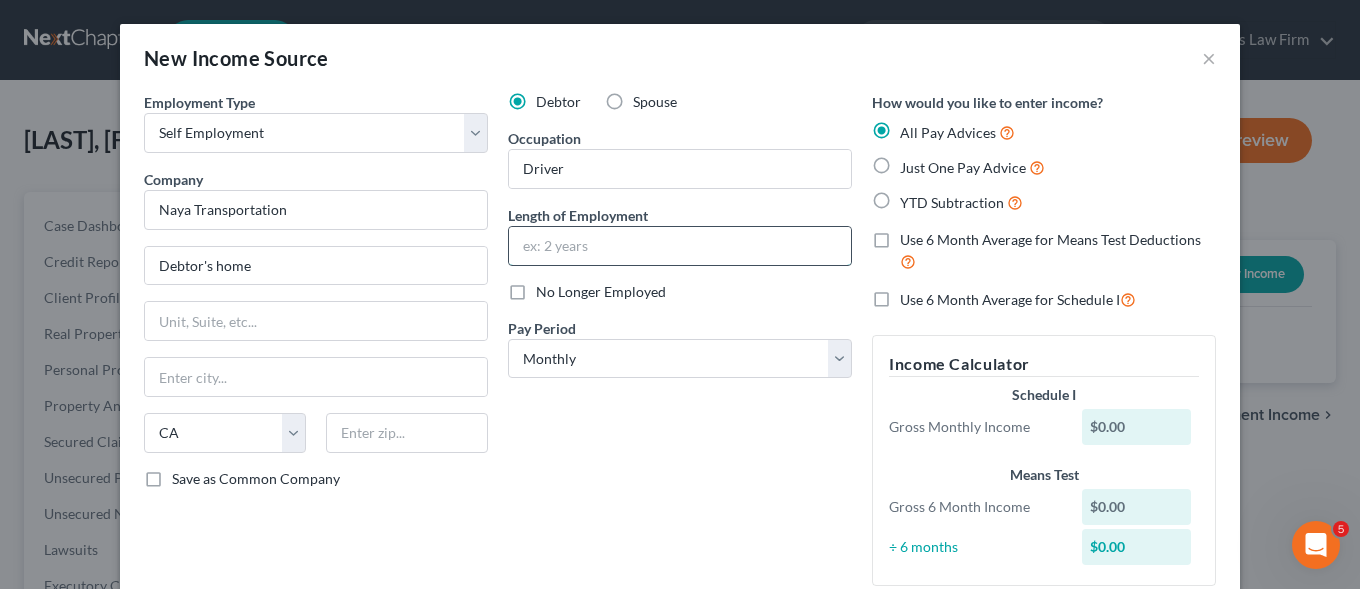 type on "5" 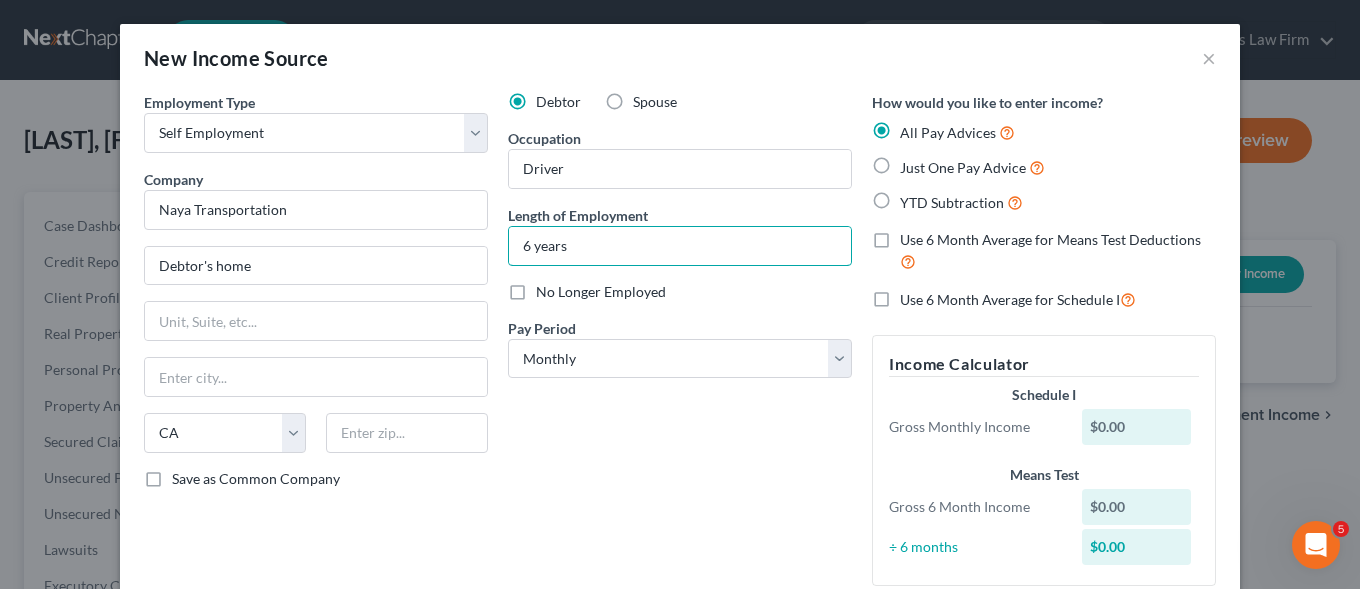 type on "6 years" 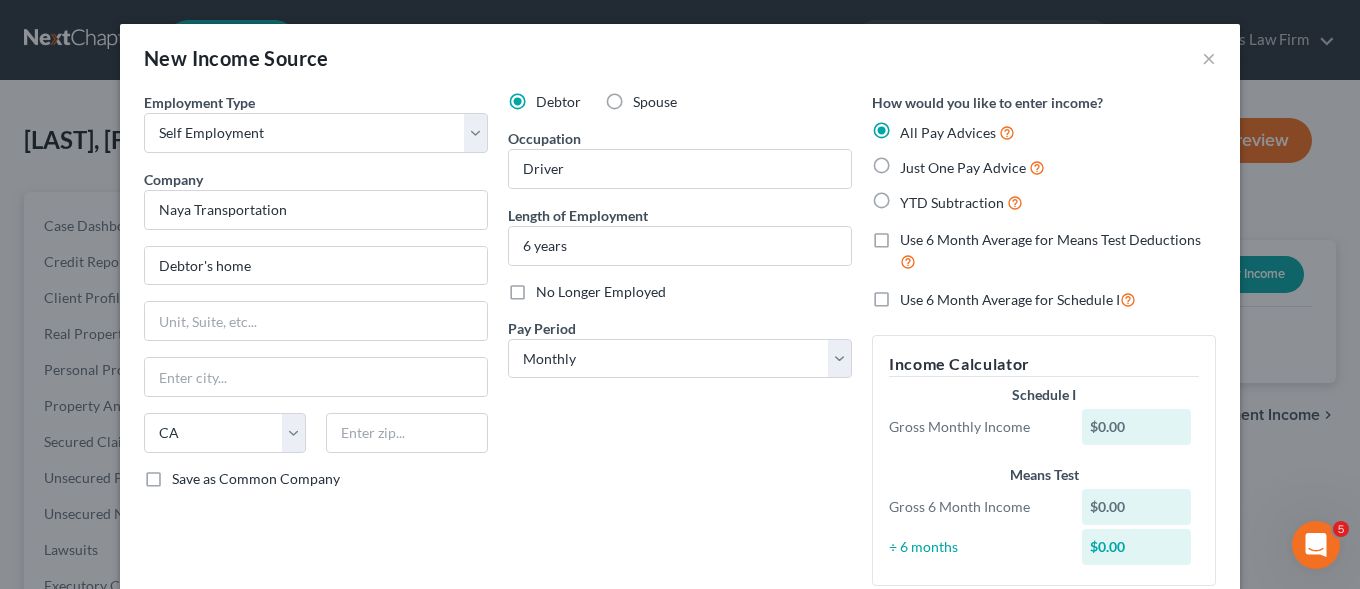 click on "Use 6 Month Average for Means Test Deductions" at bounding box center [1058, 251] 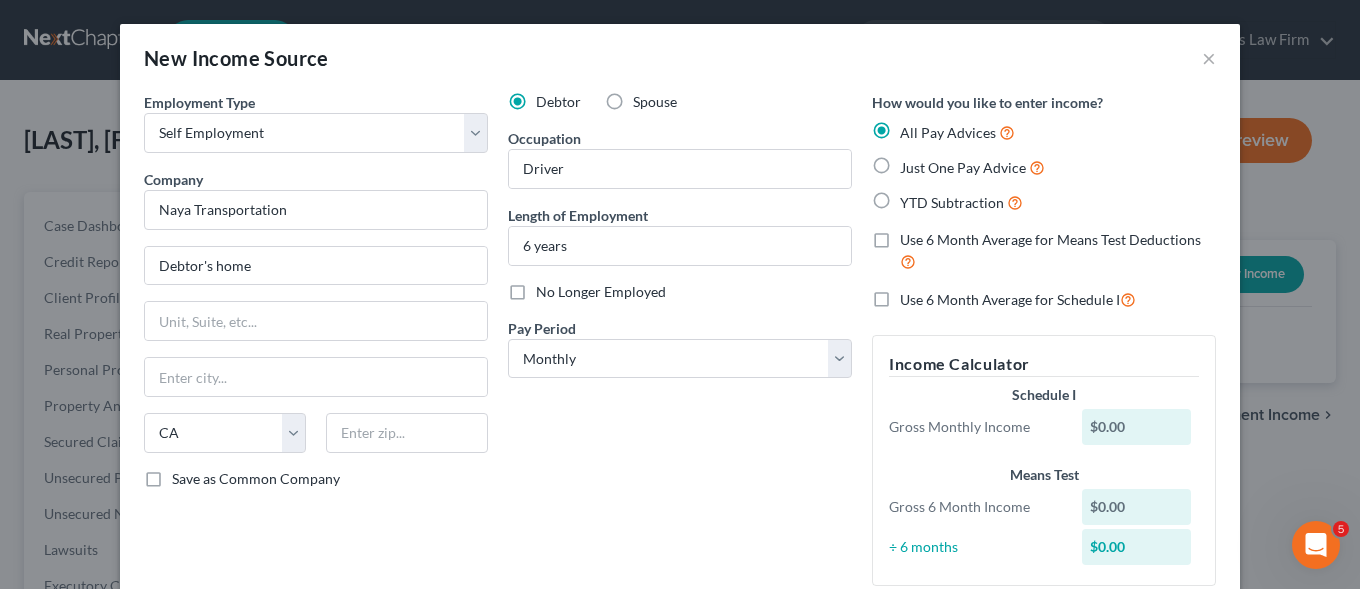 click on "Use 6 Month Average for Means Test Deductions" at bounding box center [914, 236] 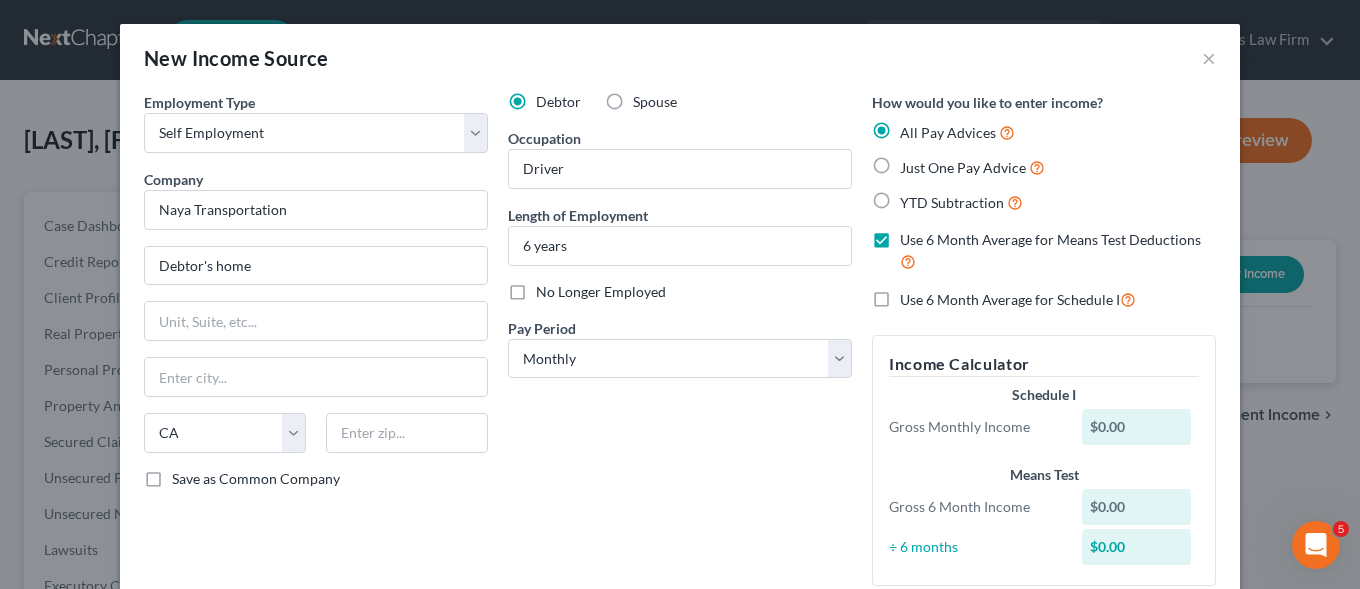 click on "$0.00" at bounding box center (1137, 427) 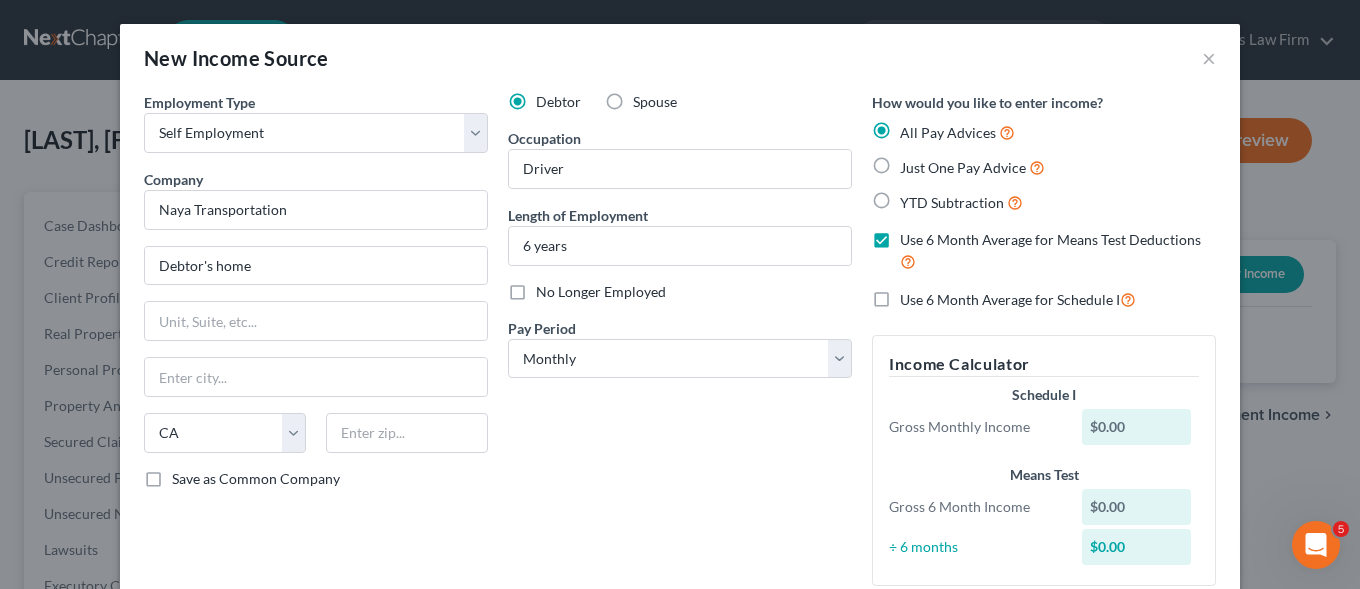 click on "Use 6 Month Average for Means Test Deductions" at bounding box center [1050, 239] 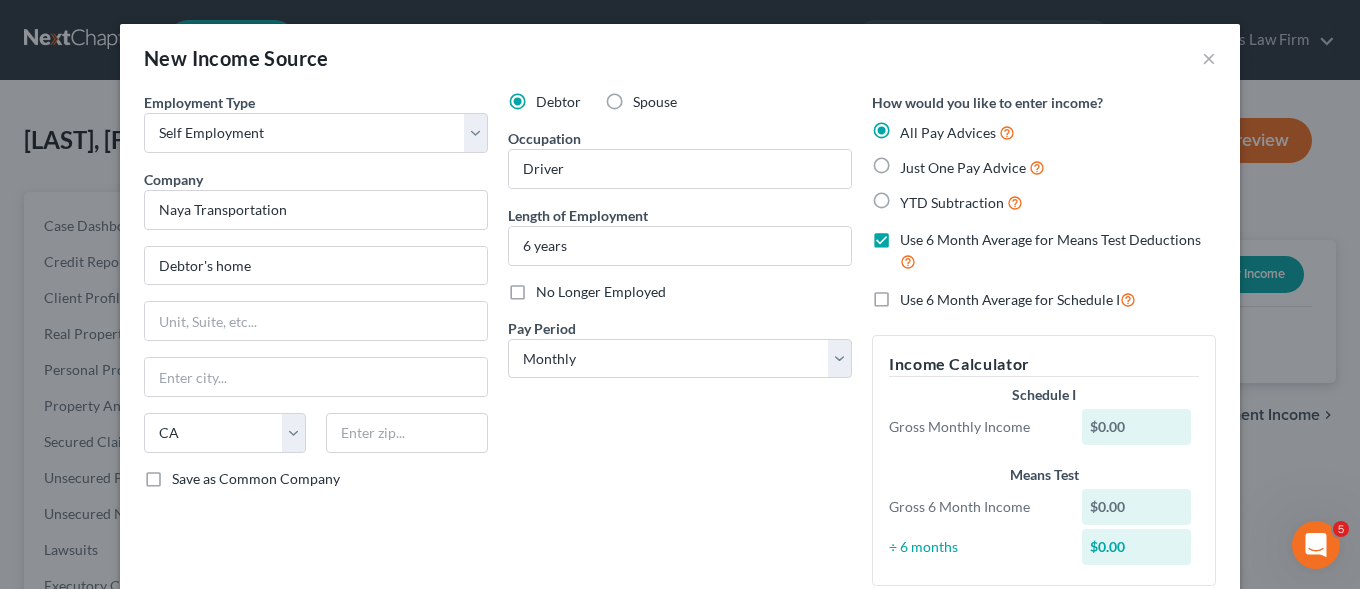 click on "Use 6 Month Average for Means Test Deductions" at bounding box center (914, 236) 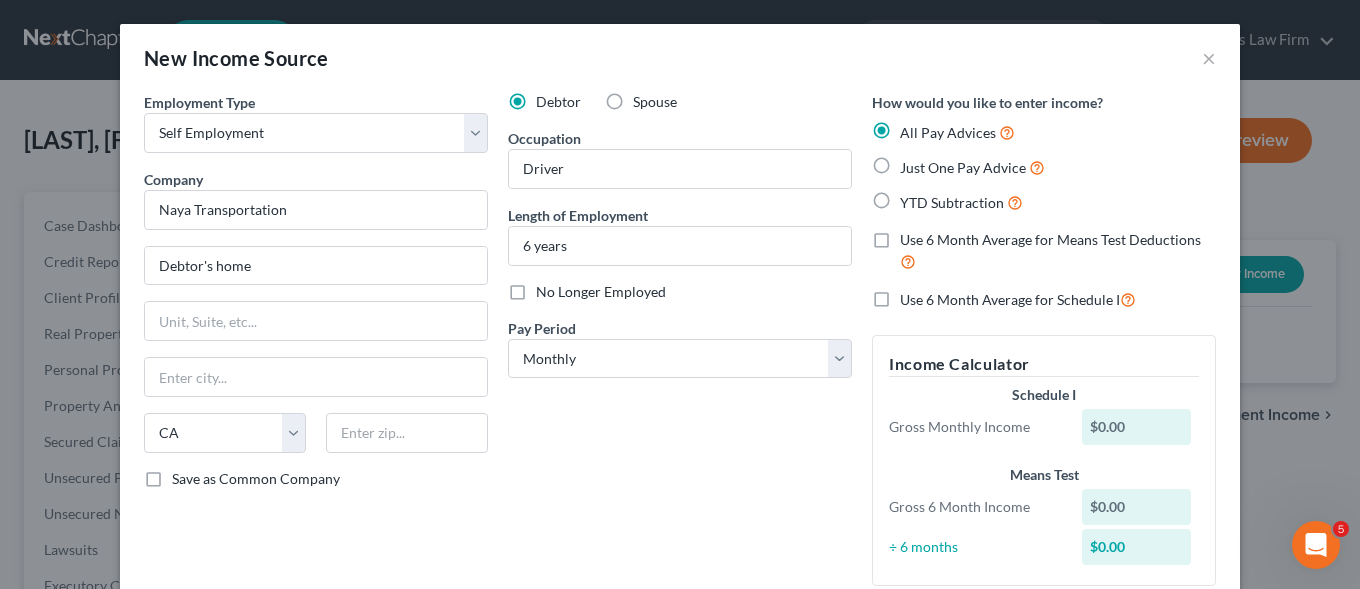 click on "Use 6 Month Average for Means Test Deductions" at bounding box center [1044, 251] 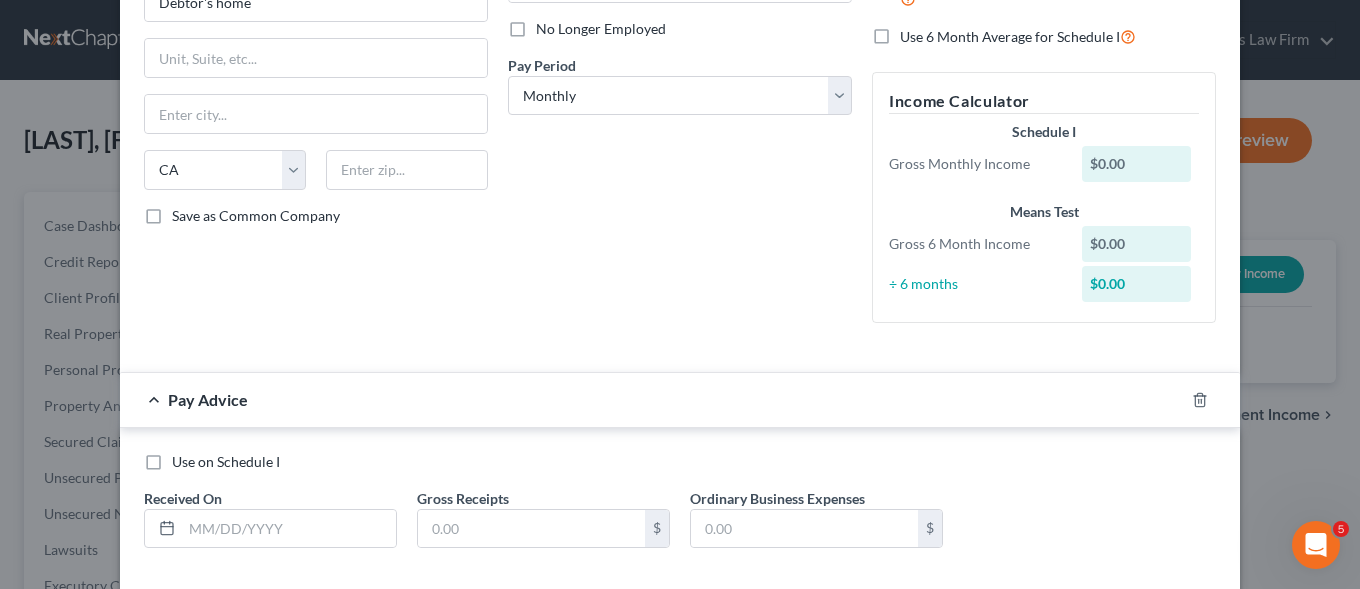 scroll, scrollTop: 262, scrollLeft: 0, axis: vertical 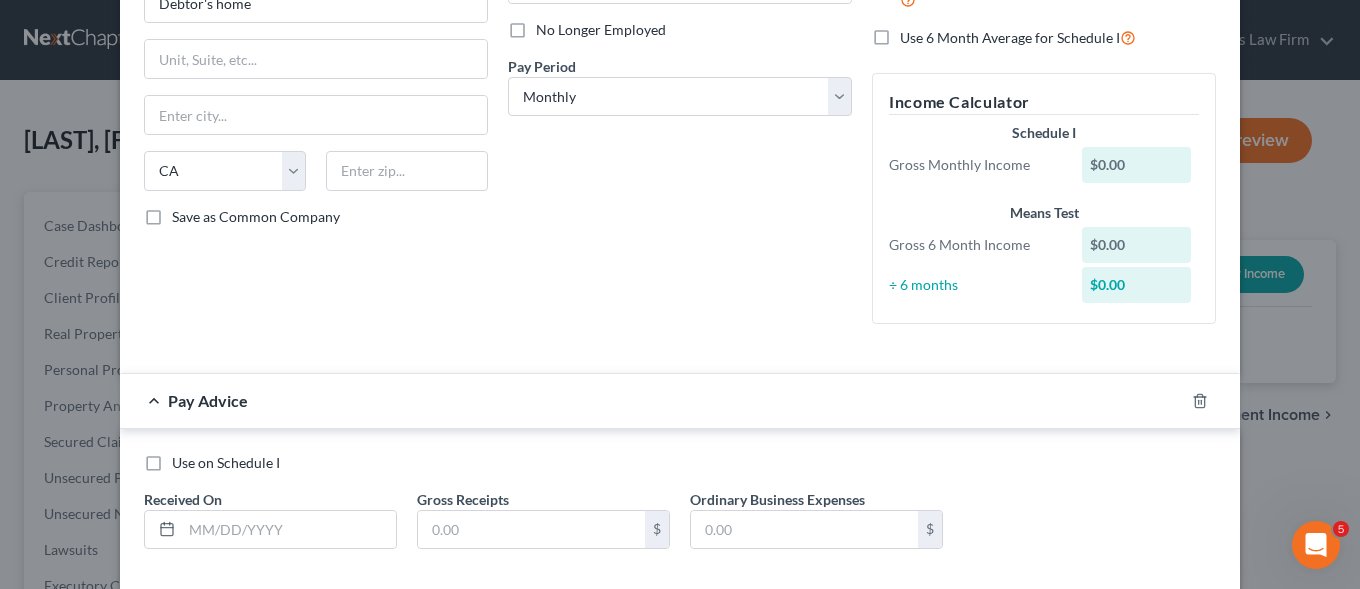 click on "÷ 6 months" at bounding box center (975, 285) 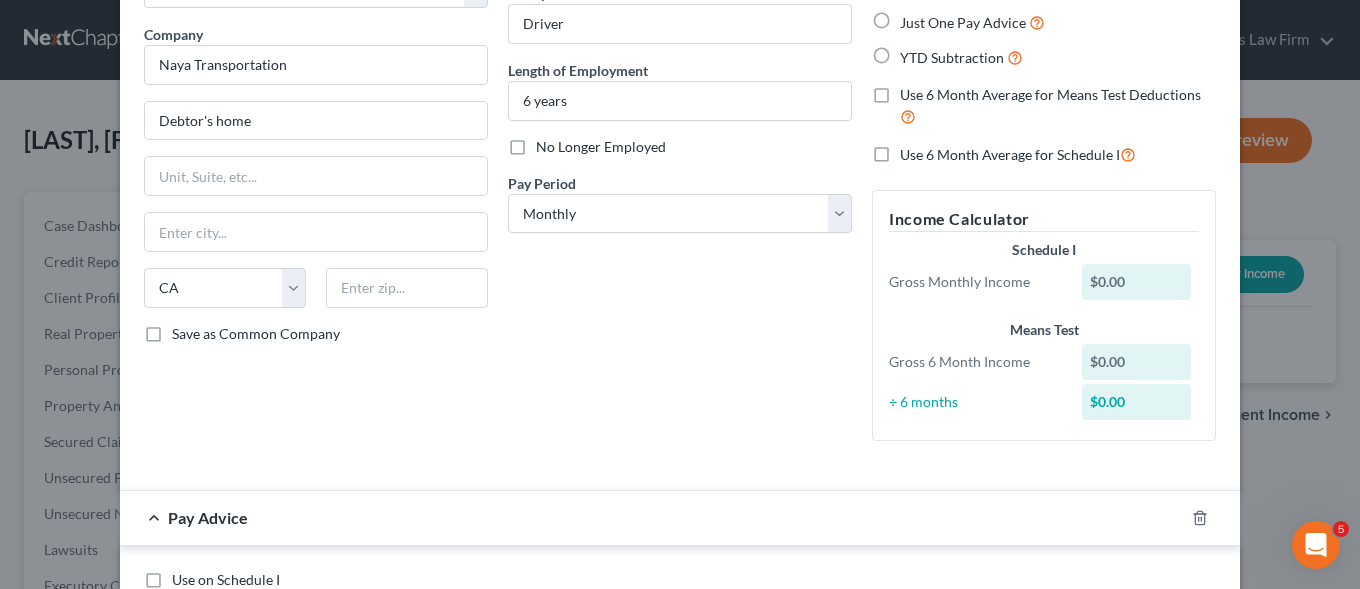 scroll, scrollTop: 0, scrollLeft: 0, axis: both 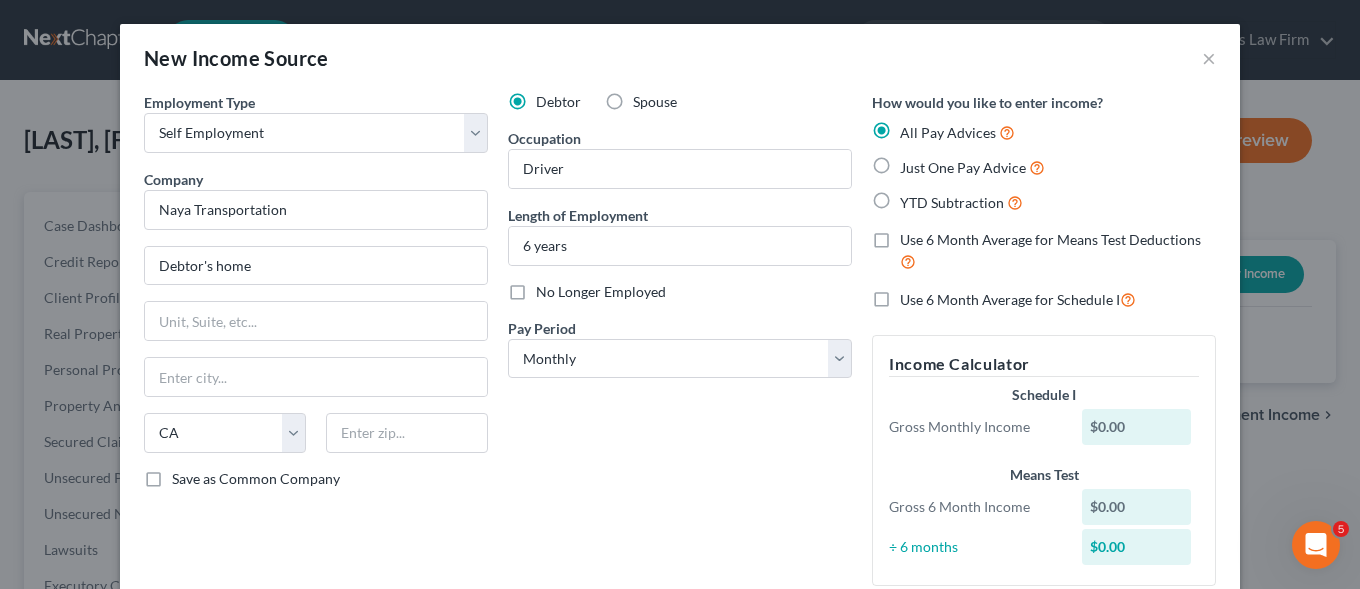 click on "Use 6 Month Average for Means Test Deductions" at bounding box center [1058, 251] 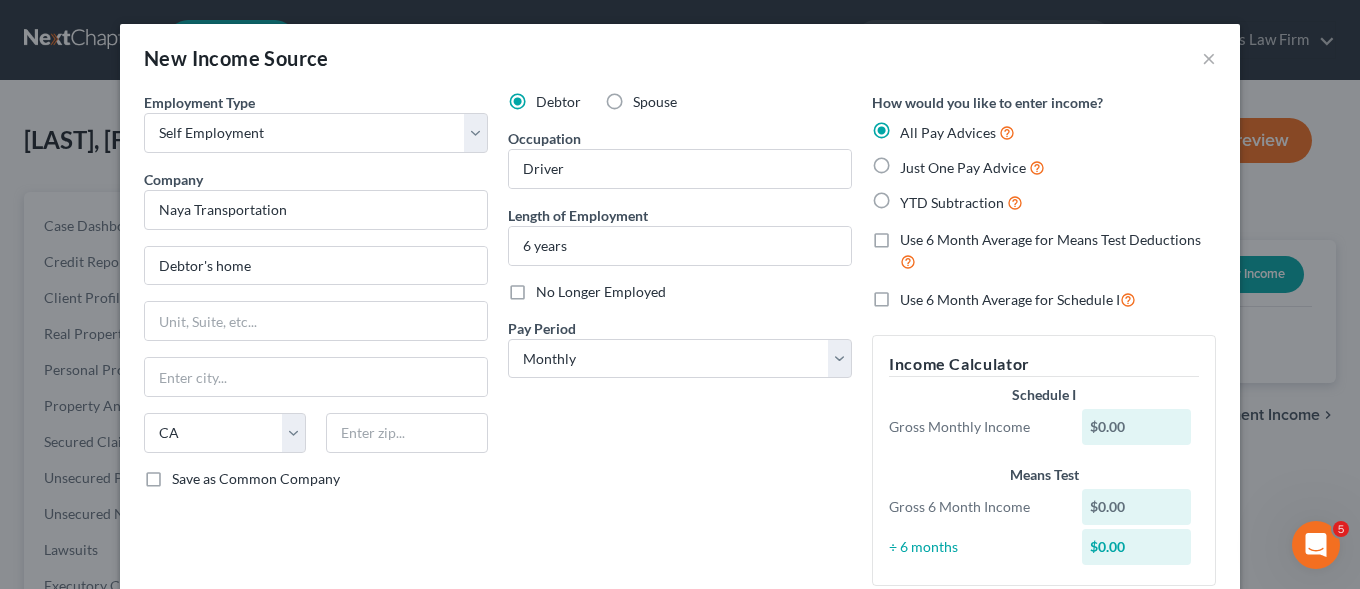 click on "Use 6 Month Average for Means Test Deductions" at bounding box center [914, 236] 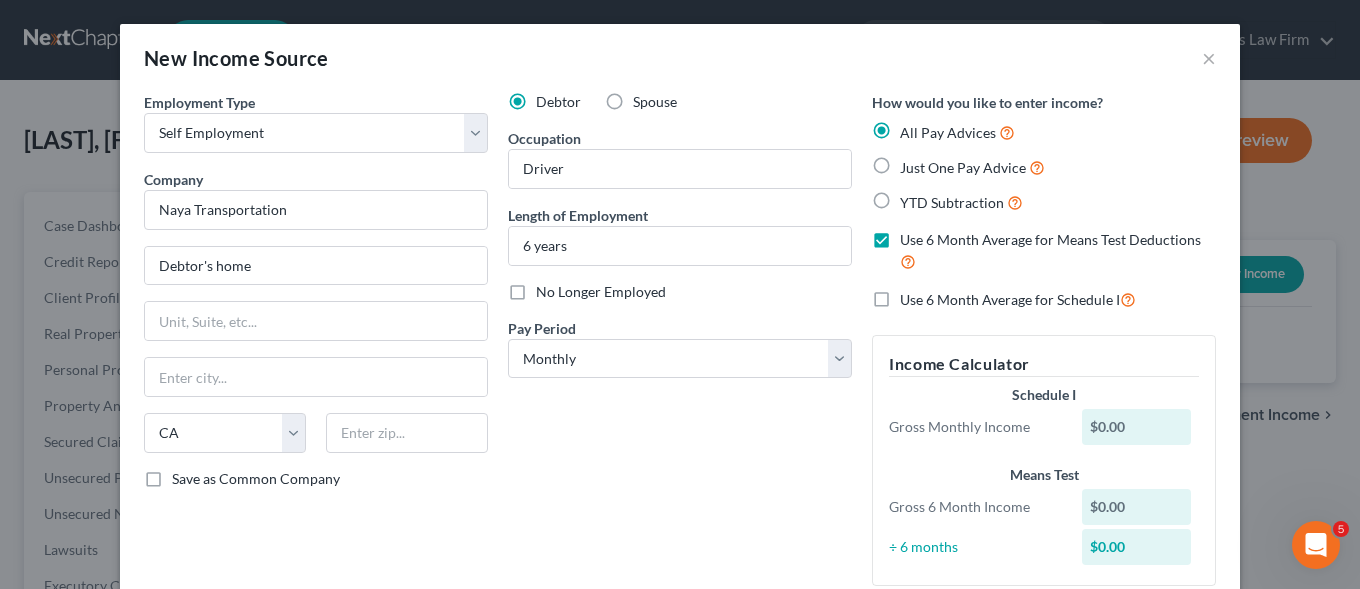 click on "All Pay Advices" at bounding box center [957, 132] 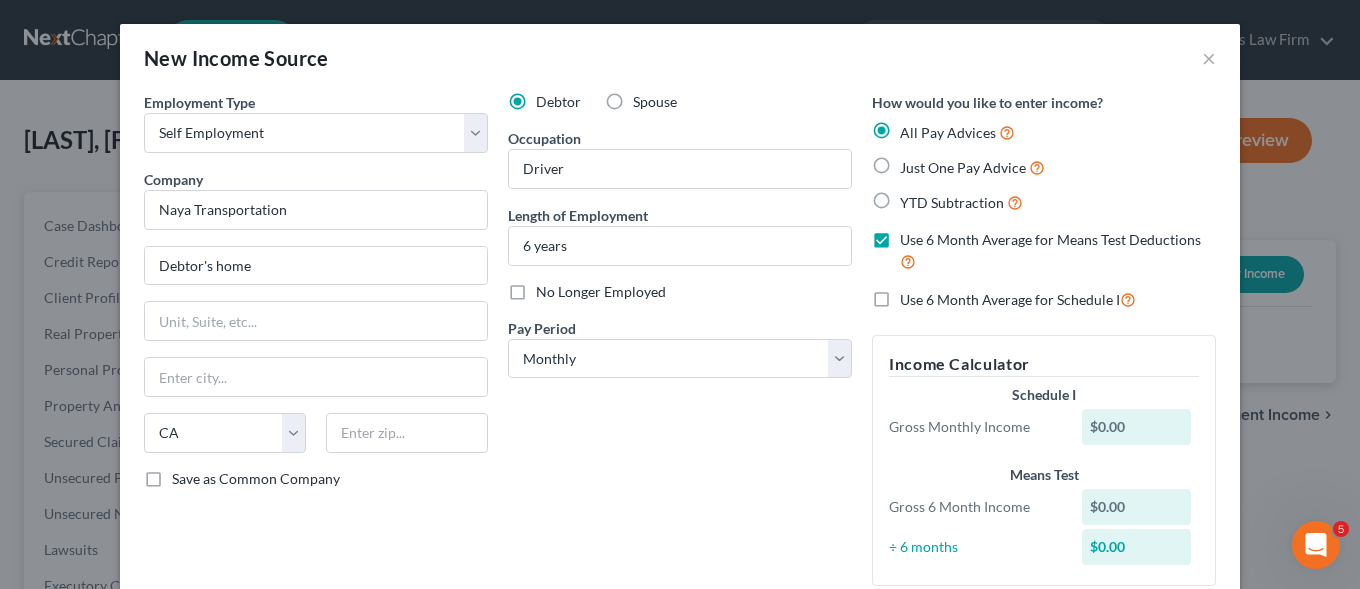 click on "All Pay Advices" at bounding box center (914, 127) 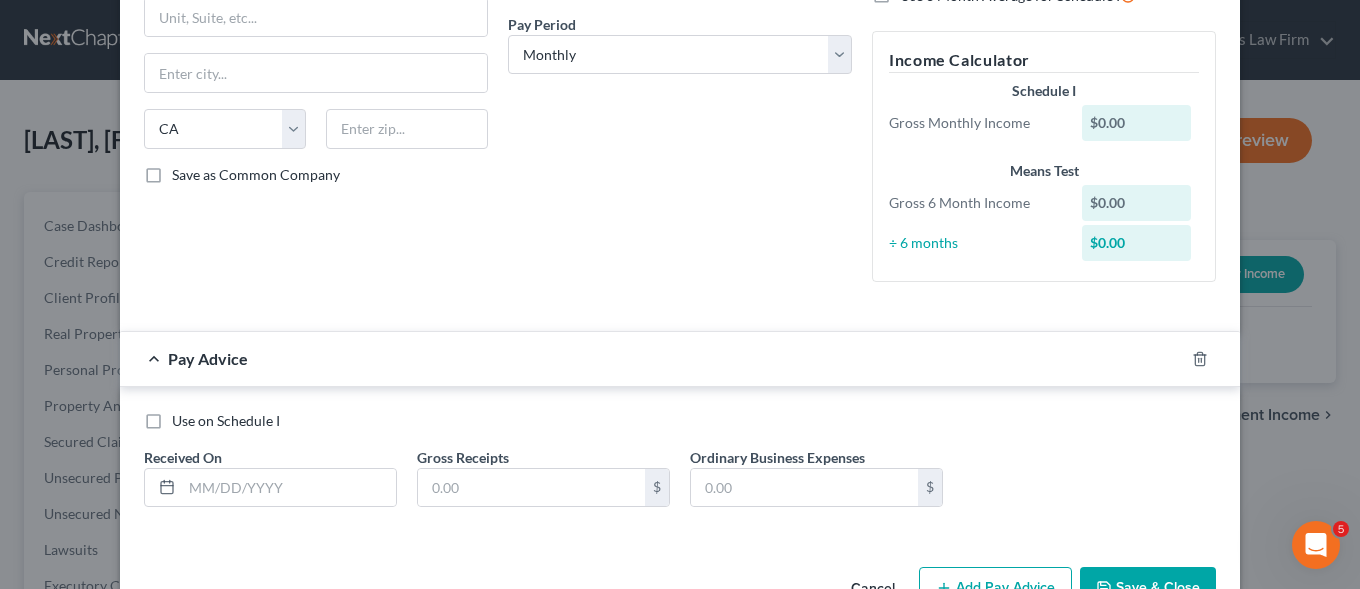 scroll, scrollTop: 364, scrollLeft: 0, axis: vertical 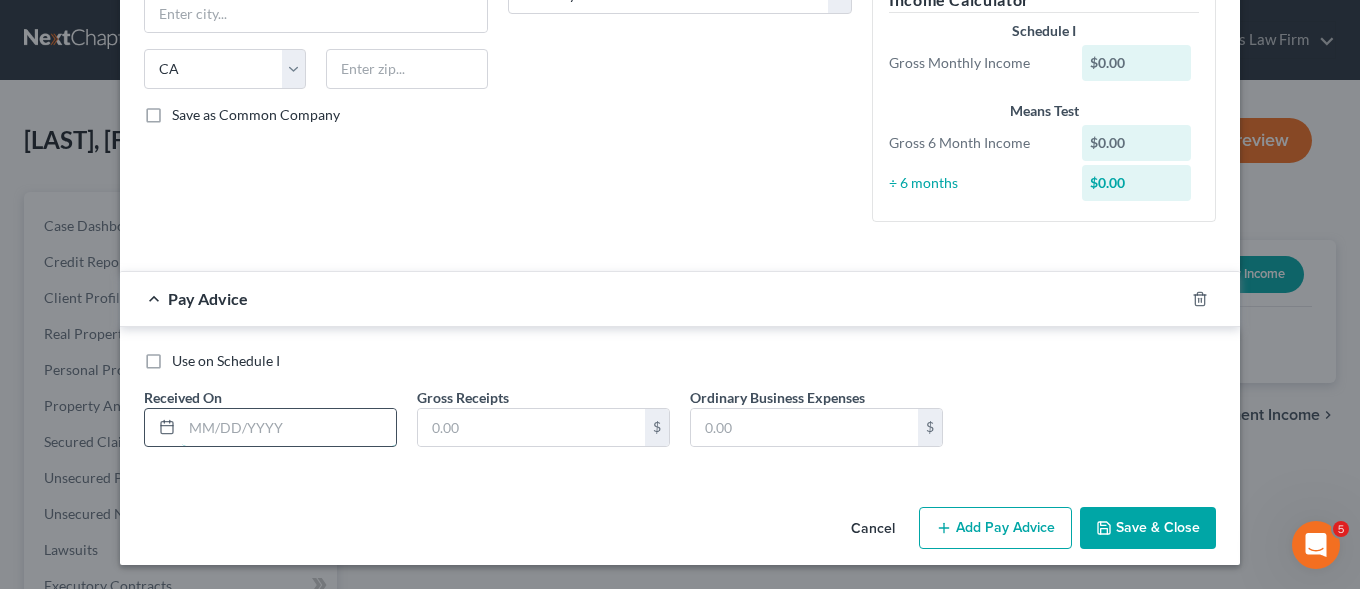 click at bounding box center [289, 428] 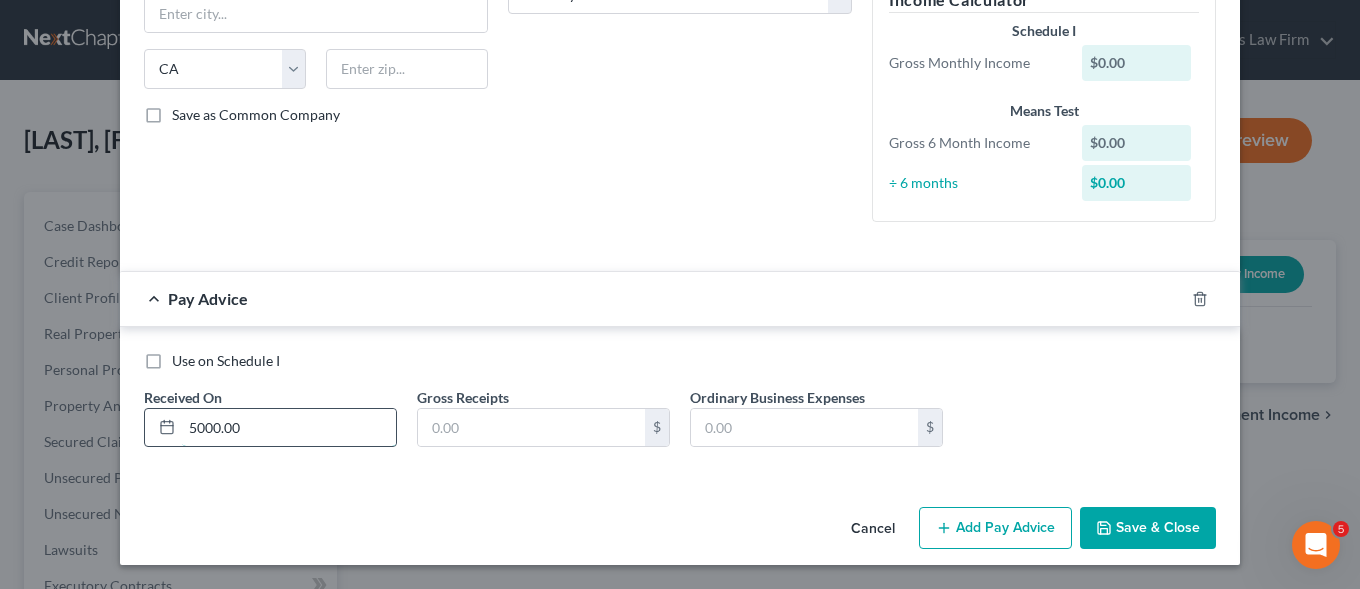 drag, startPoint x: 257, startPoint y: 429, endPoint x: 145, endPoint y: 424, distance: 112.11155 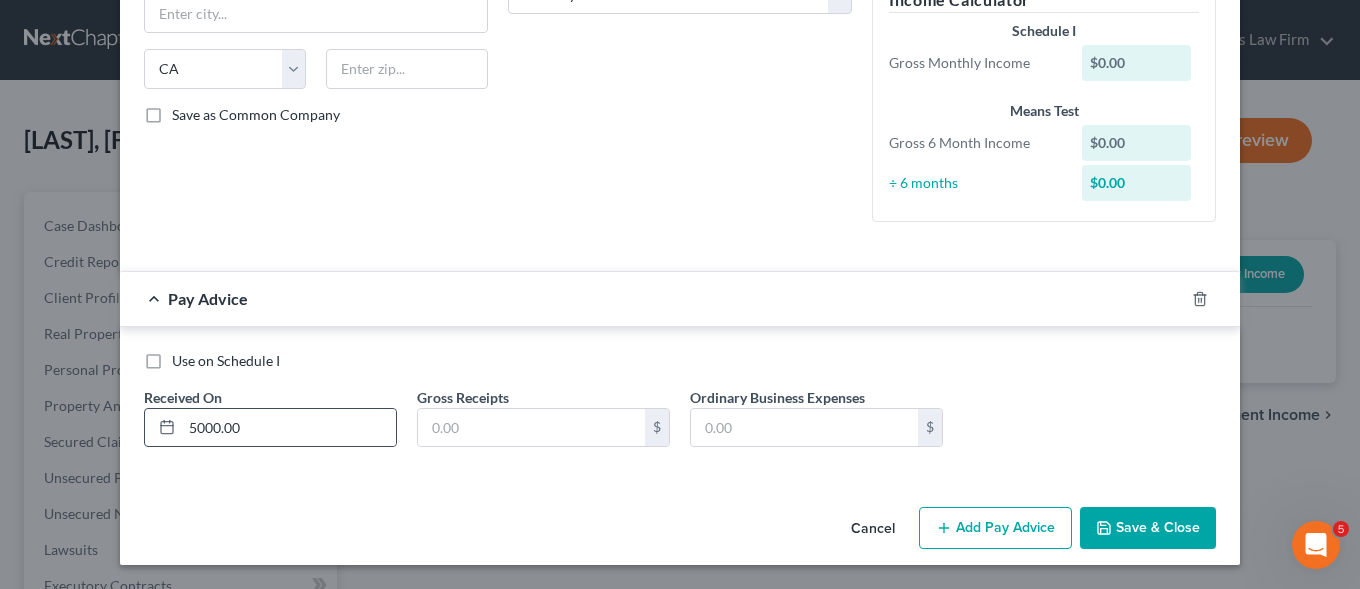 click 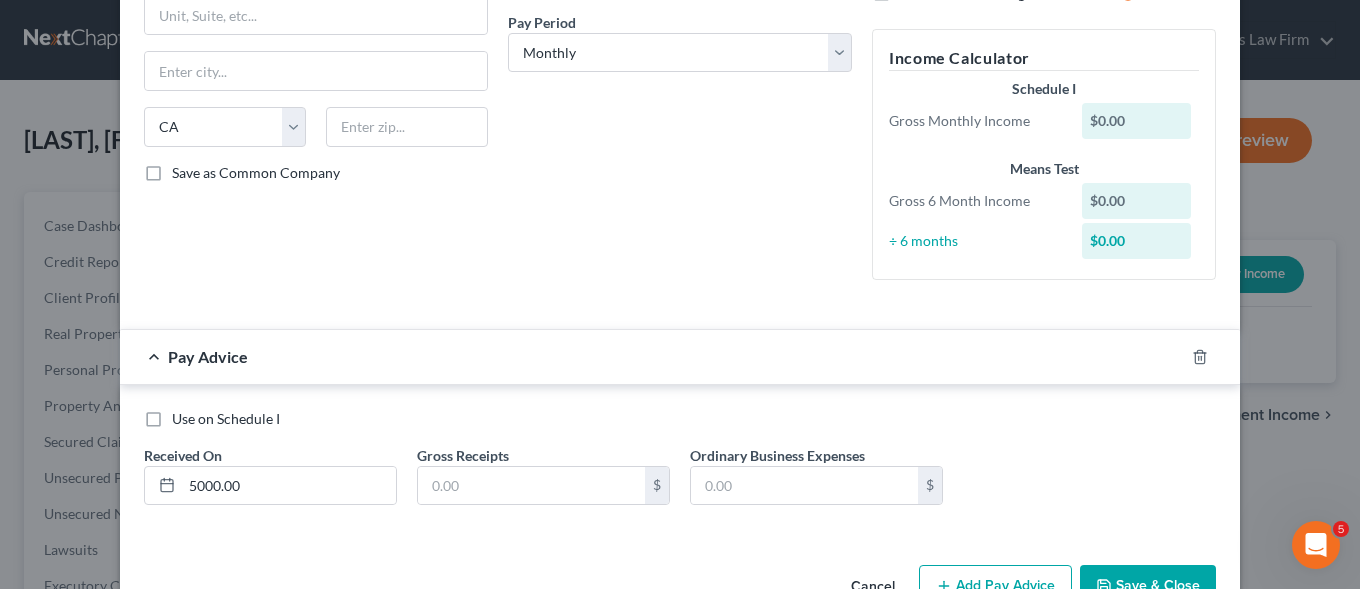 scroll, scrollTop: 364, scrollLeft: 0, axis: vertical 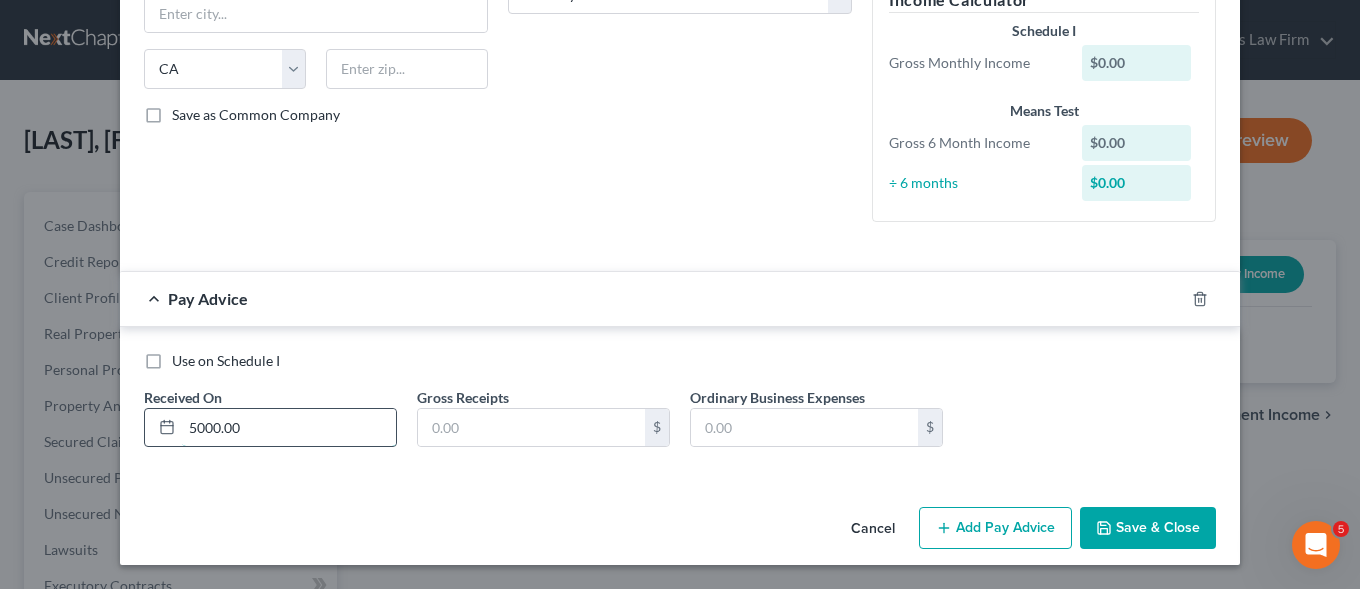 drag, startPoint x: 311, startPoint y: 419, endPoint x: 170, endPoint y: 430, distance: 141.42842 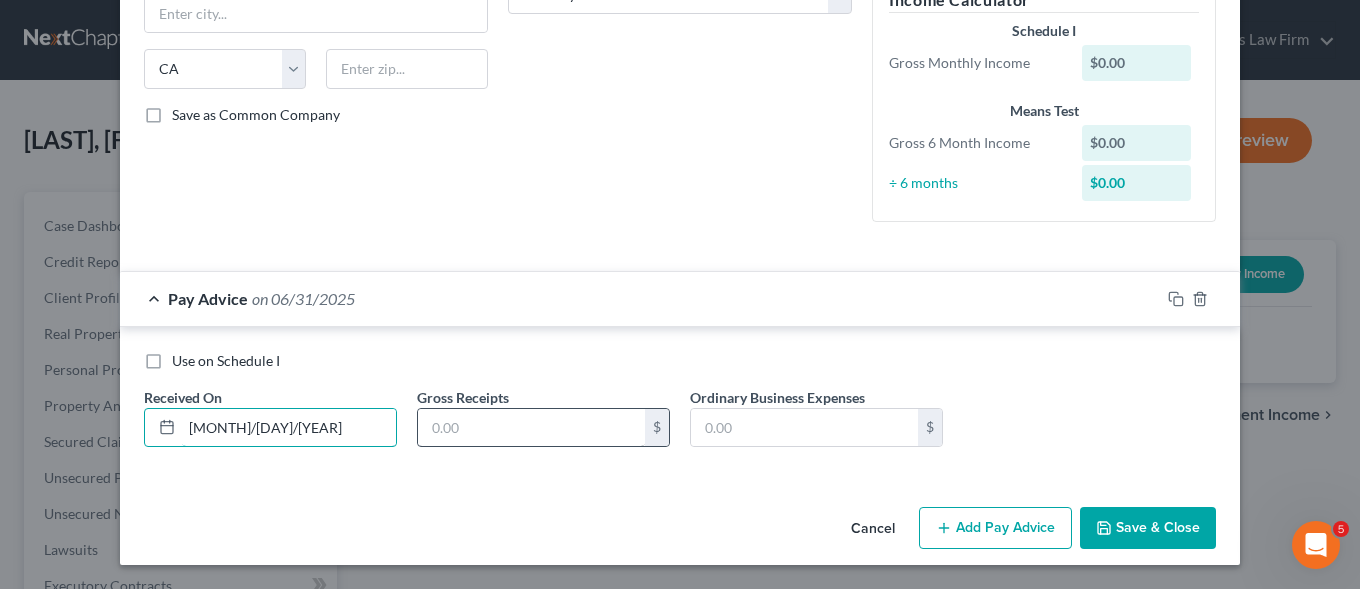 type on "[MONTH]/[DAY]/[YEAR]" 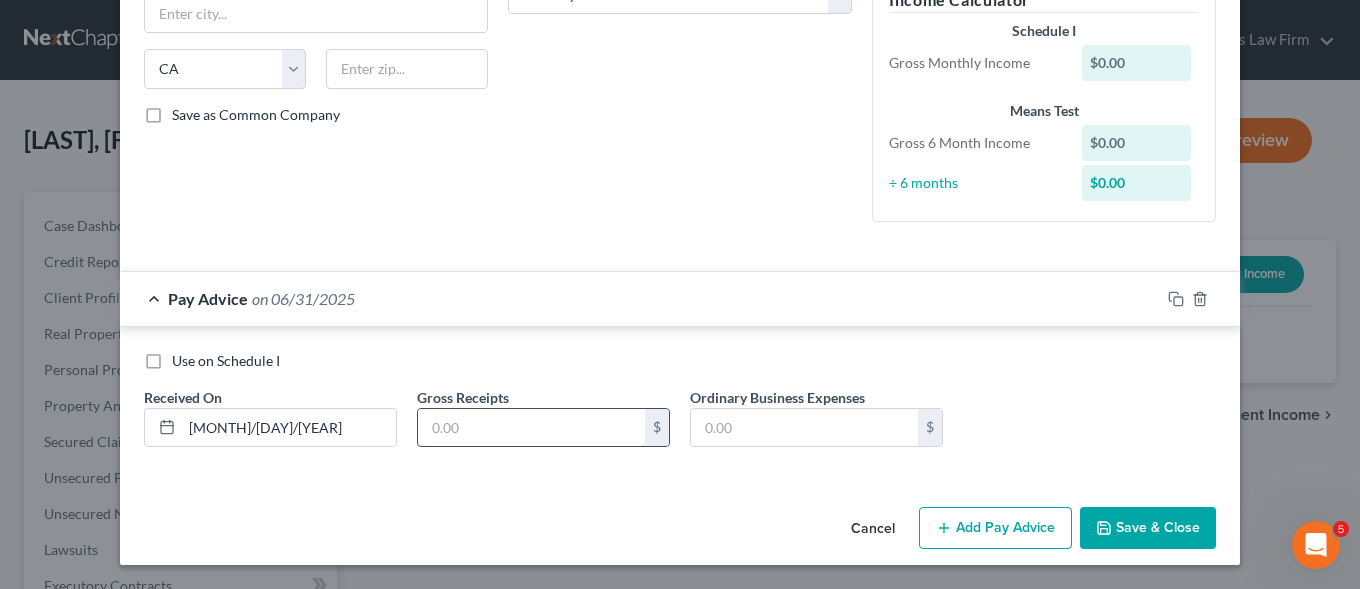 click at bounding box center [531, 428] 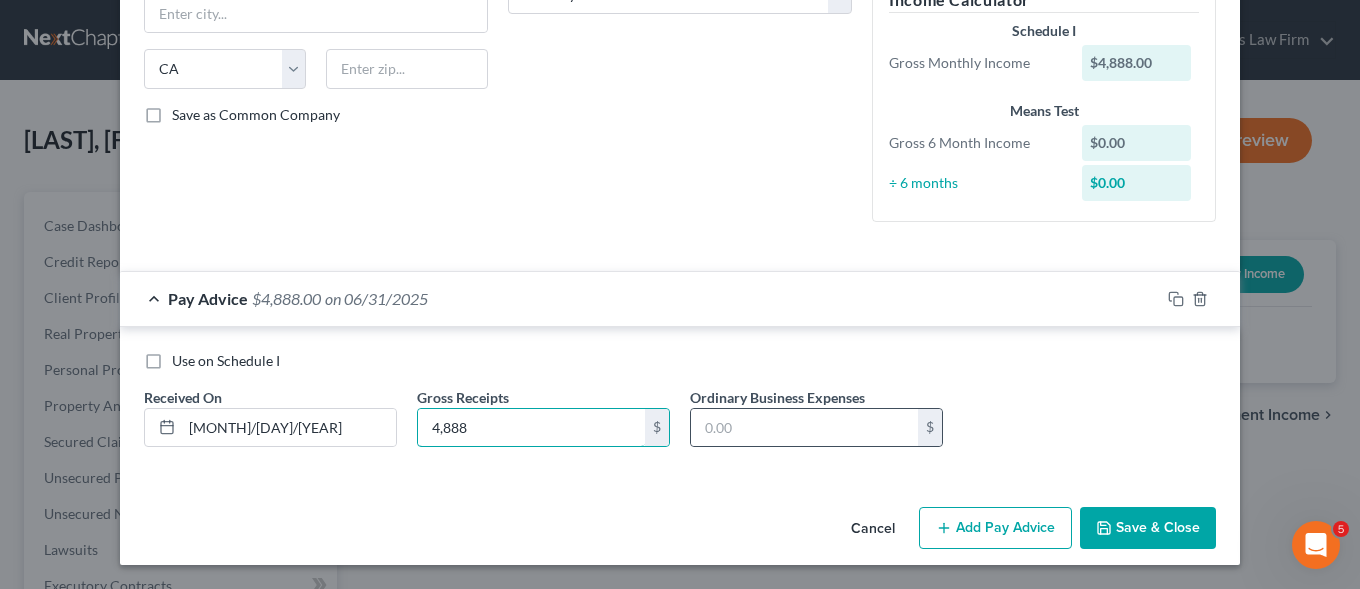 type on "4,888" 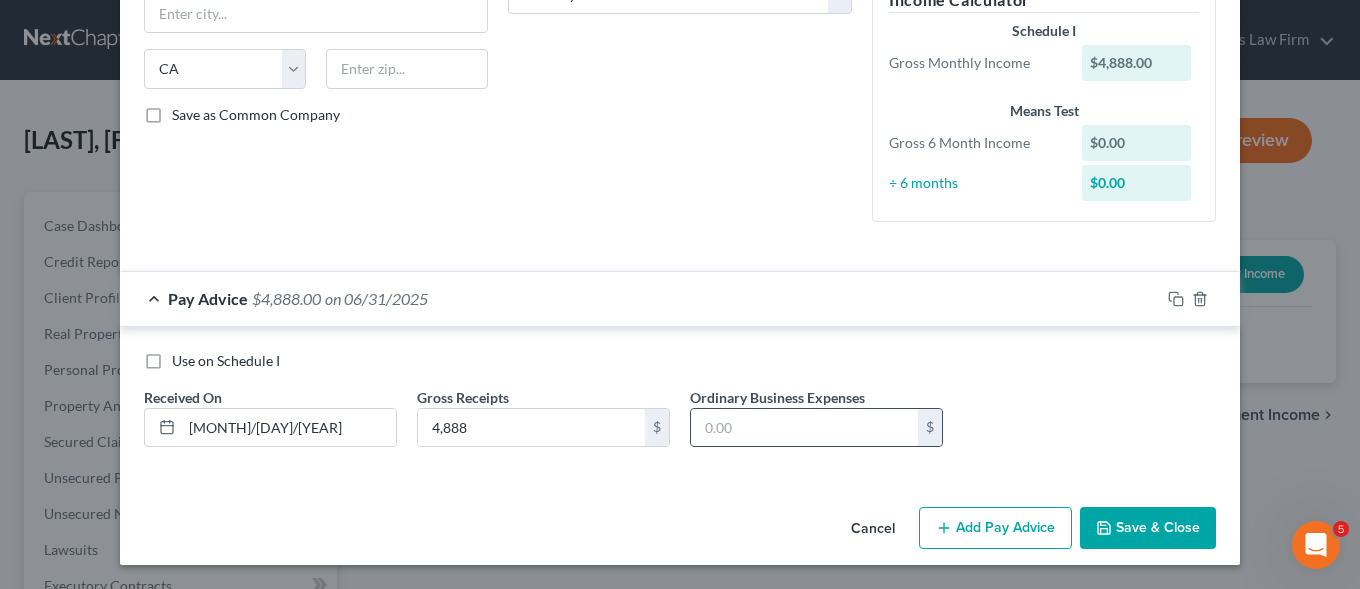 type 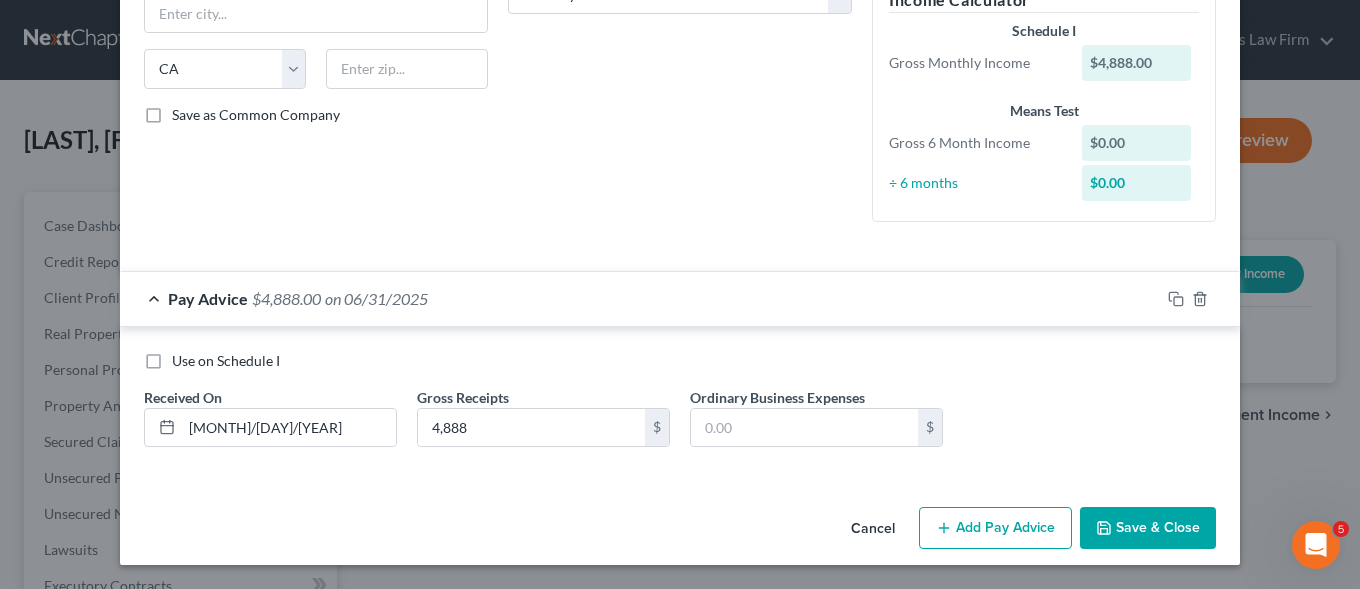 click on "Save & Close" at bounding box center [1148, 528] 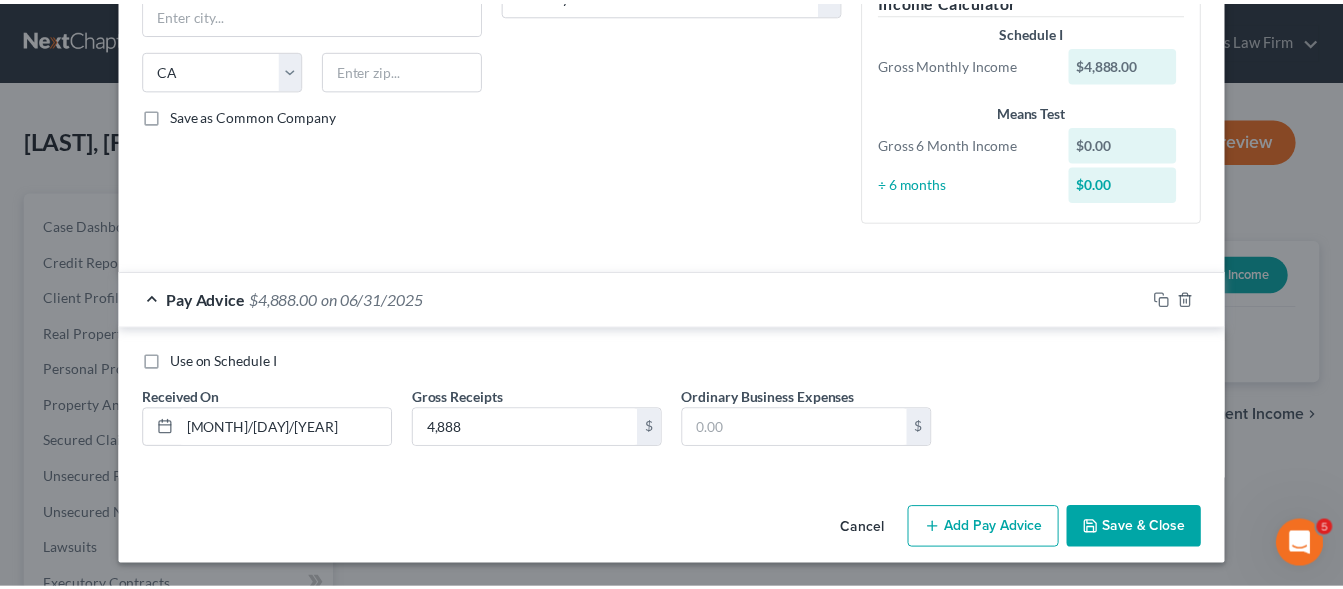 scroll, scrollTop: 0, scrollLeft: 0, axis: both 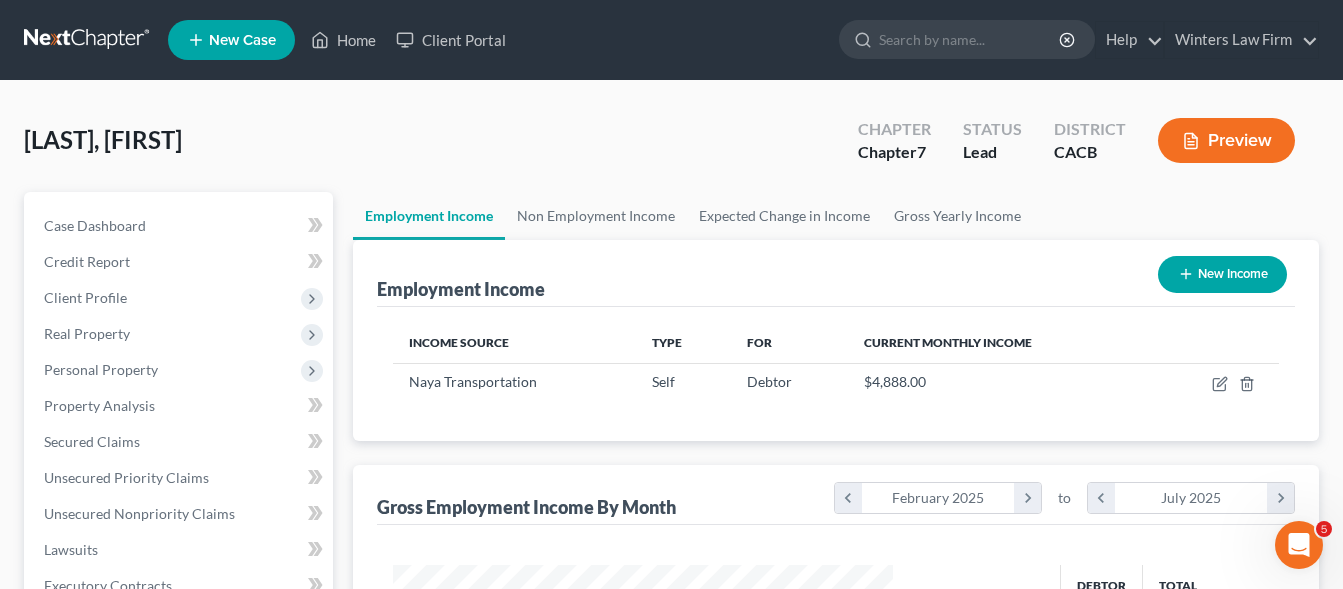 drag, startPoint x: 1351, startPoint y: 205, endPoint x: 1347, endPoint y: 318, distance: 113.07078 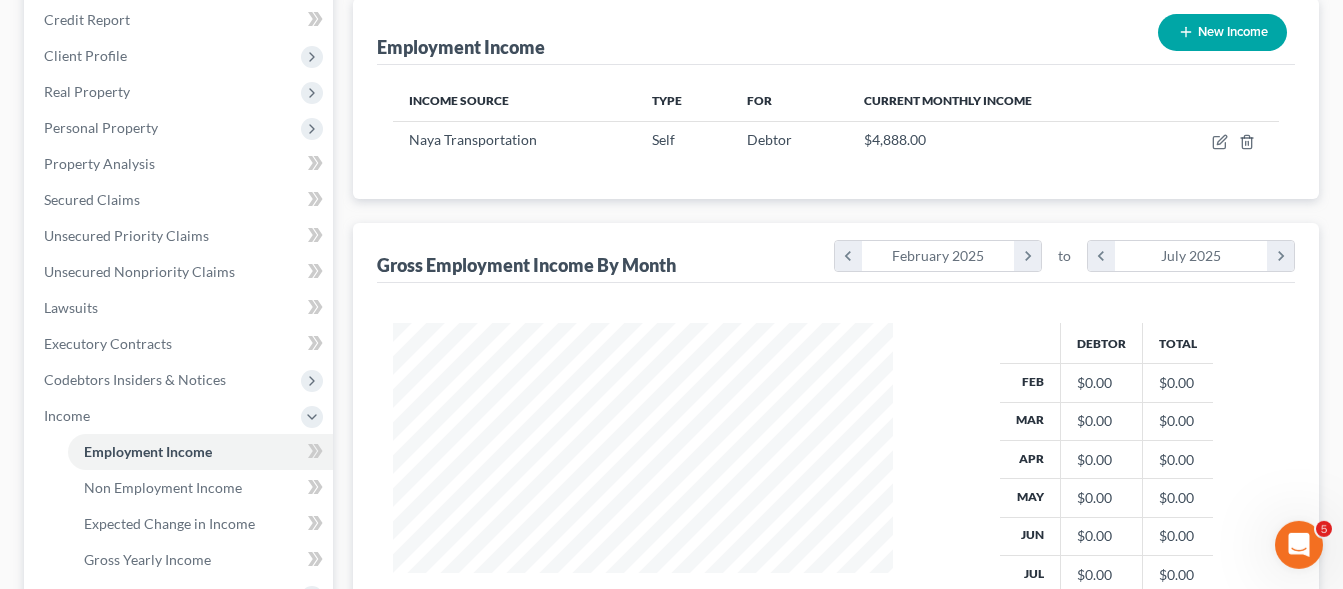 scroll, scrollTop: 204, scrollLeft: 0, axis: vertical 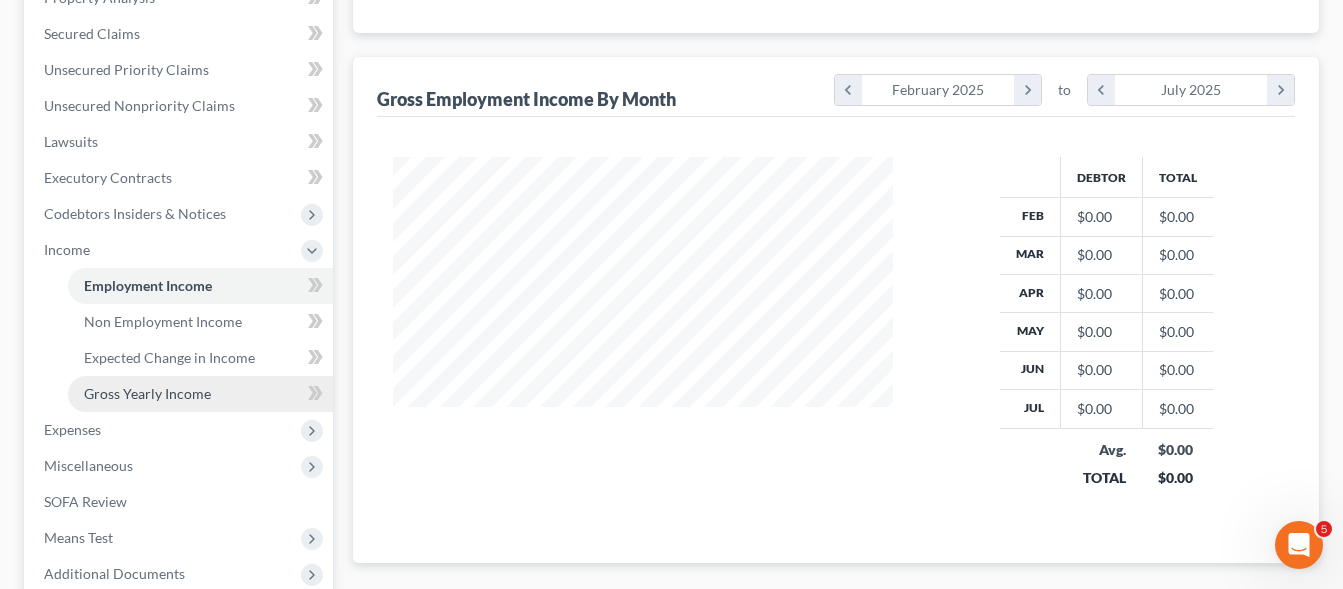 click on "Gross Yearly Income" at bounding box center (147, 393) 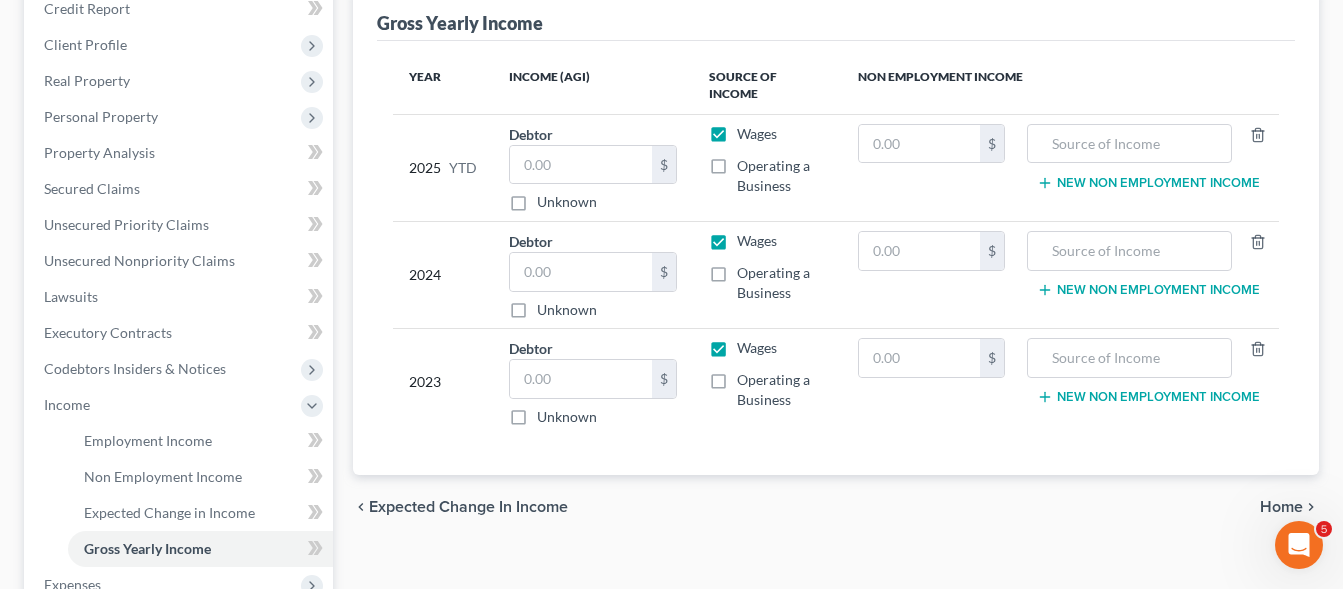 scroll, scrollTop: 208, scrollLeft: 0, axis: vertical 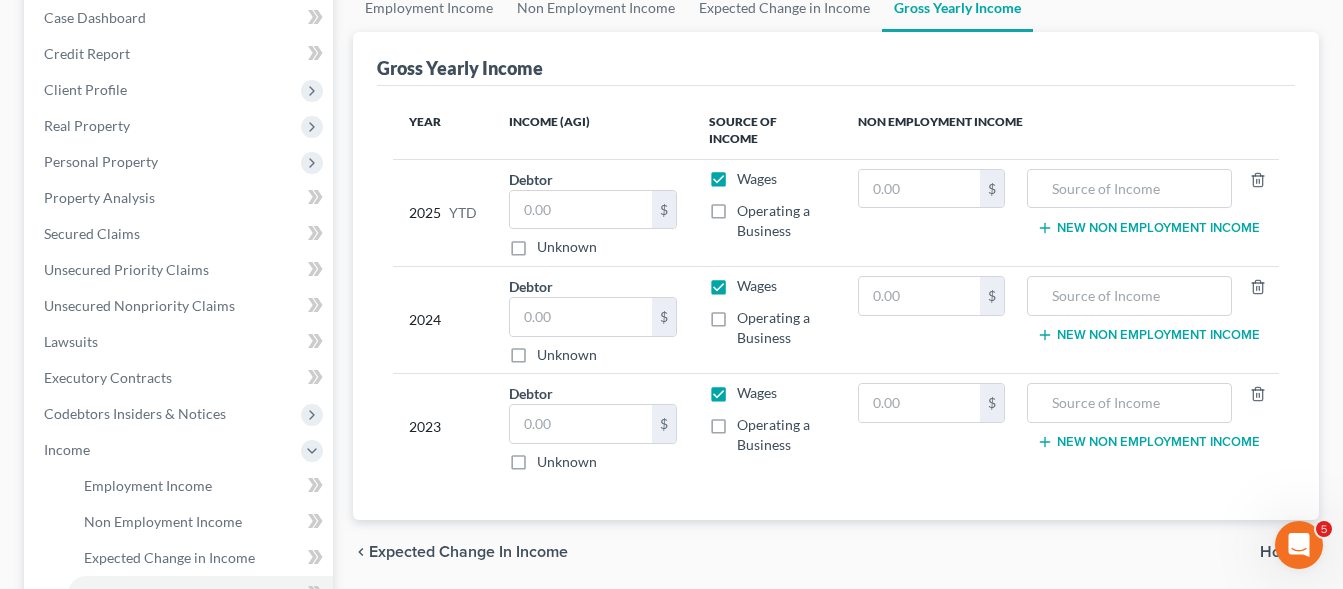 click on "Operating a Business" at bounding box center (782, 221) 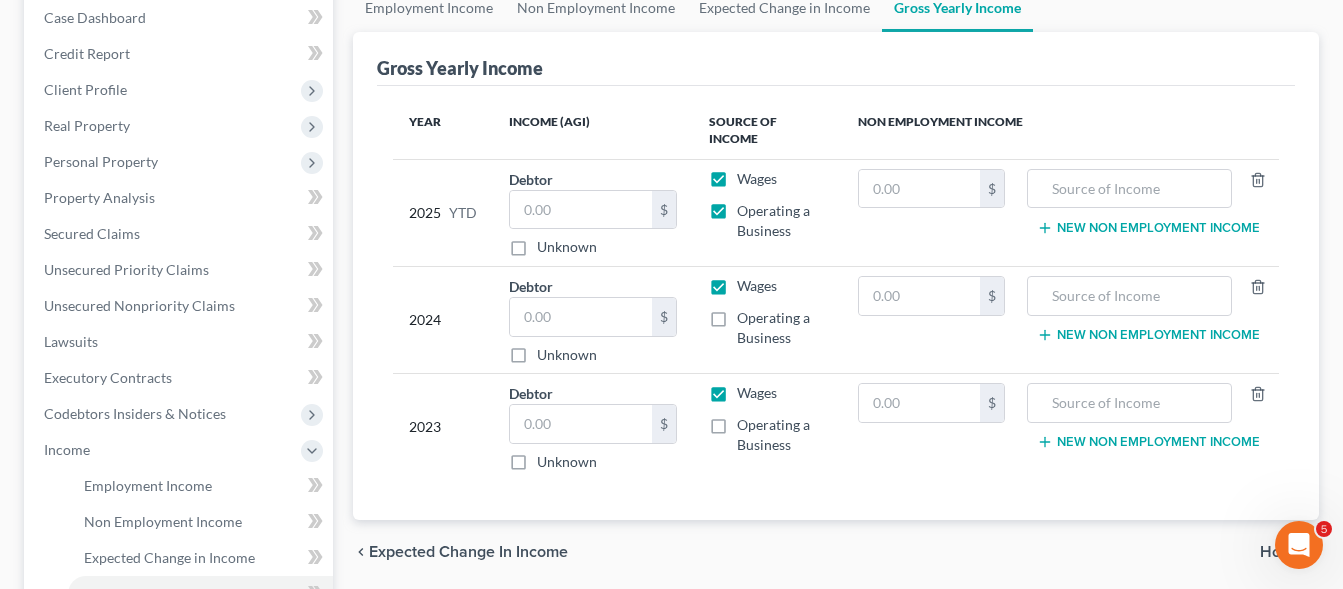 click on "Wages" at bounding box center (757, 179) 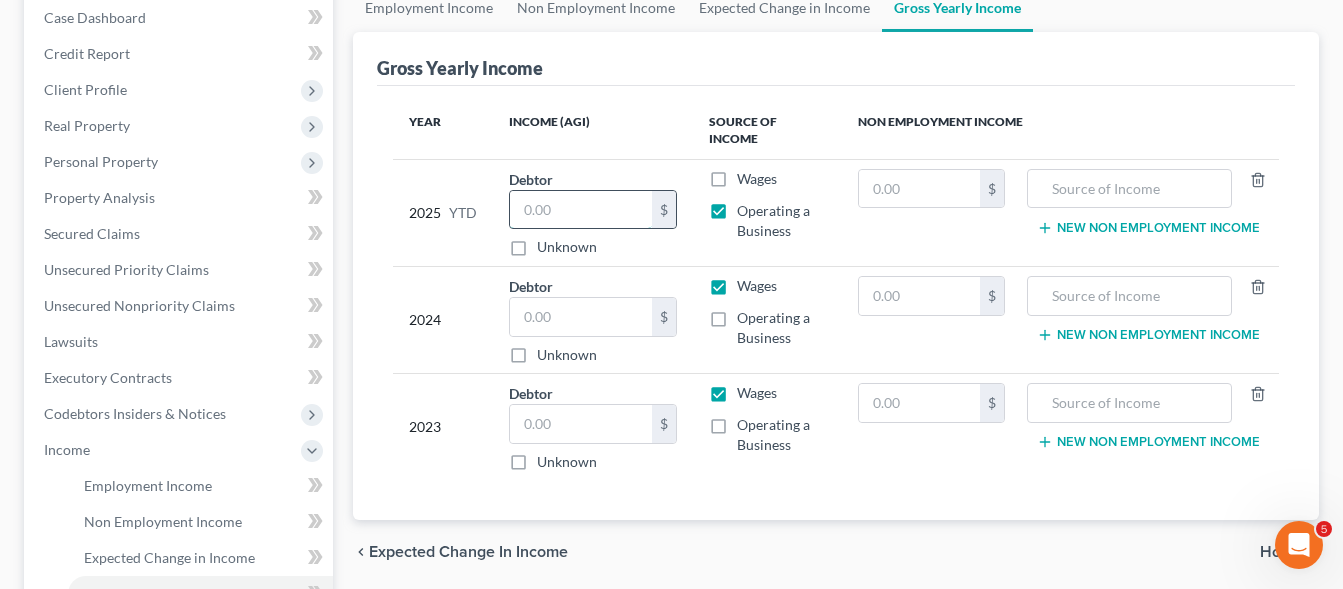 click at bounding box center (581, 210) 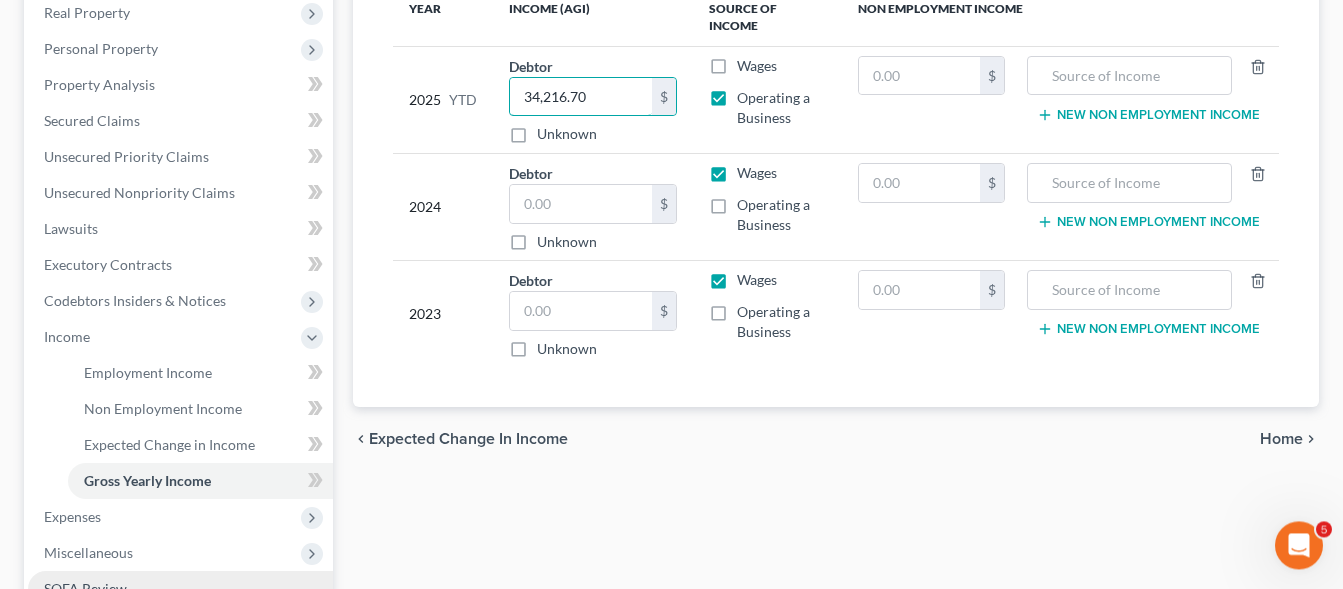 scroll, scrollTop: 514, scrollLeft: 0, axis: vertical 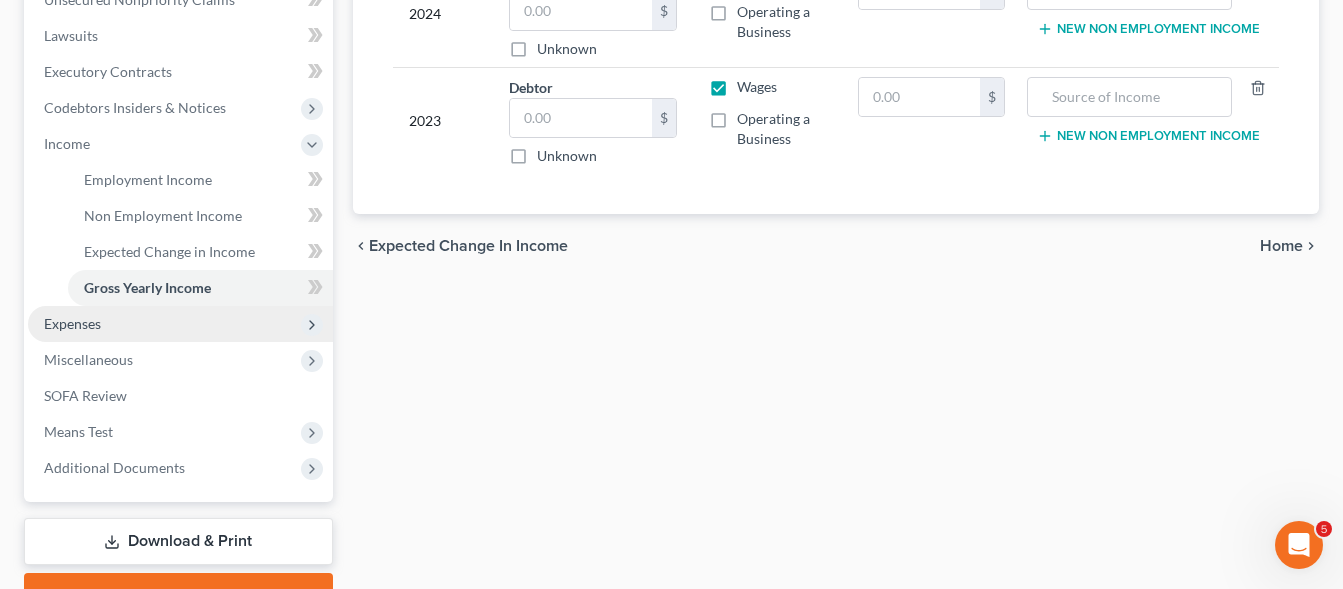 type on "34,216.70" 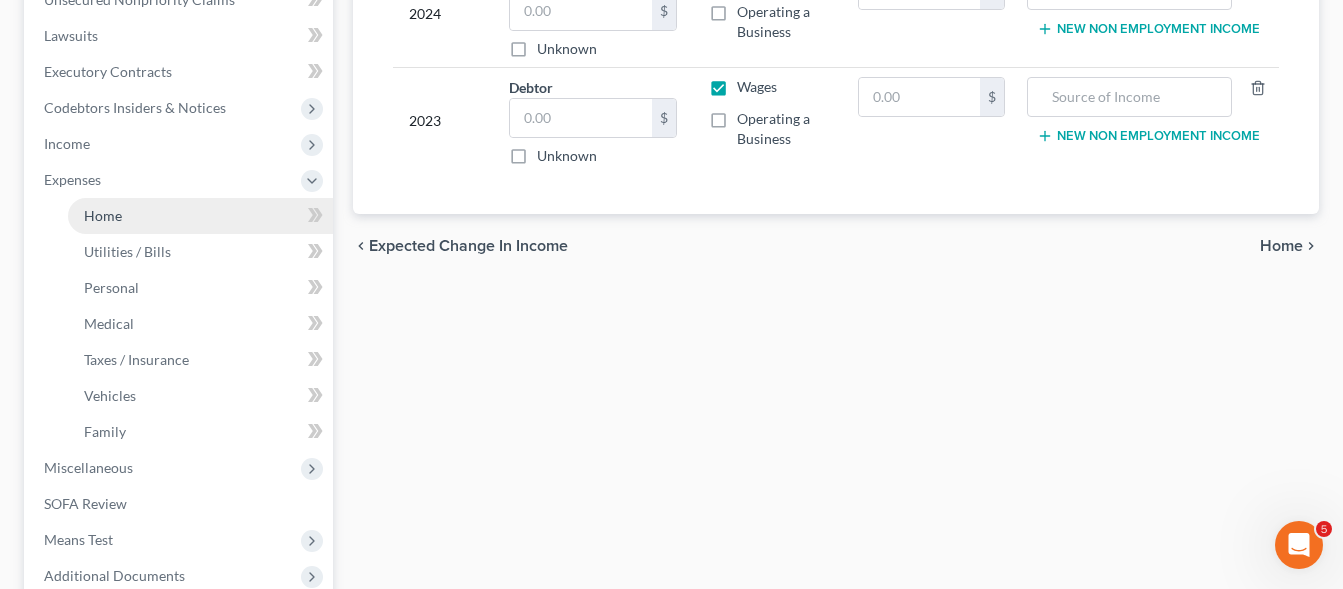 click on "Home" at bounding box center (200, 216) 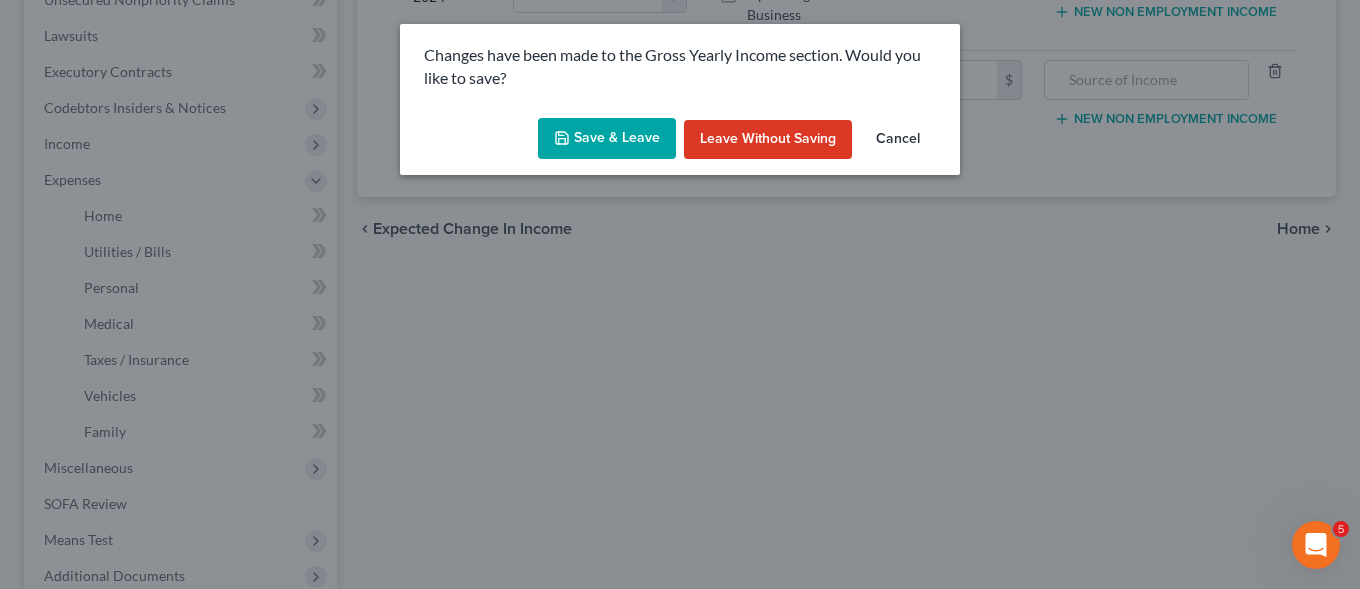 click on "Save & Leave" at bounding box center (607, 139) 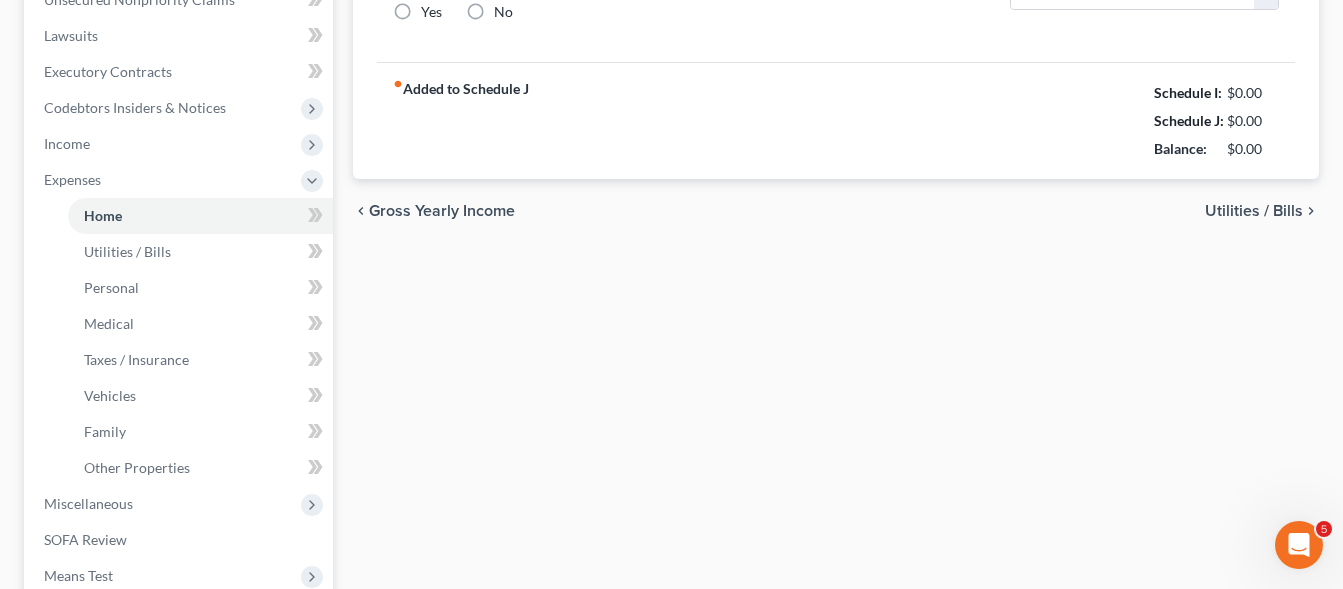type on "0.00" 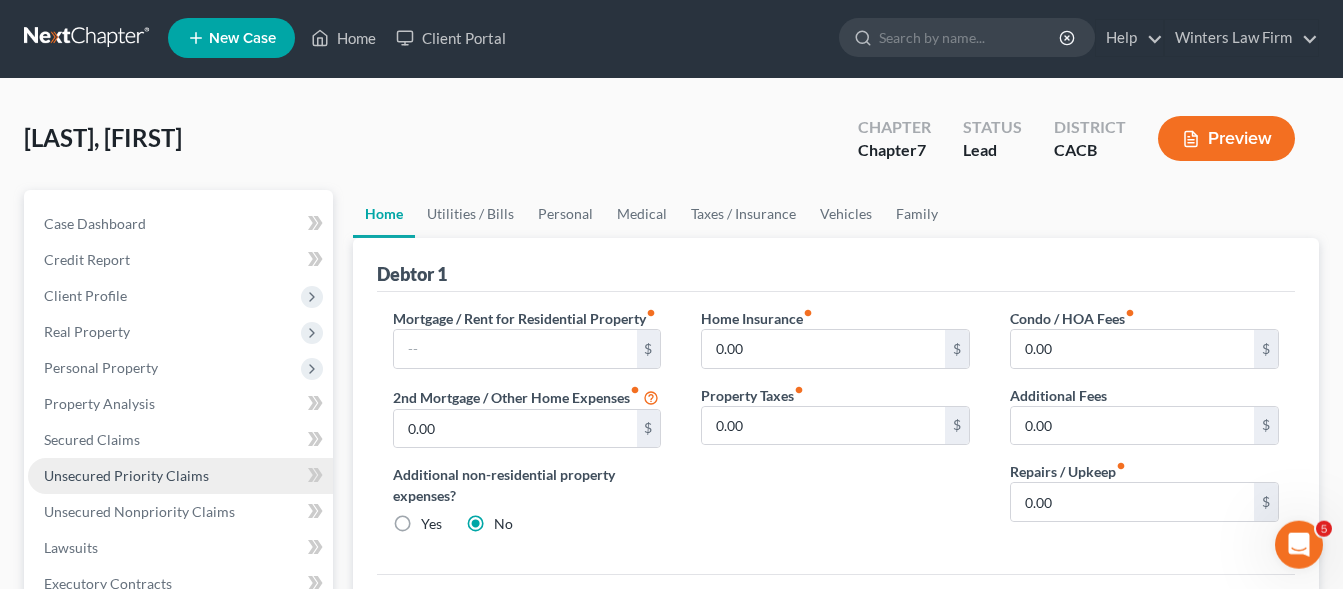 scroll, scrollTop: 0, scrollLeft: 0, axis: both 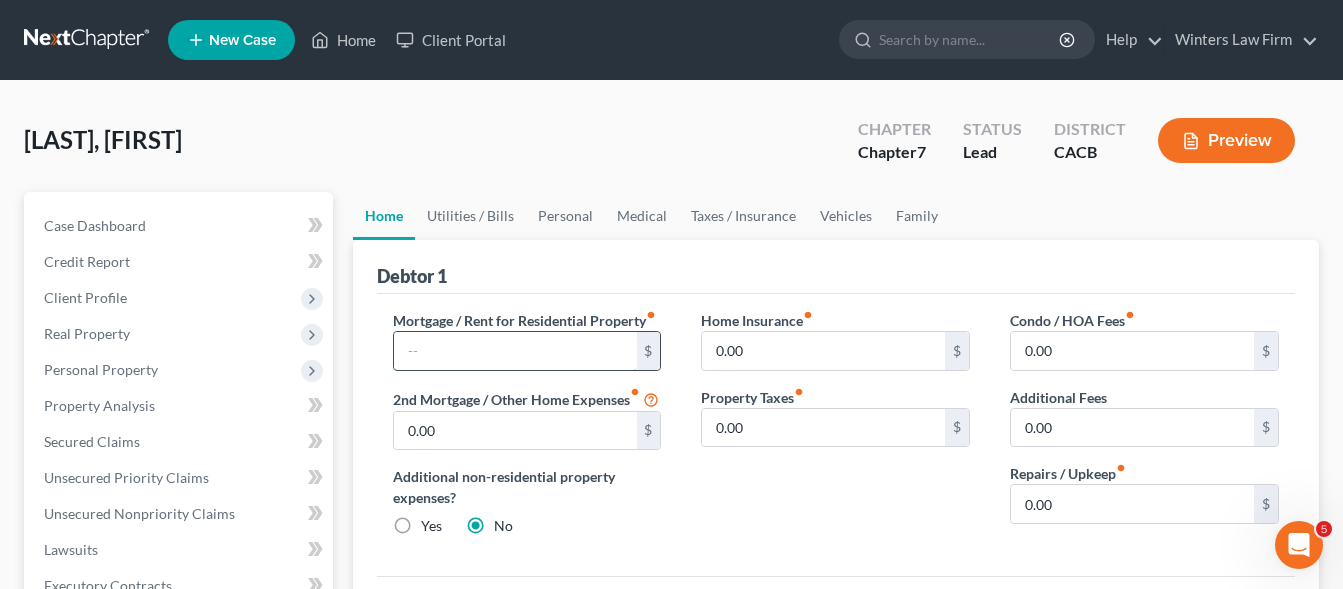 click at bounding box center (515, 351) 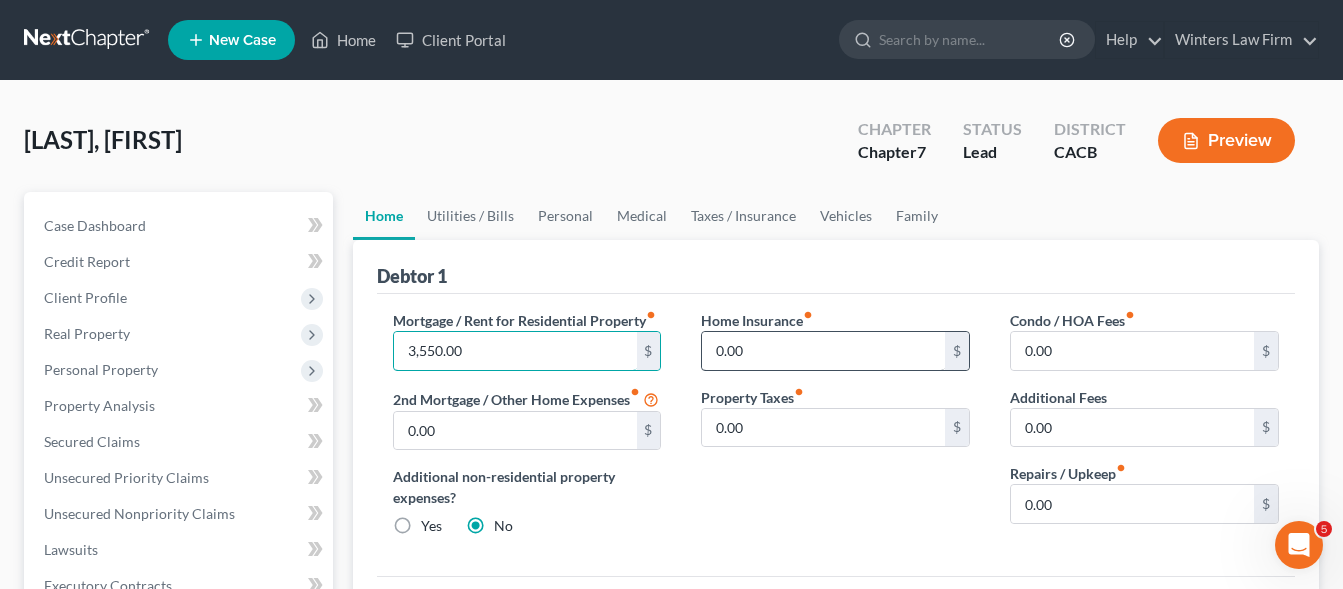 type on "3,550.00" 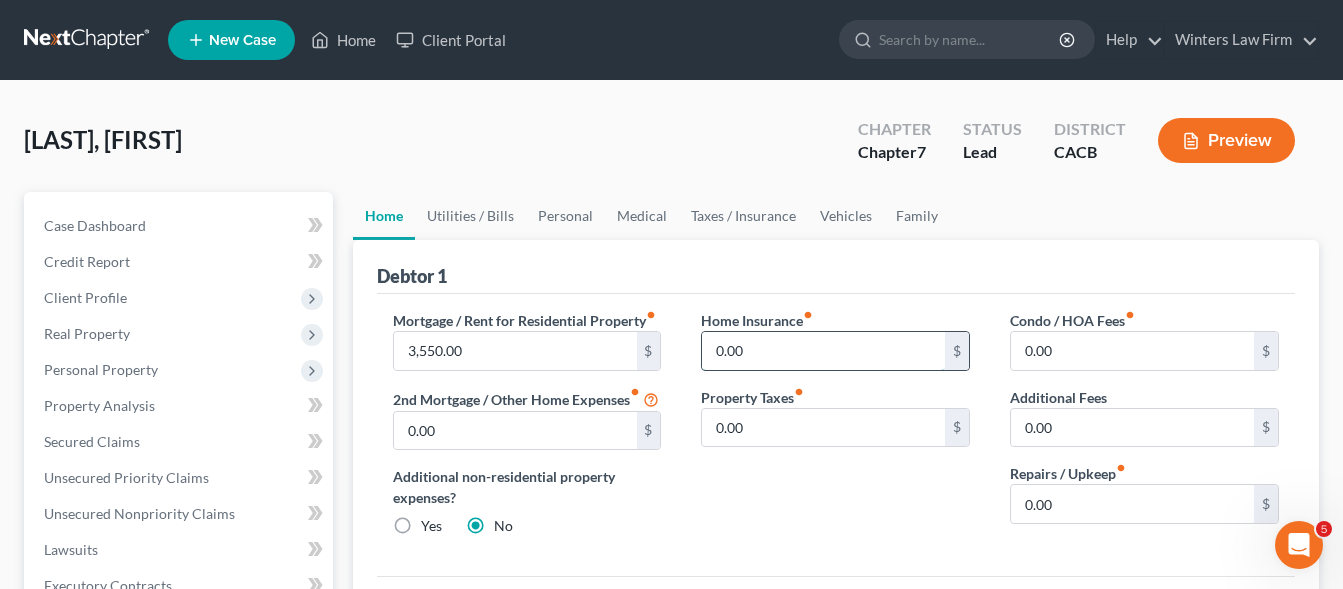 click on "0.00" at bounding box center (823, 351) 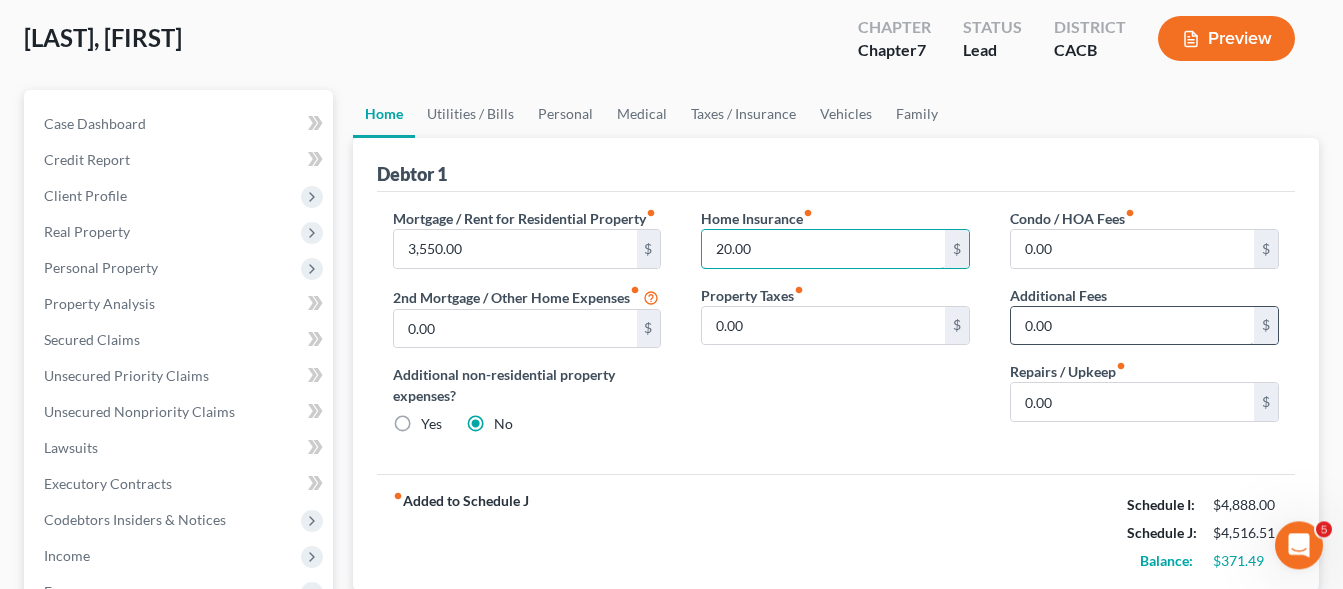 scroll, scrollTop: 204, scrollLeft: 0, axis: vertical 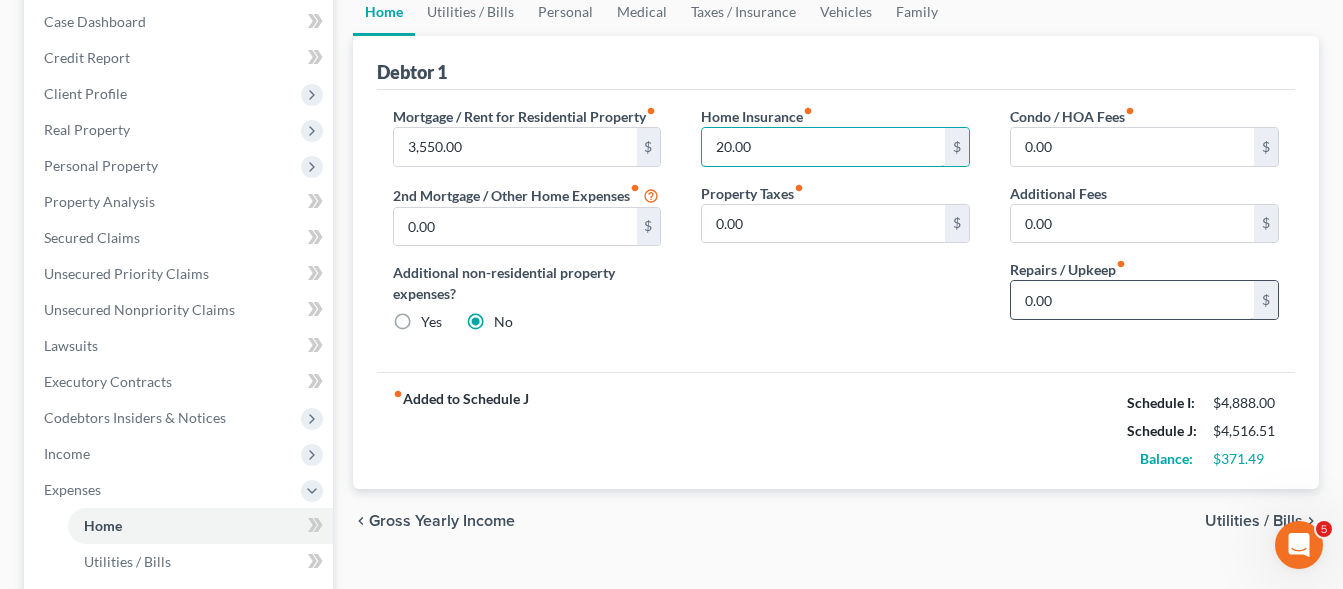 type on "20.00" 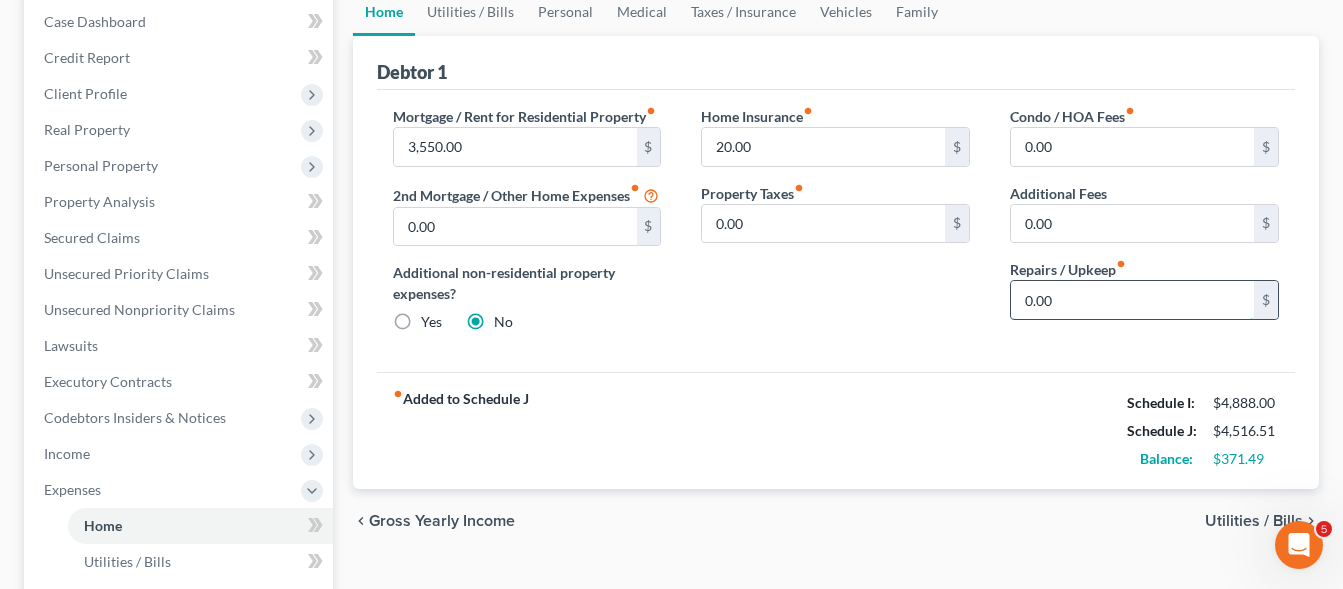 drag, startPoint x: 1075, startPoint y: 297, endPoint x: 1122, endPoint y: 311, distance: 49.0408 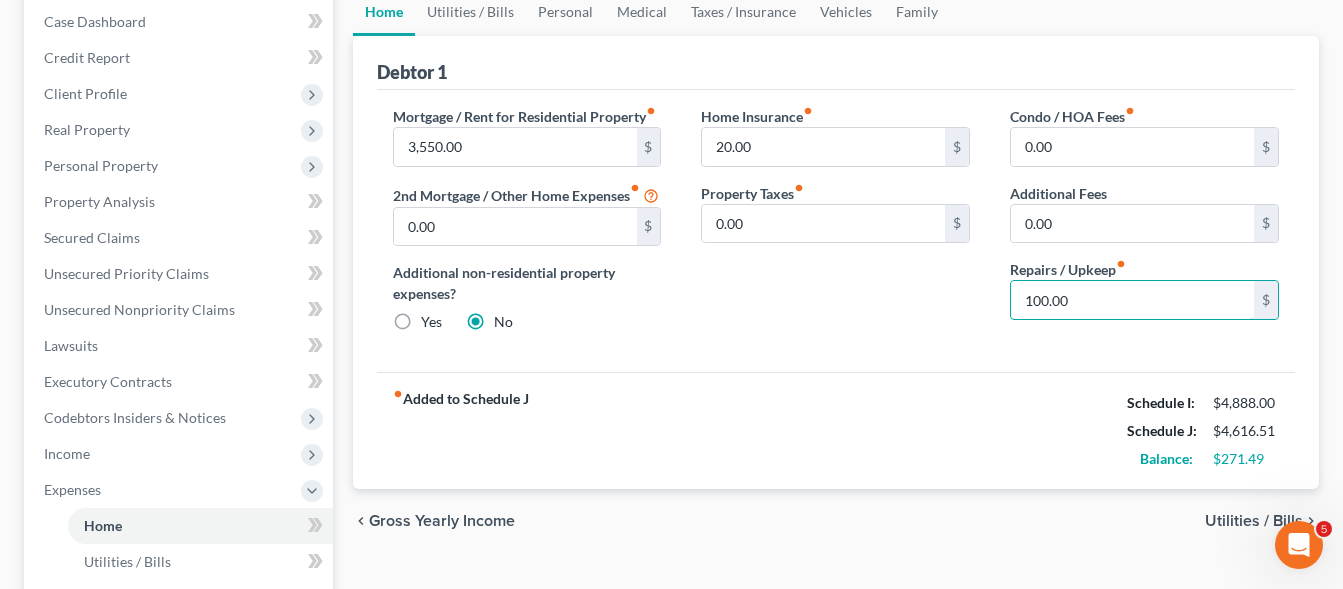 type on "100.00" 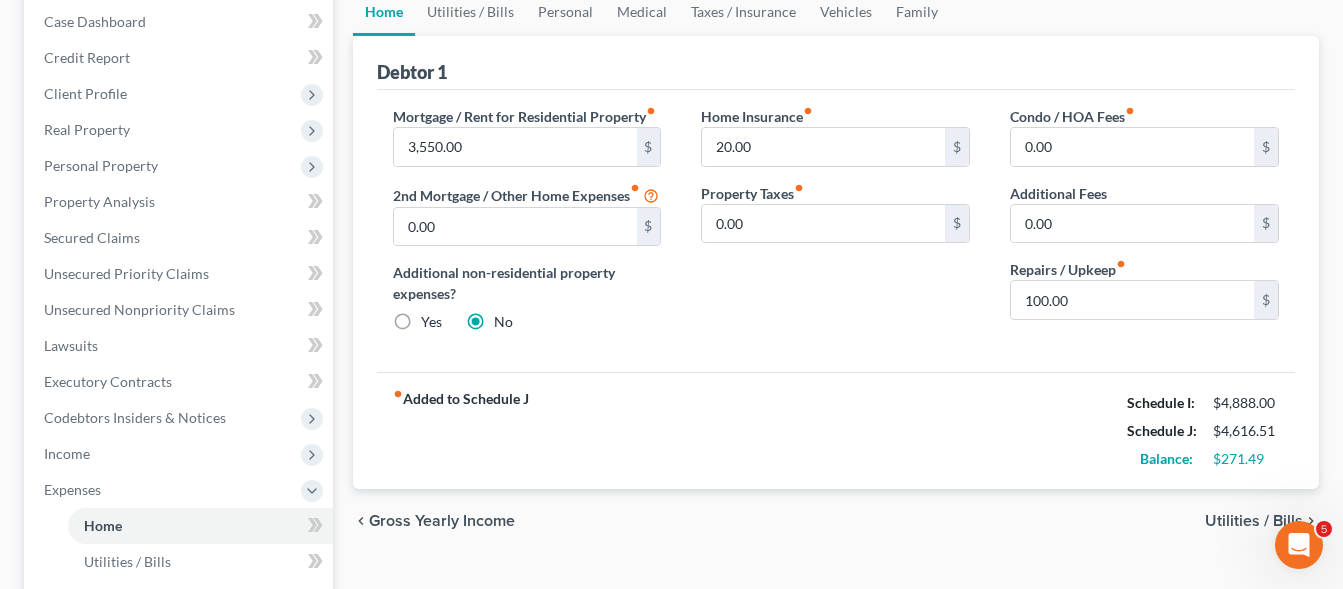 click on "Utilities / Bills" at bounding box center (1254, 521) 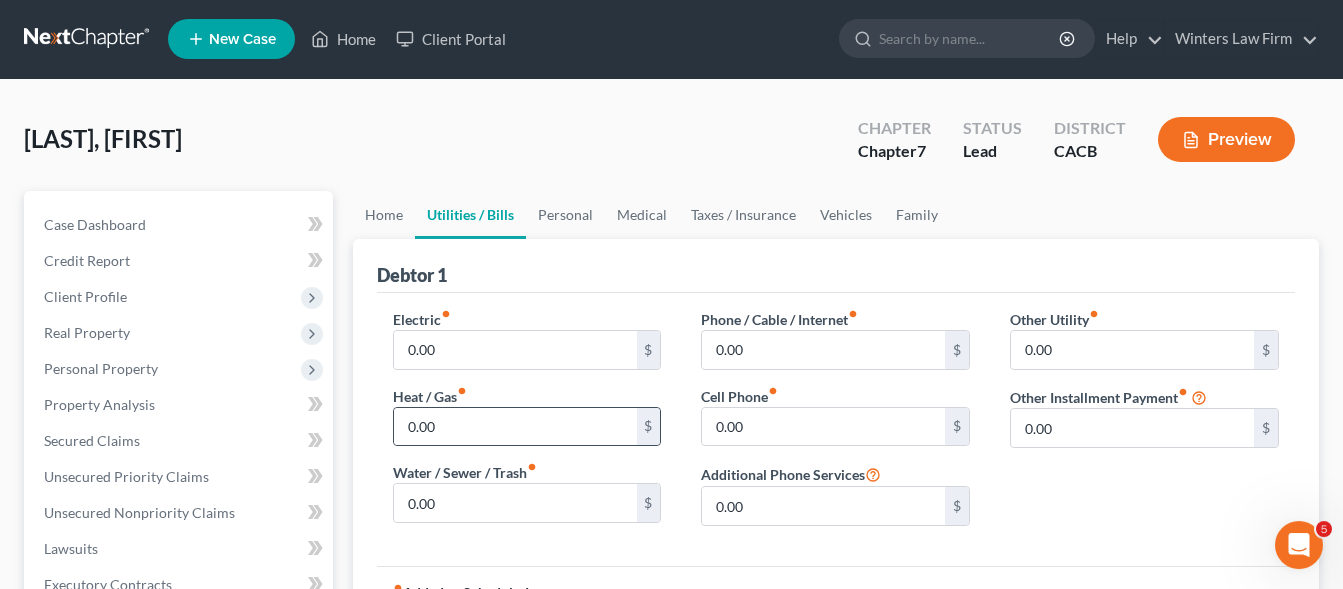 scroll, scrollTop: 0, scrollLeft: 0, axis: both 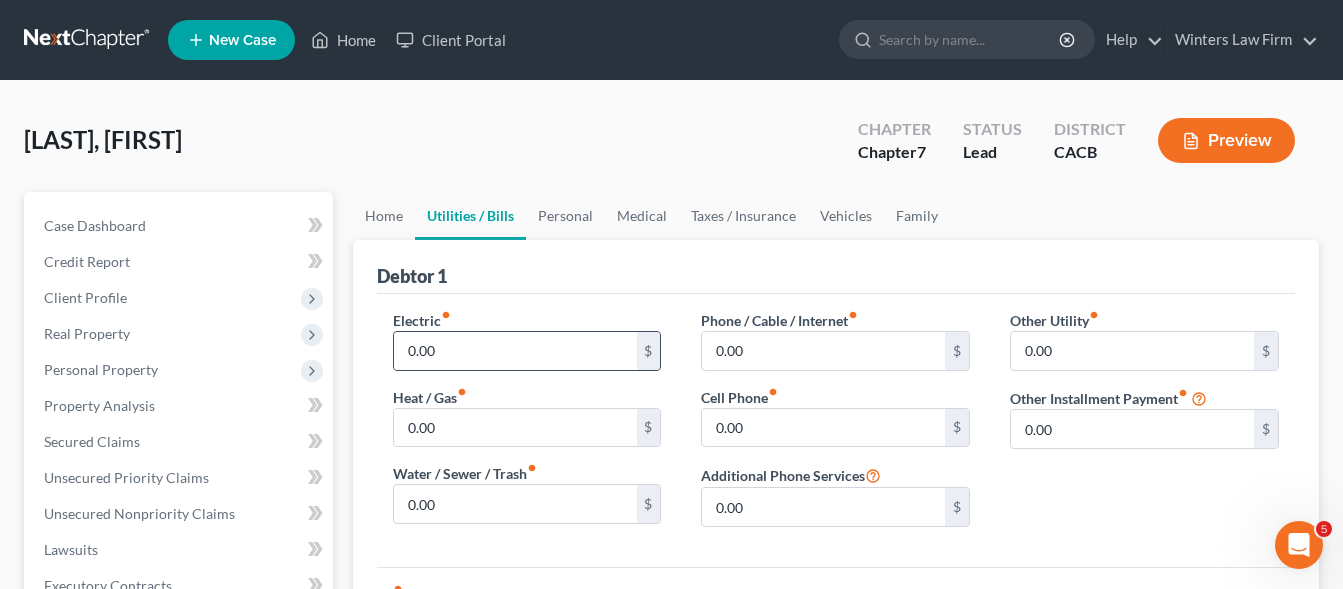 click on "0.00 $" at bounding box center (527, 351) 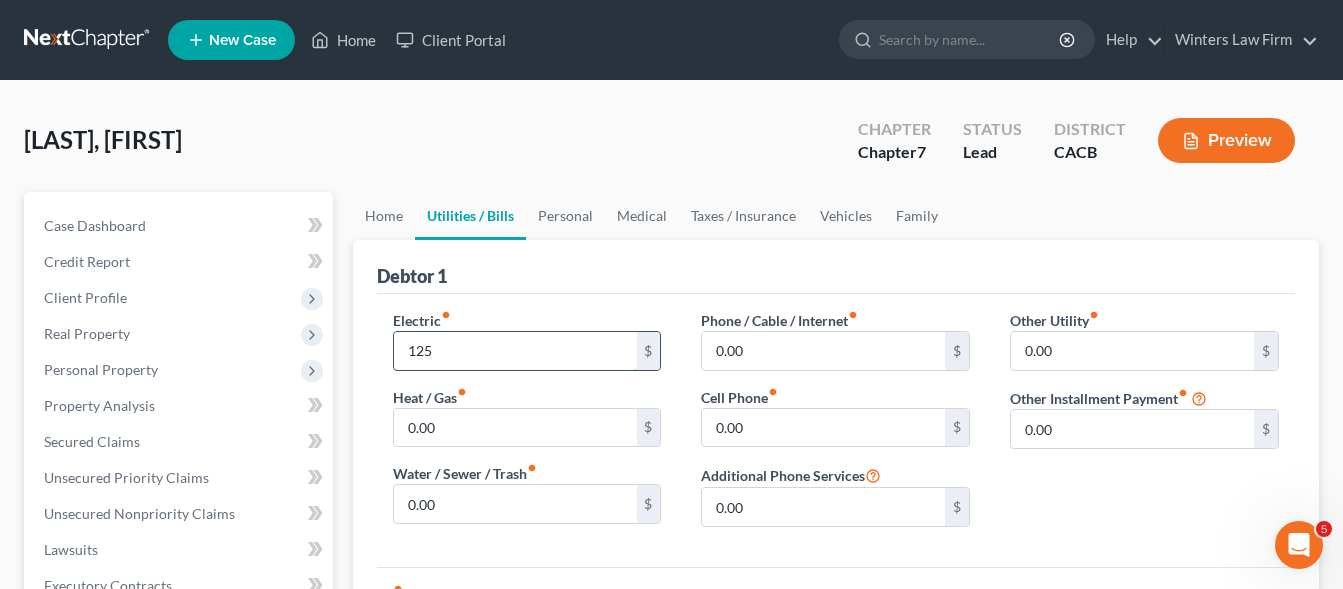 type on "125" 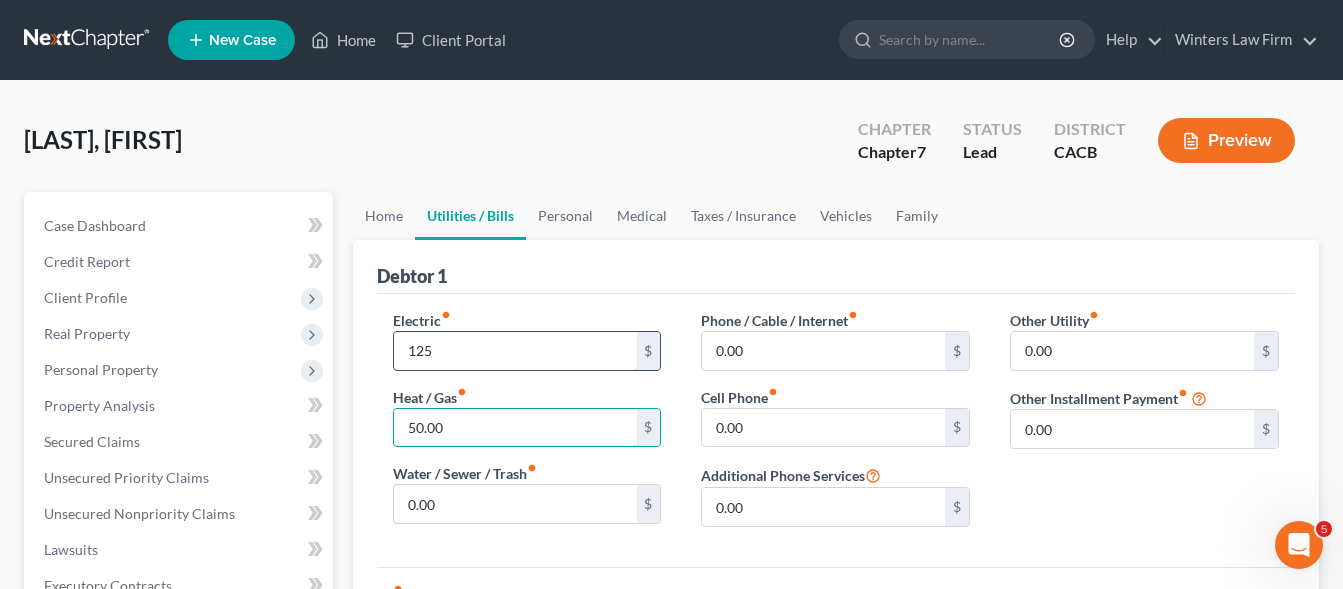 type on "50.00" 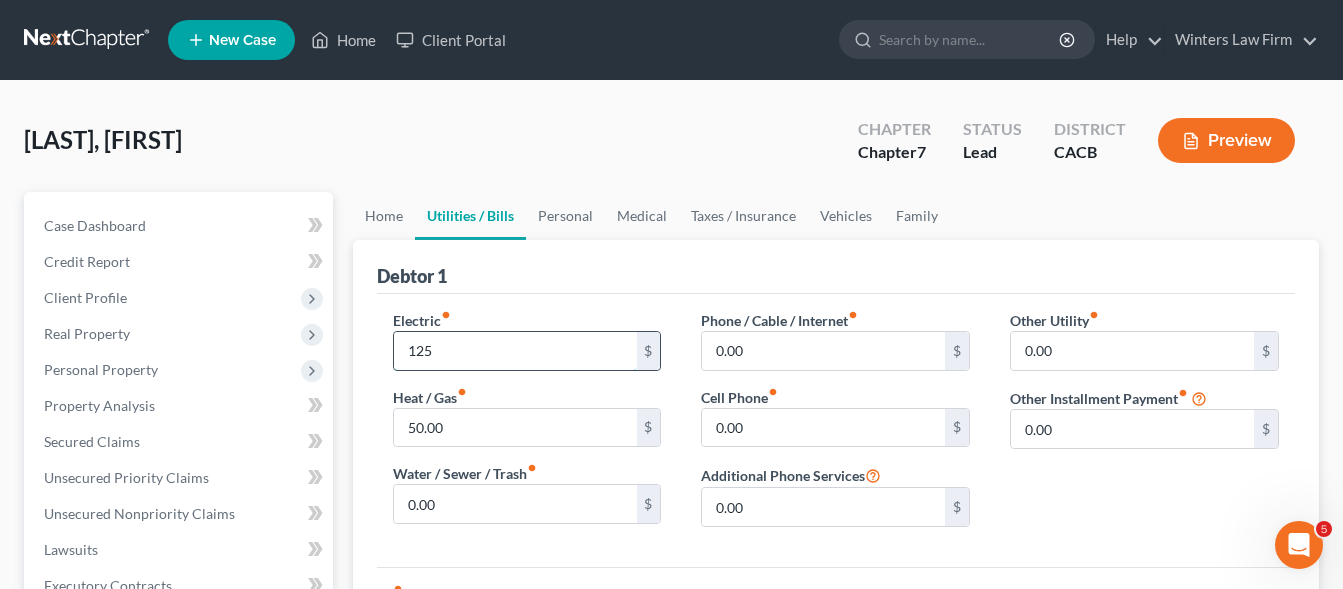 drag, startPoint x: 446, startPoint y: 353, endPoint x: 433, endPoint y: 353, distance: 13 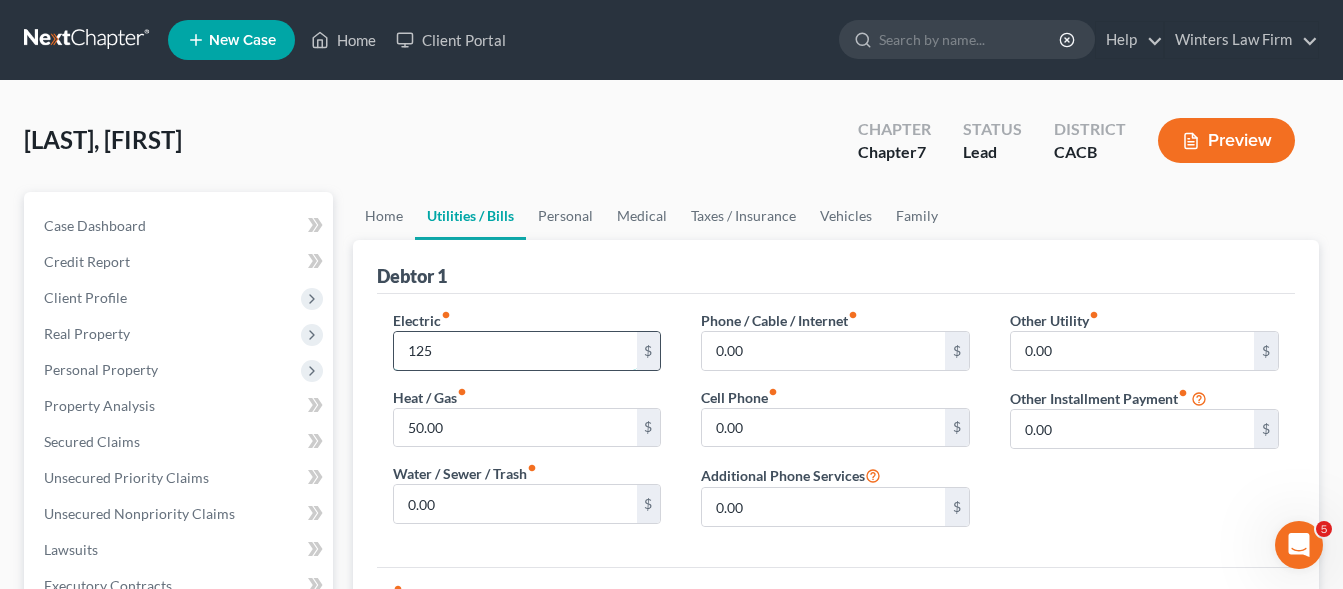 click on "125" at bounding box center (515, 351) 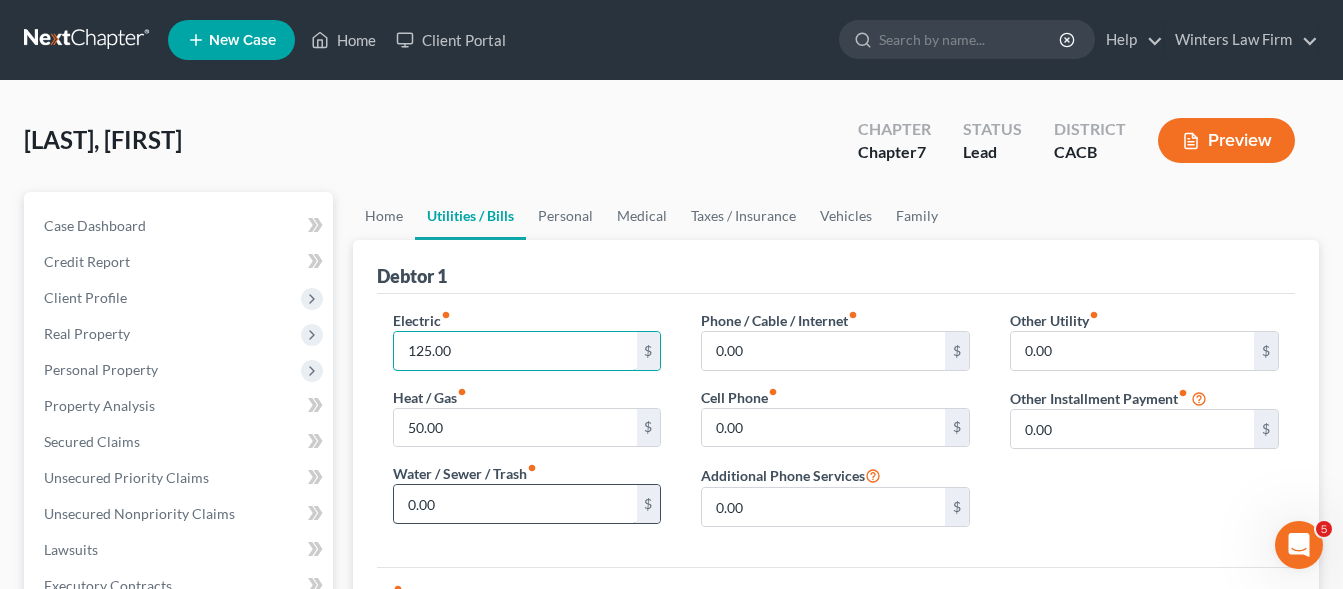 type on "125.00" 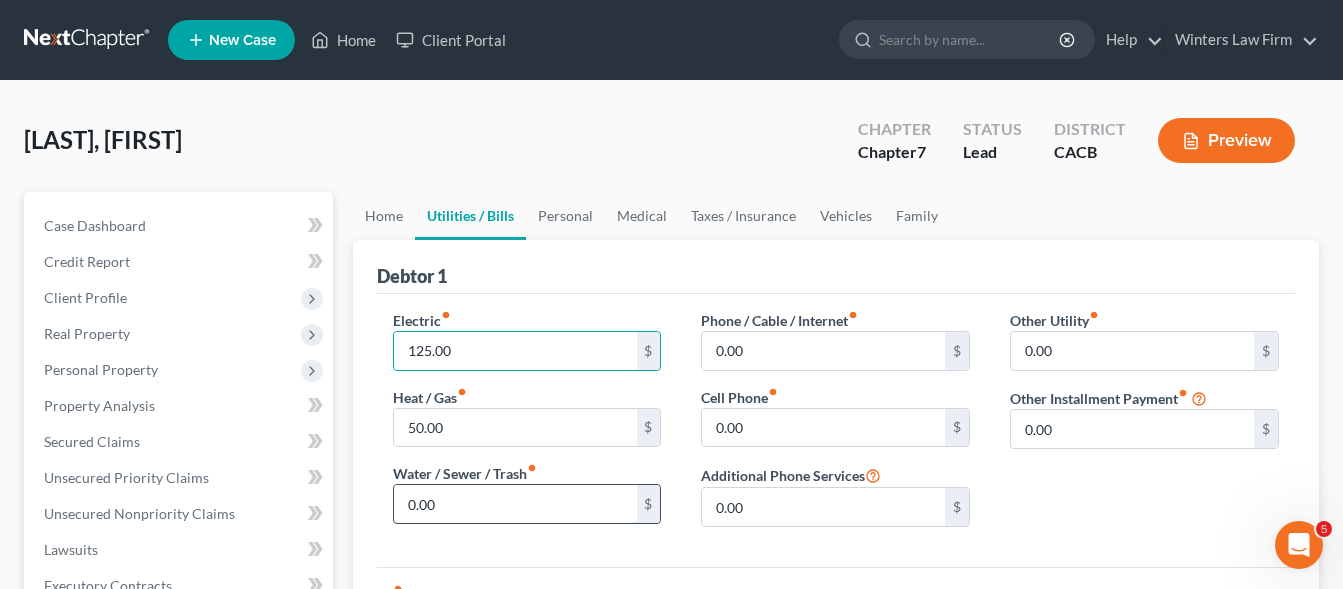 click on "0.00" at bounding box center (515, 504) 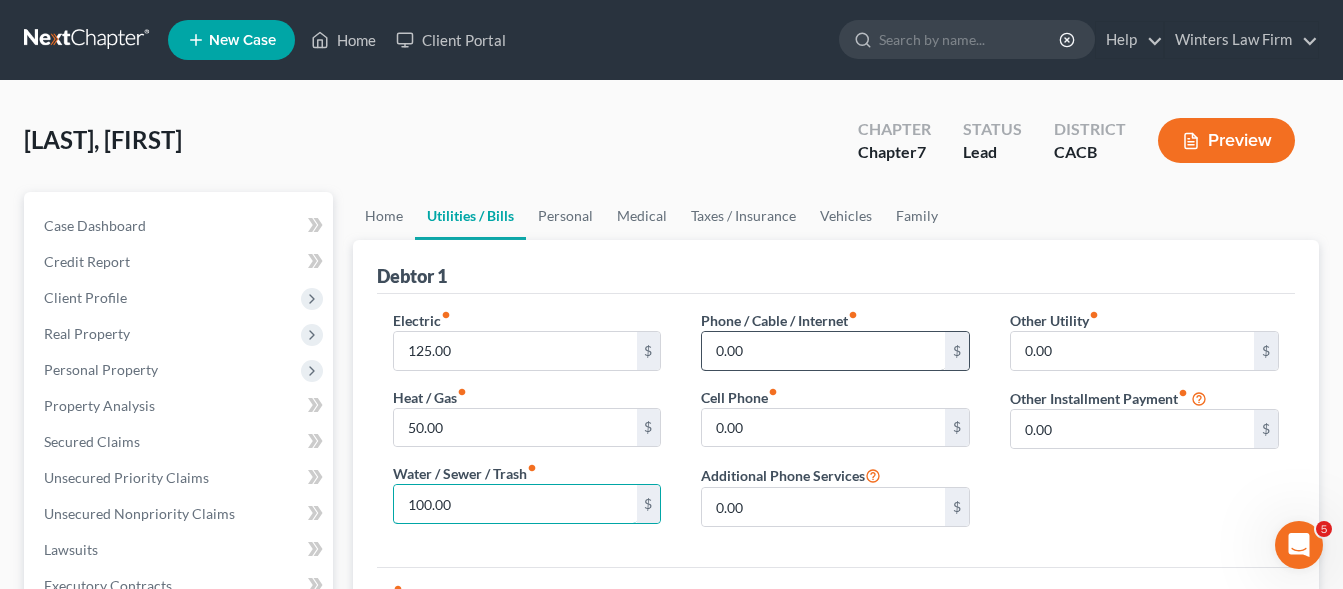 type on "100.00" 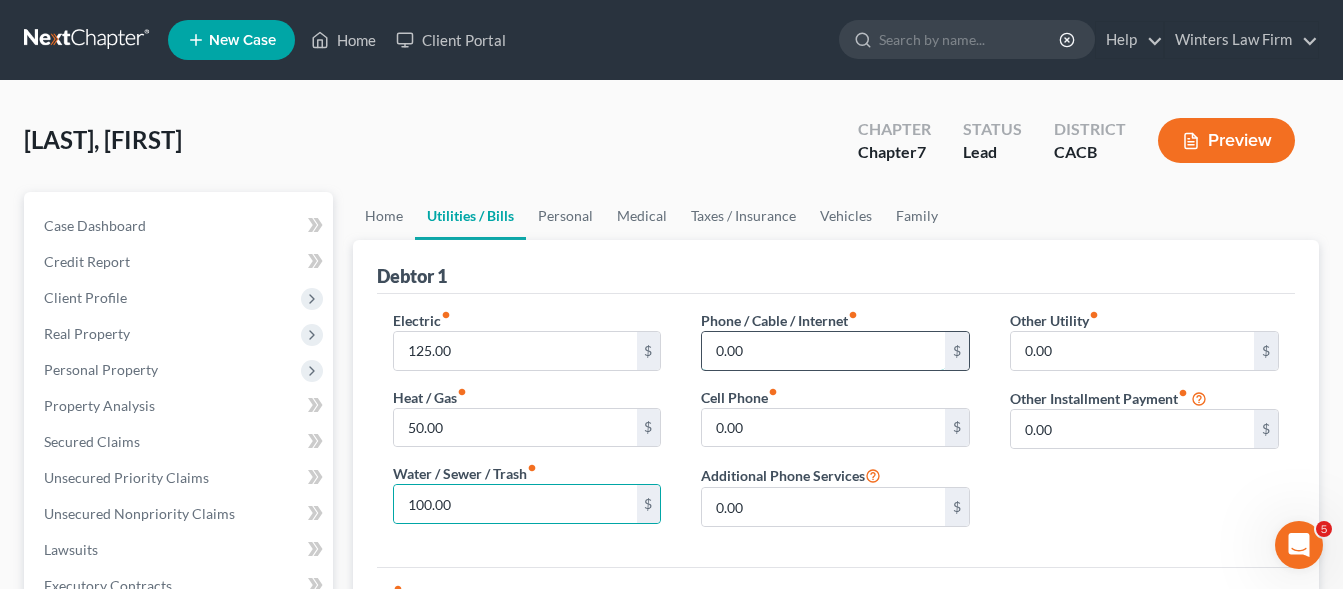 click on "0.00" at bounding box center (823, 351) 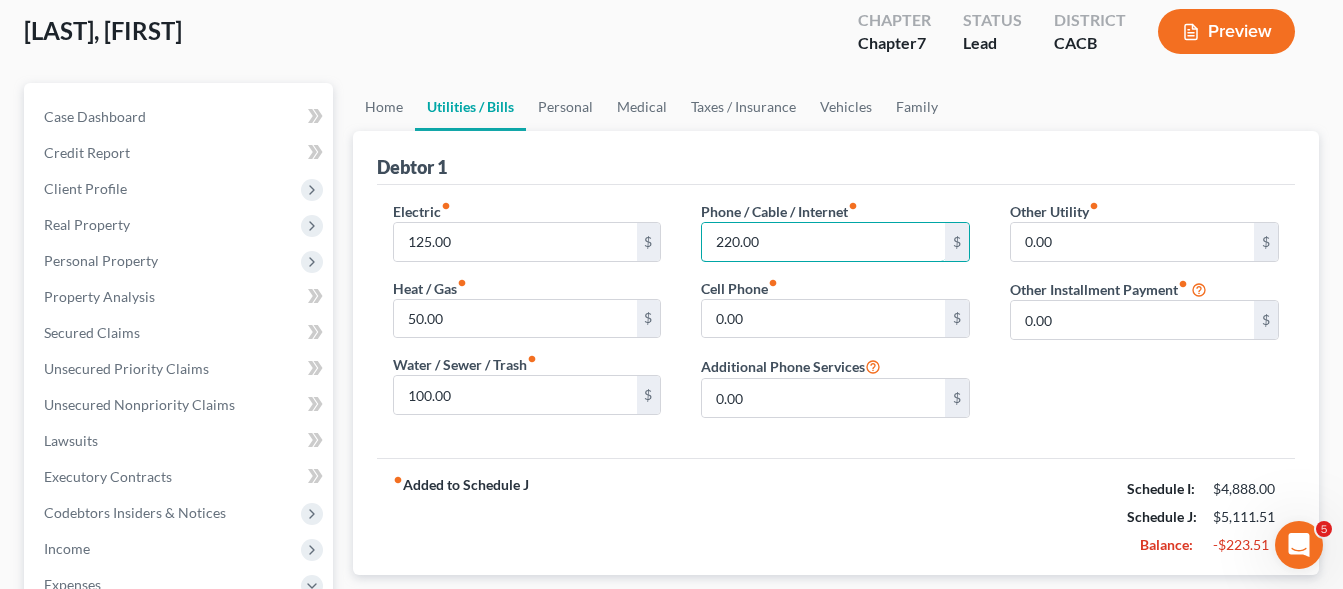 scroll, scrollTop: 204, scrollLeft: 0, axis: vertical 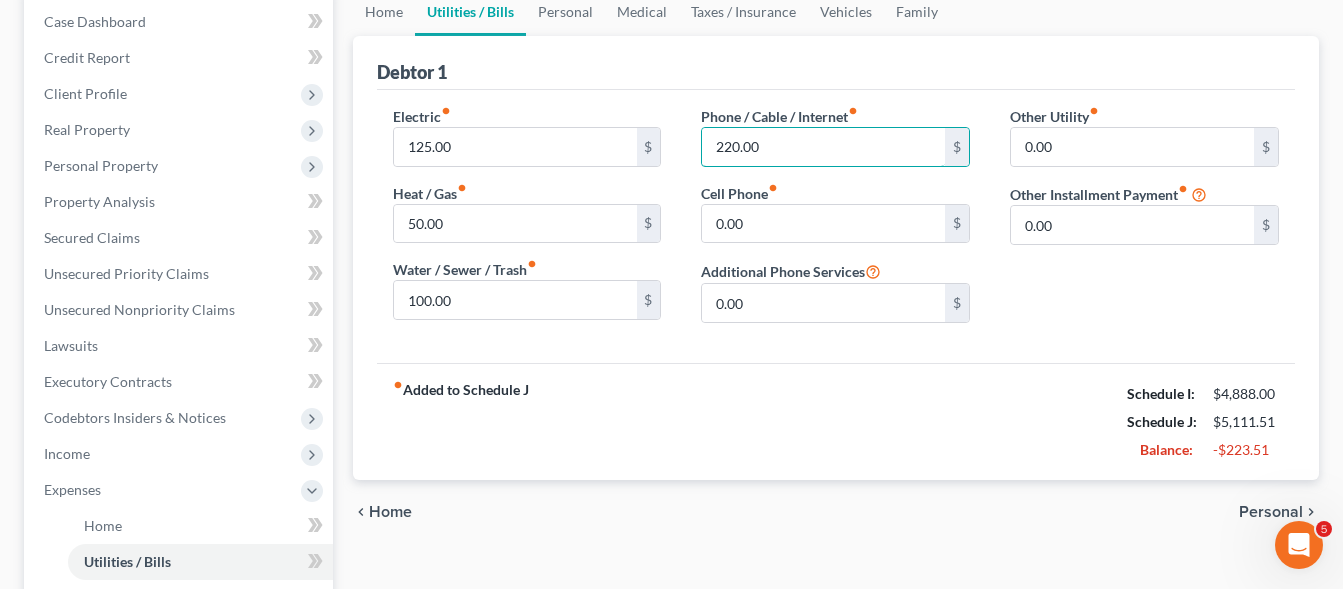 type on "220.00" 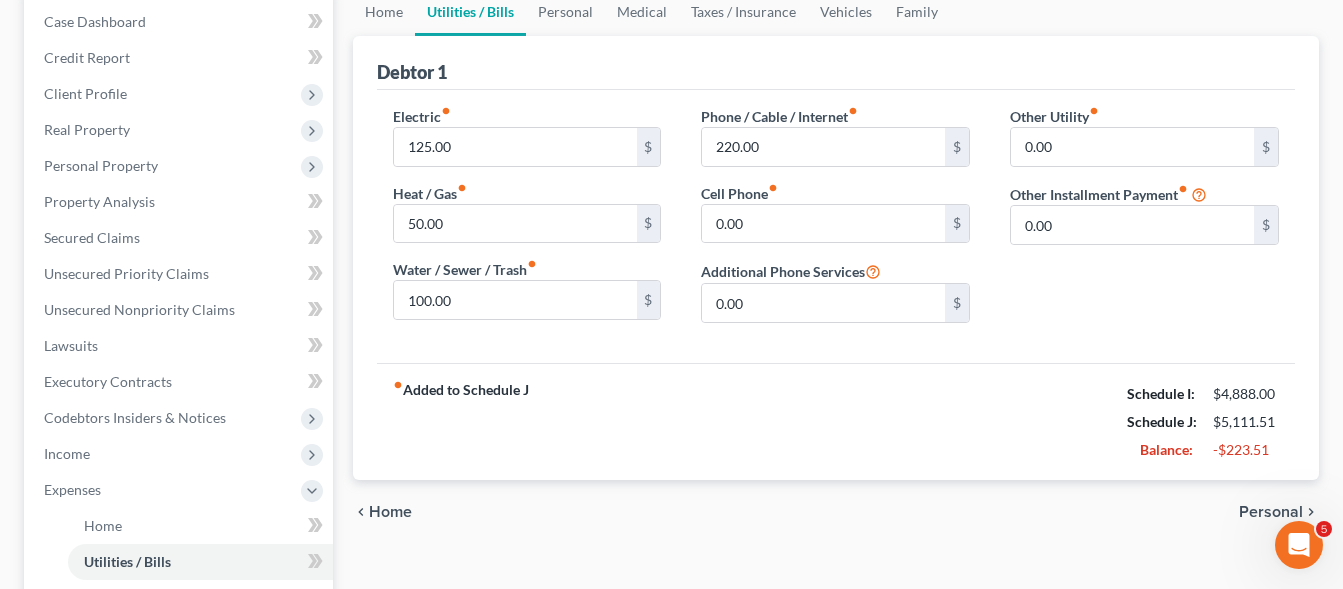 click on "Personal" at bounding box center [1271, 512] 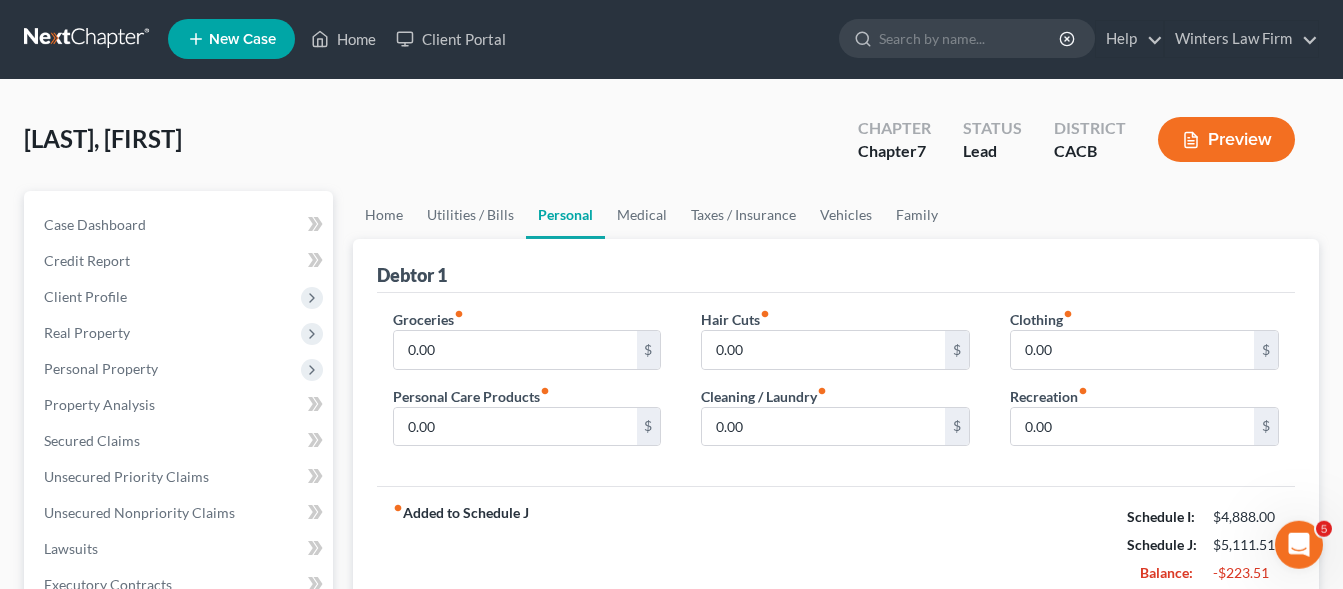 scroll, scrollTop: 0, scrollLeft: 0, axis: both 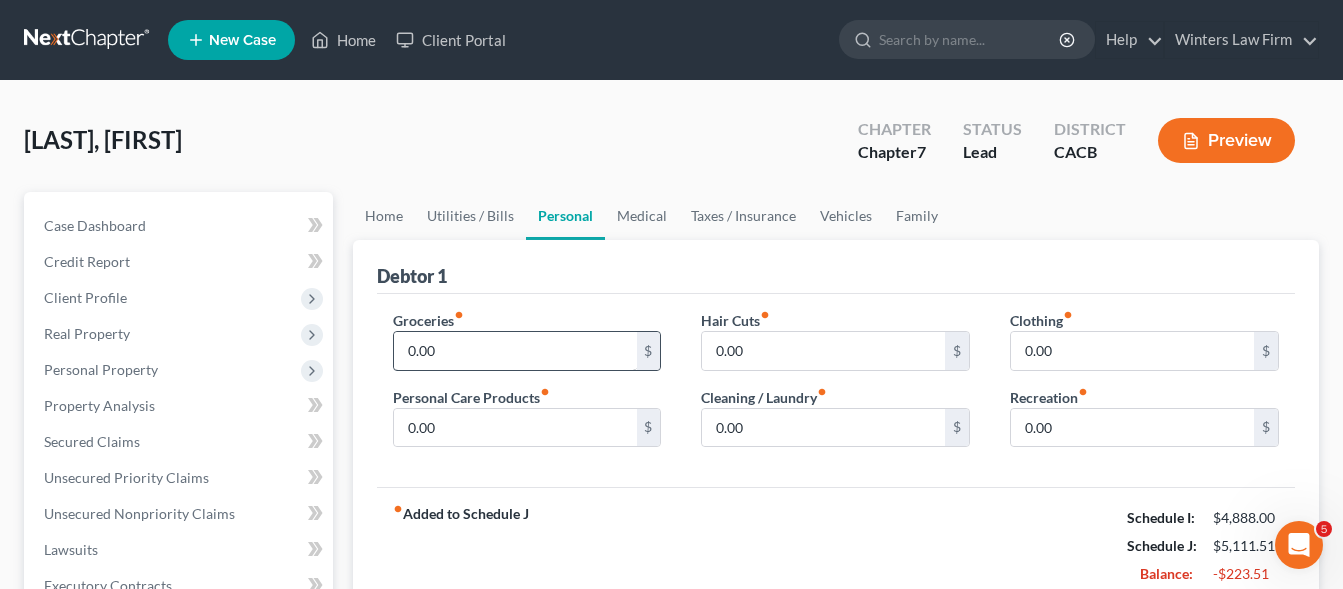 type 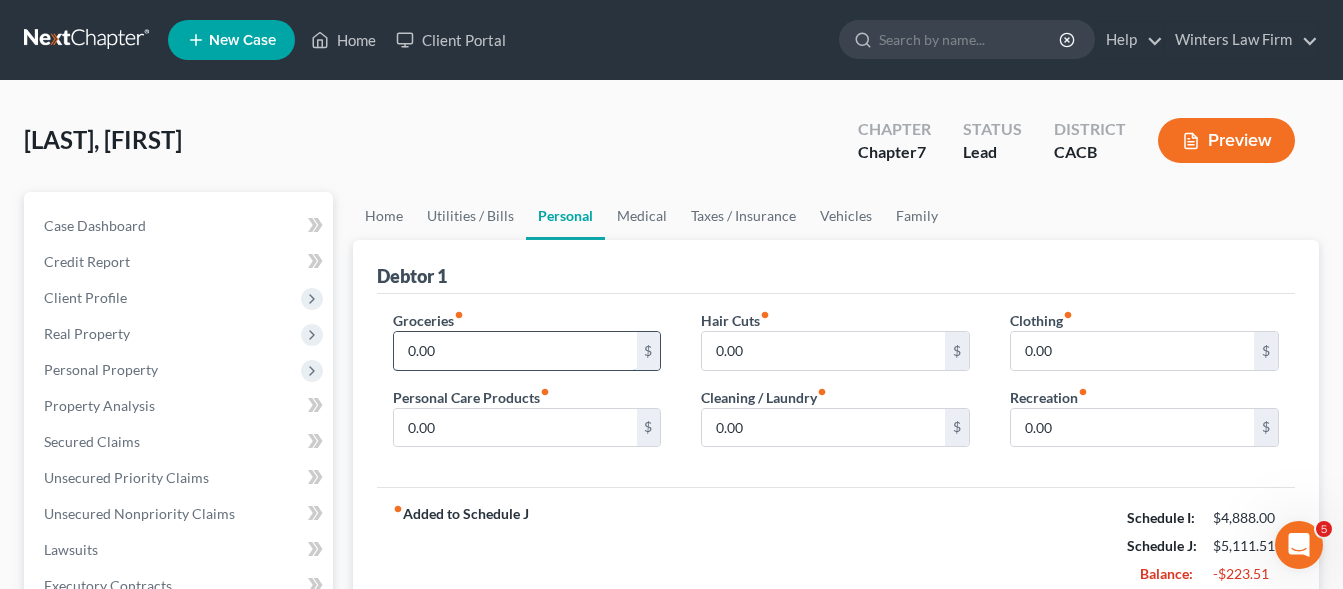 drag, startPoint x: 522, startPoint y: 341, endPoint x: 481, endPoint y: 340, distance: 41.01219 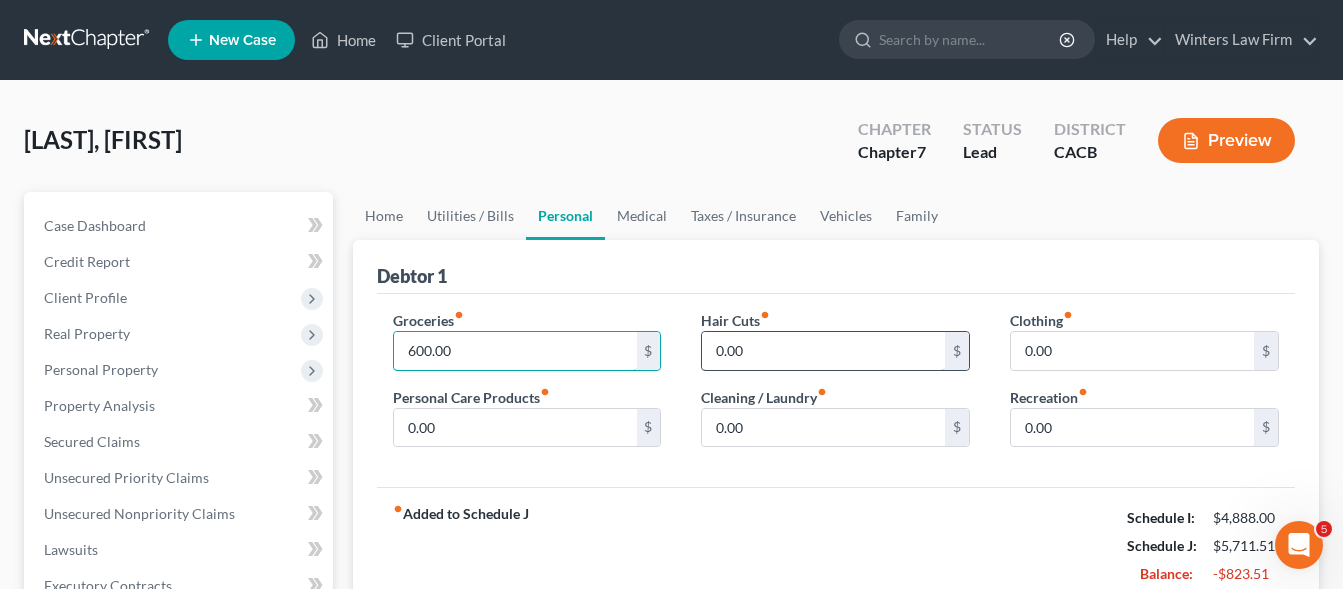type on "600.00" 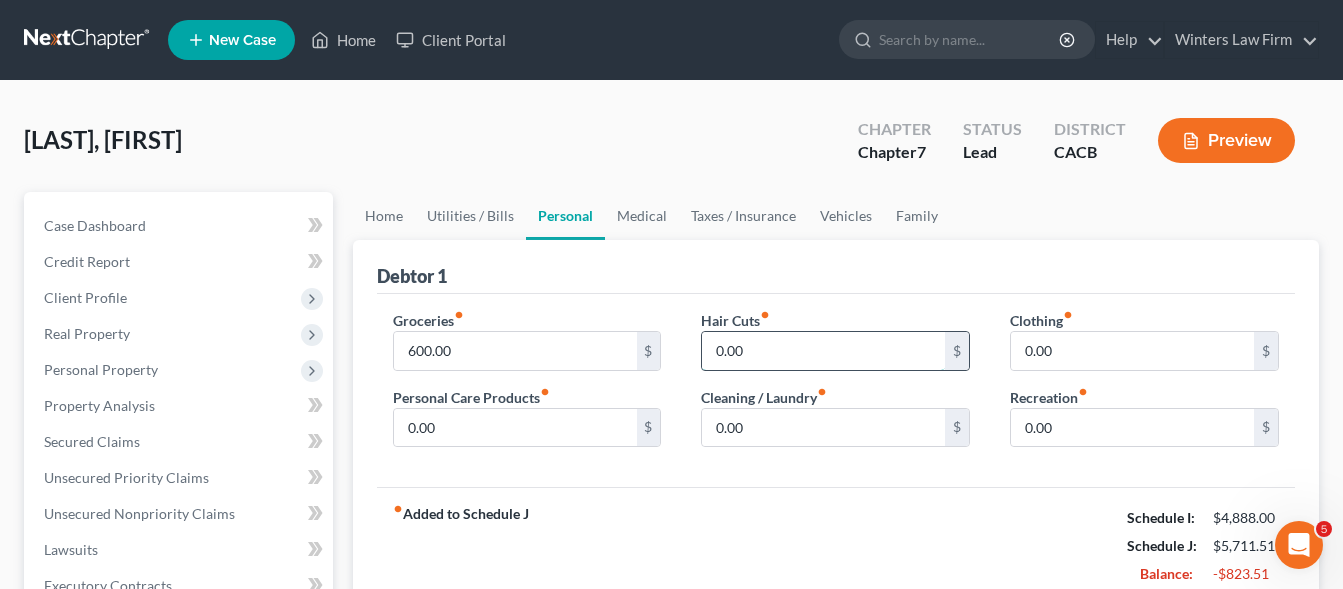 drag, startPoint x: 752, startPoint y: 355, endPoint x: 772, endPoint y: 349, distance: 20.880613 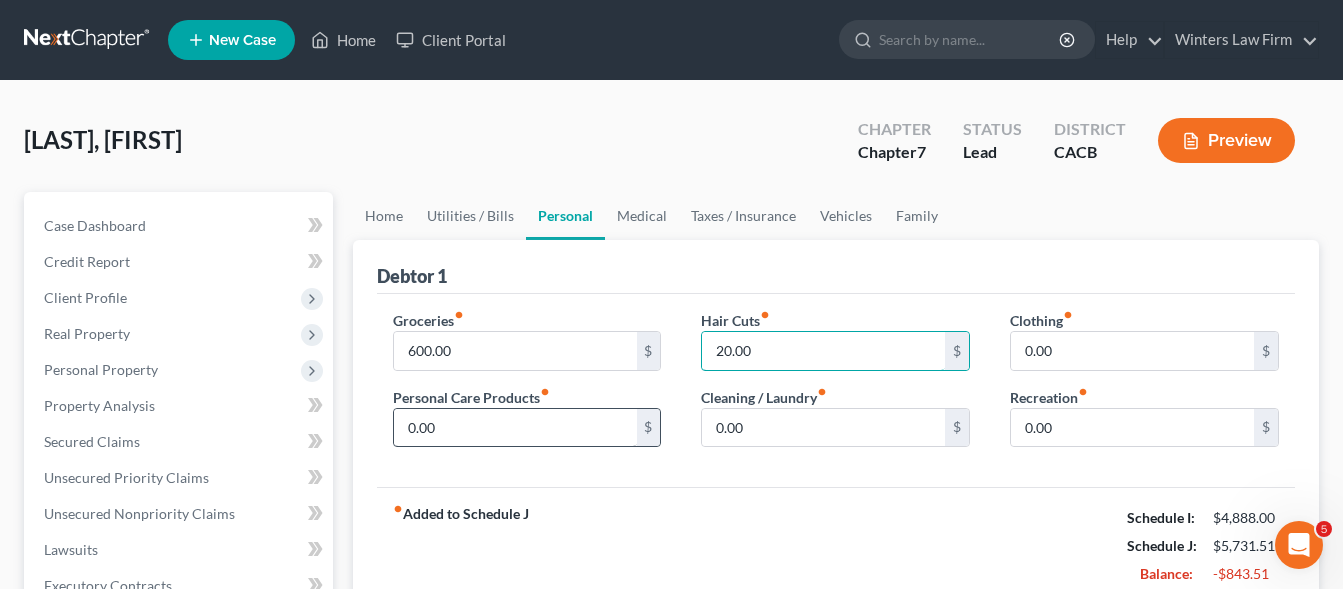 type on "20.00" 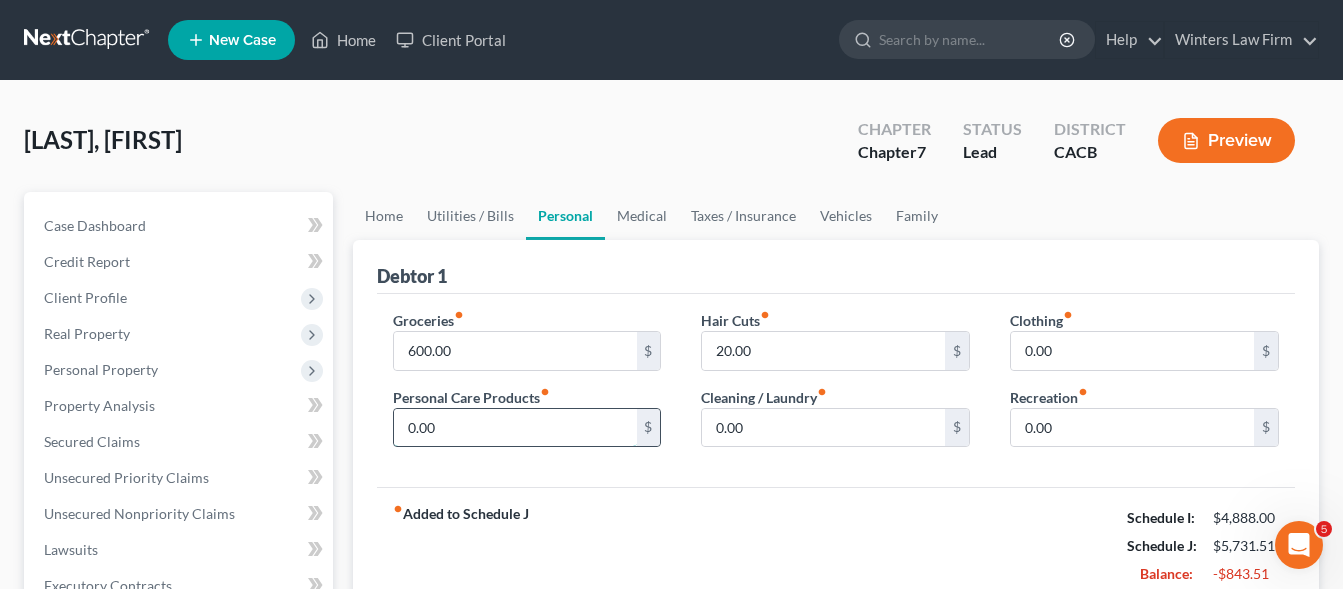 click on "0.00" at bounding box center (515, 428) 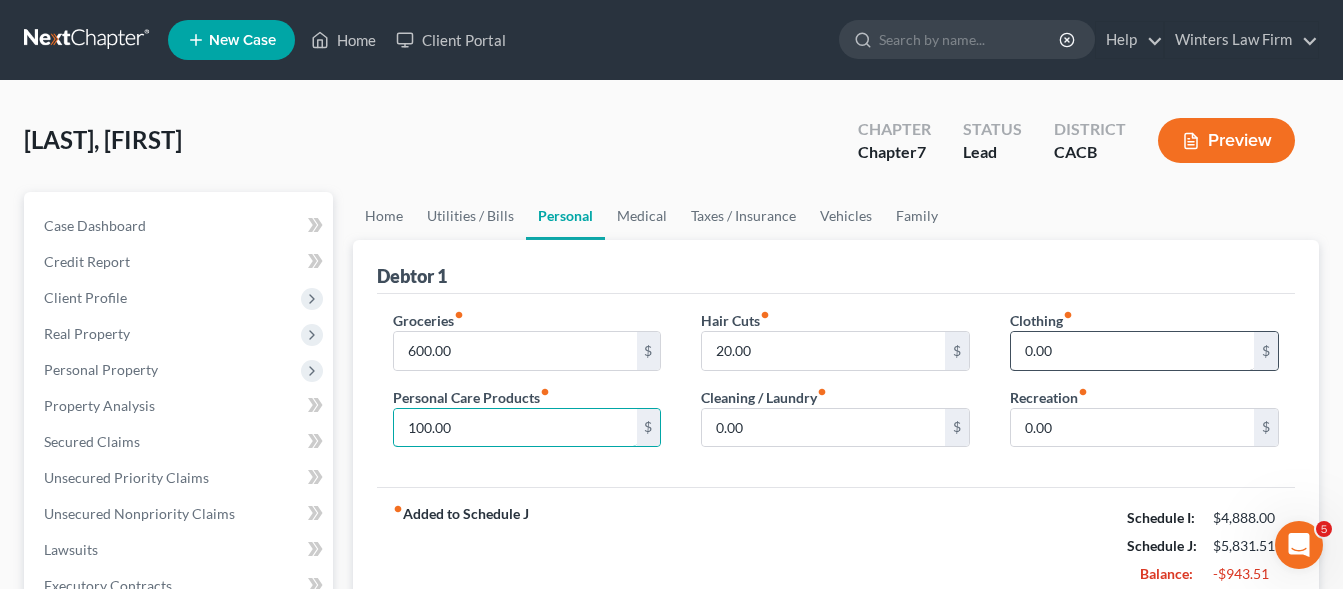 type on "100.00" 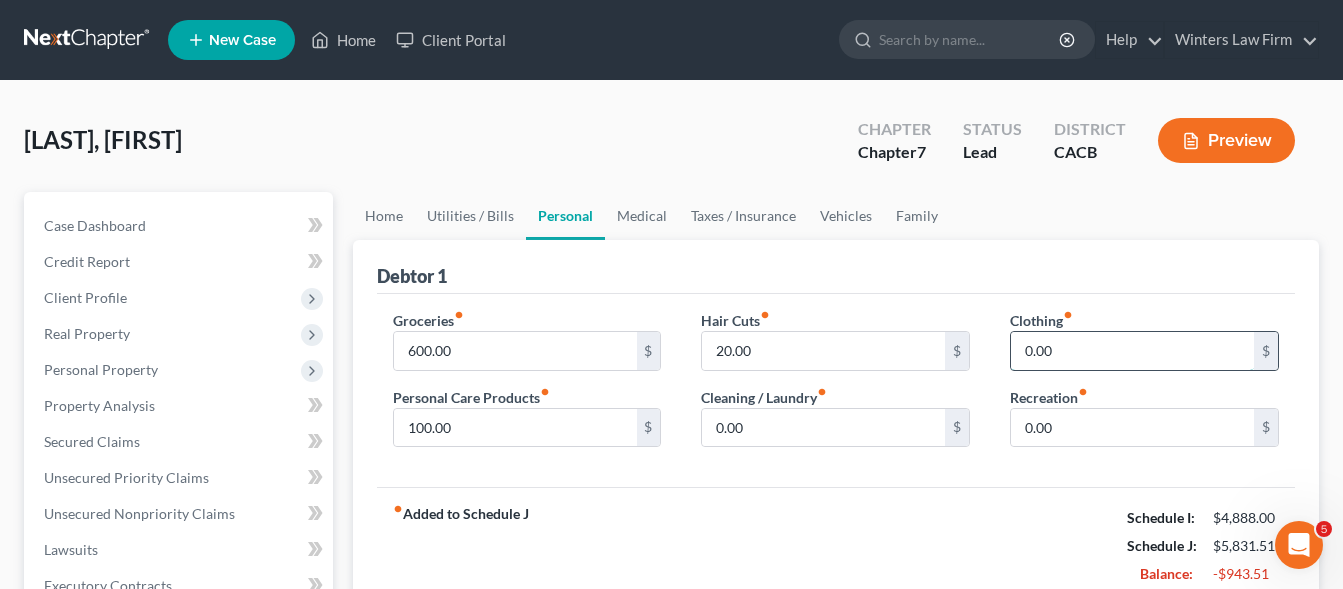 click on "0.00" at bounding box center [1132, 351] 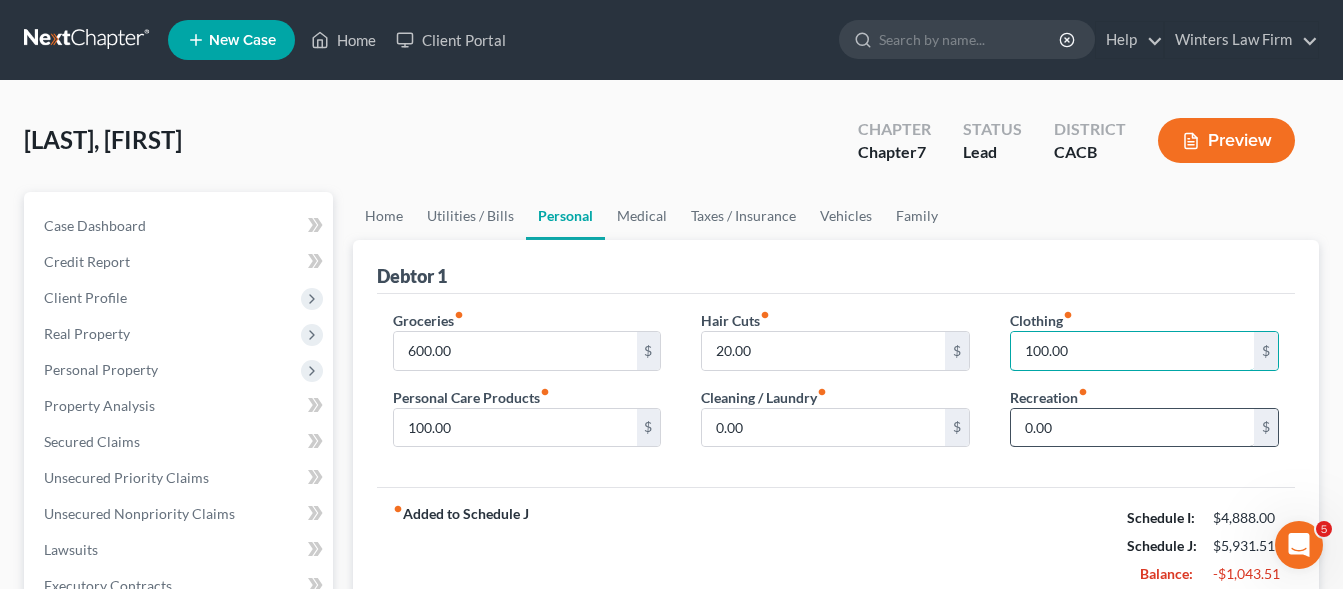 type on "100.00" 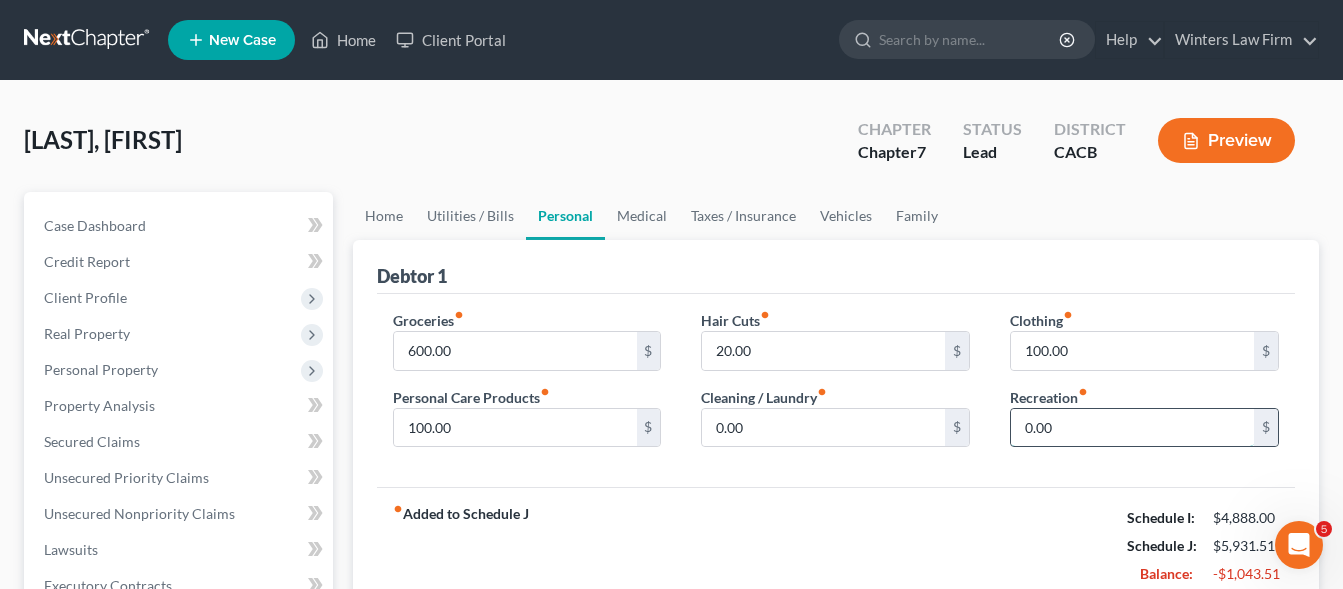 drag, startPoint x: 1084, startPoint y: 414, endPoint x: 1109, endPoint y: 425, distance: 27.313 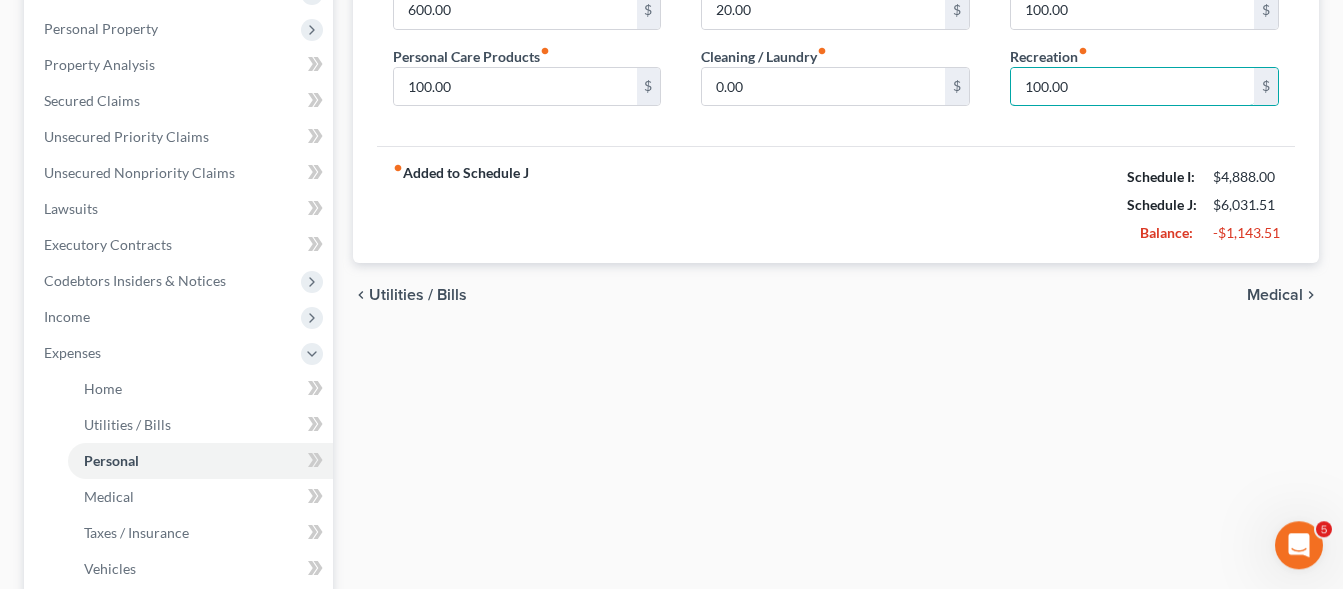 scroll, scrollTop: 306, scrollLeft: 0, axis: vertical 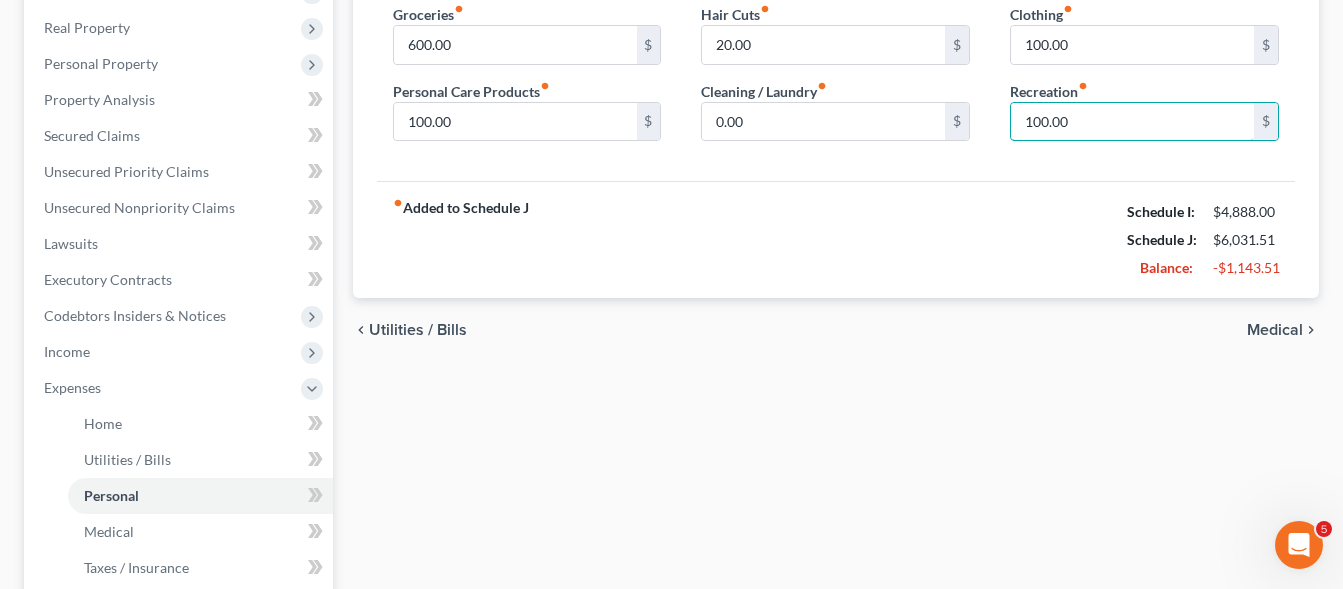type on "100.00" 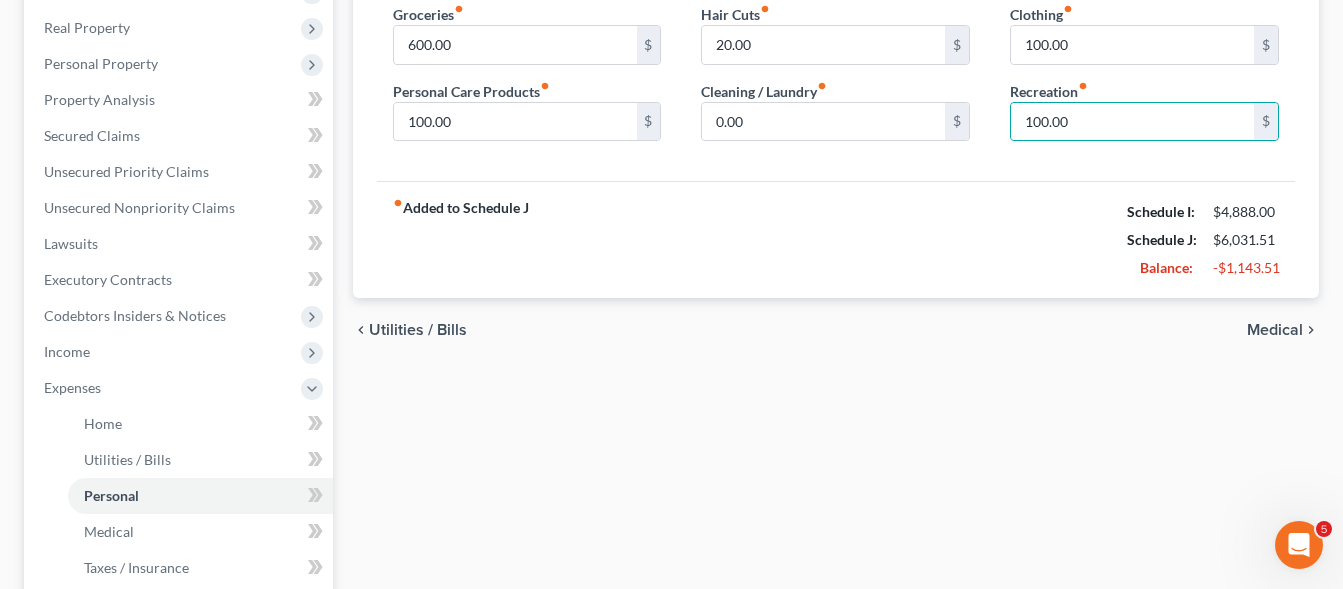 click on "Medical" at bounding box center [1275, 330] 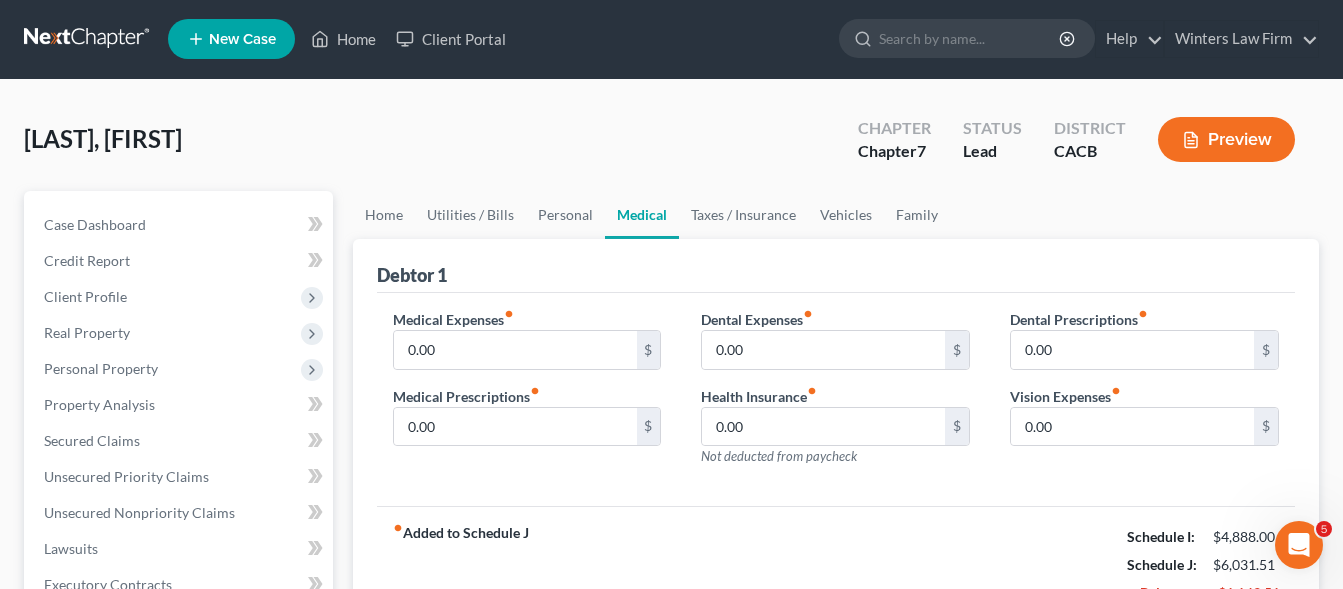 scroll, scrollTop: 0, scrollLeft: 0, axis: both 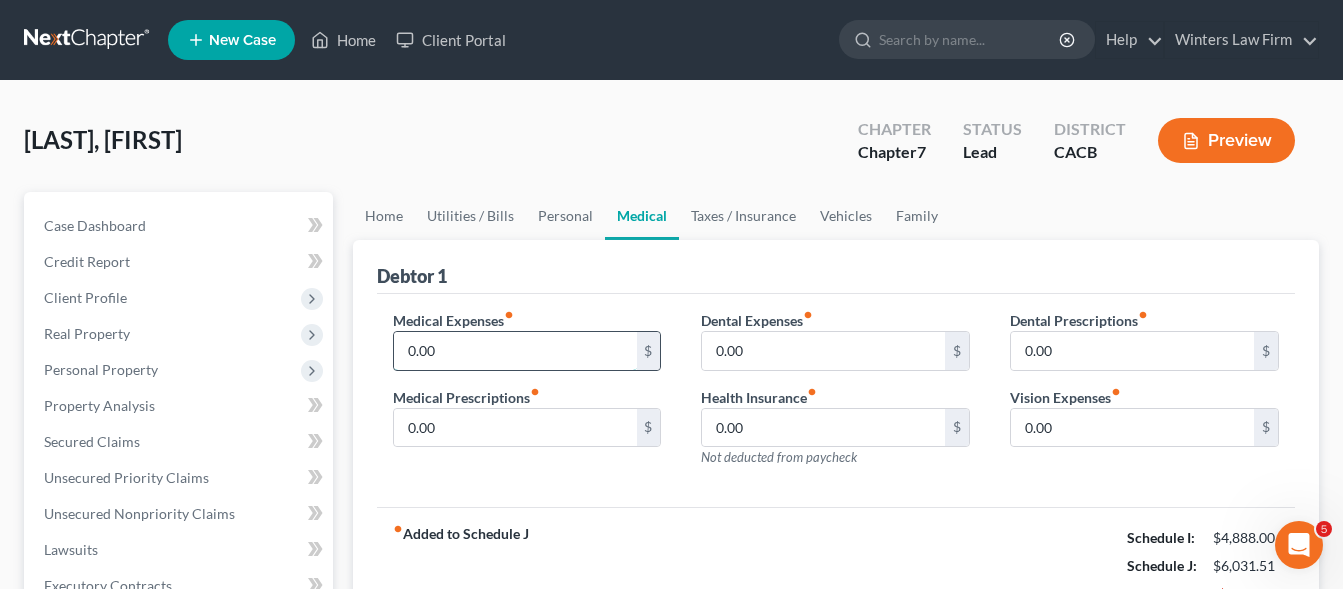 click on "0.00" at bounding box center [515, 351] 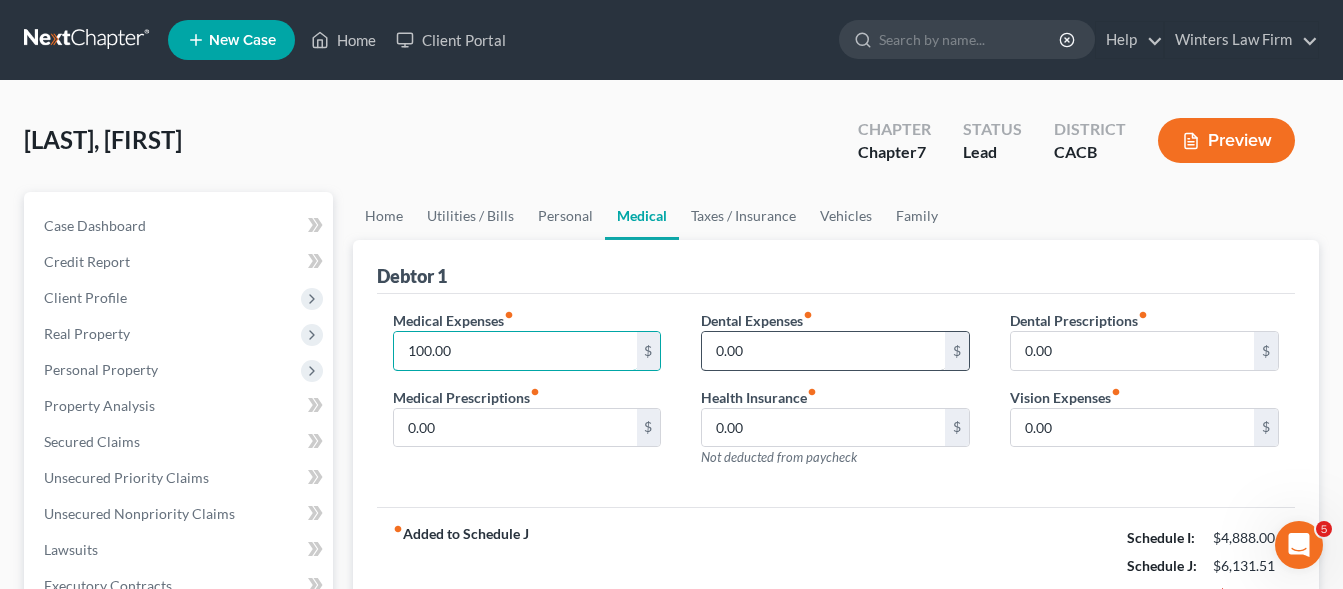 type on "100.00" 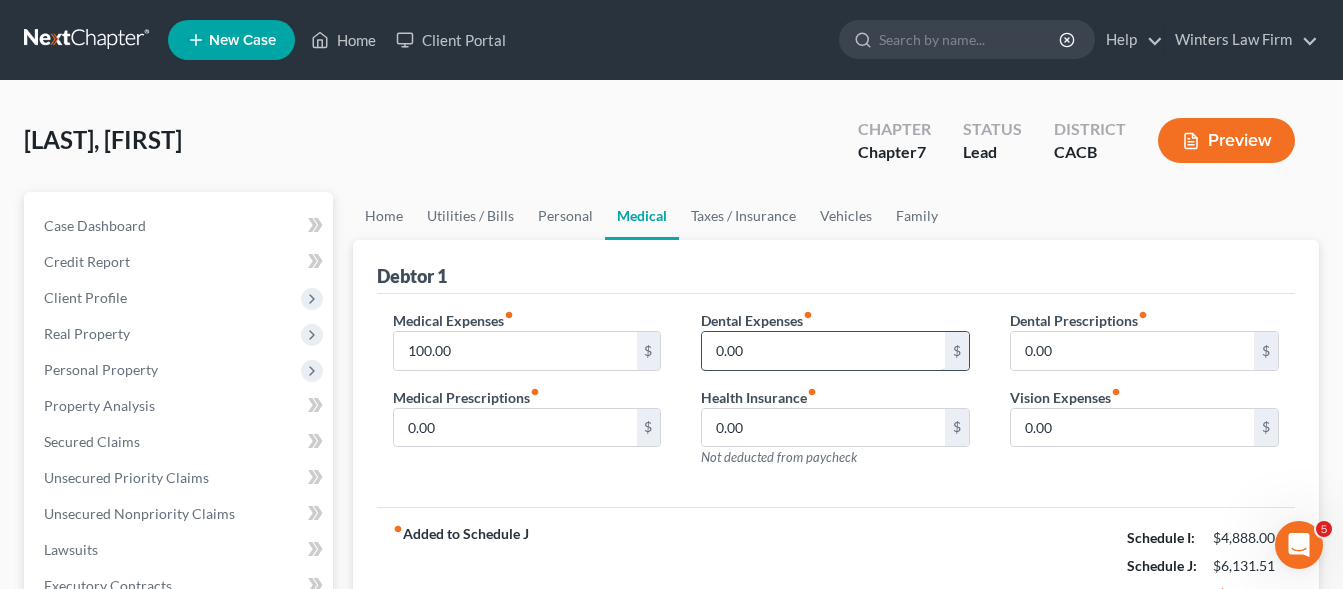 click on "0.00" at bounding box center [823, 351] 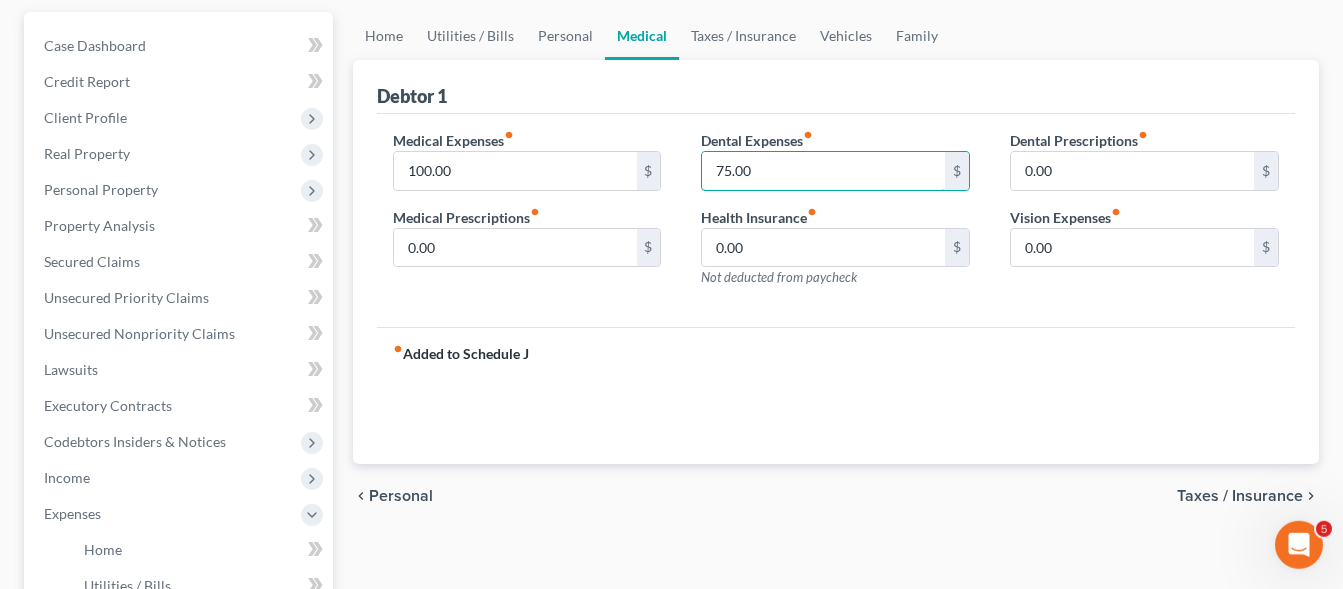 scroll, scrollTop: 204, scrollLeft: 0, axis: vertical 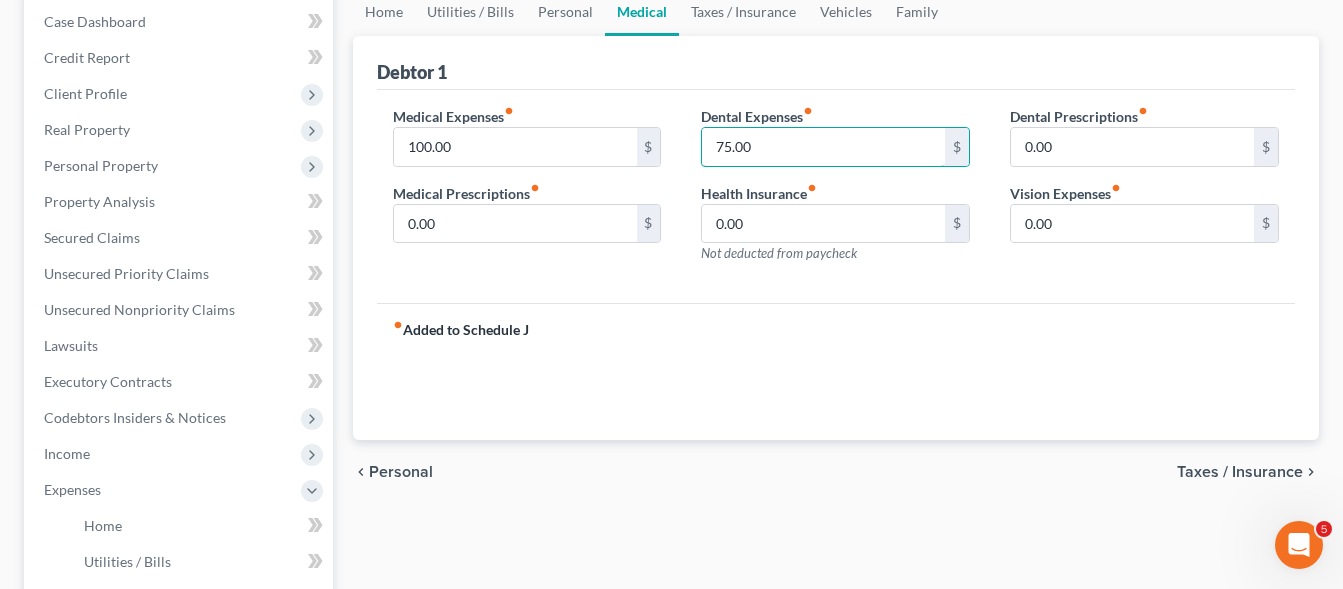type on "75.00" 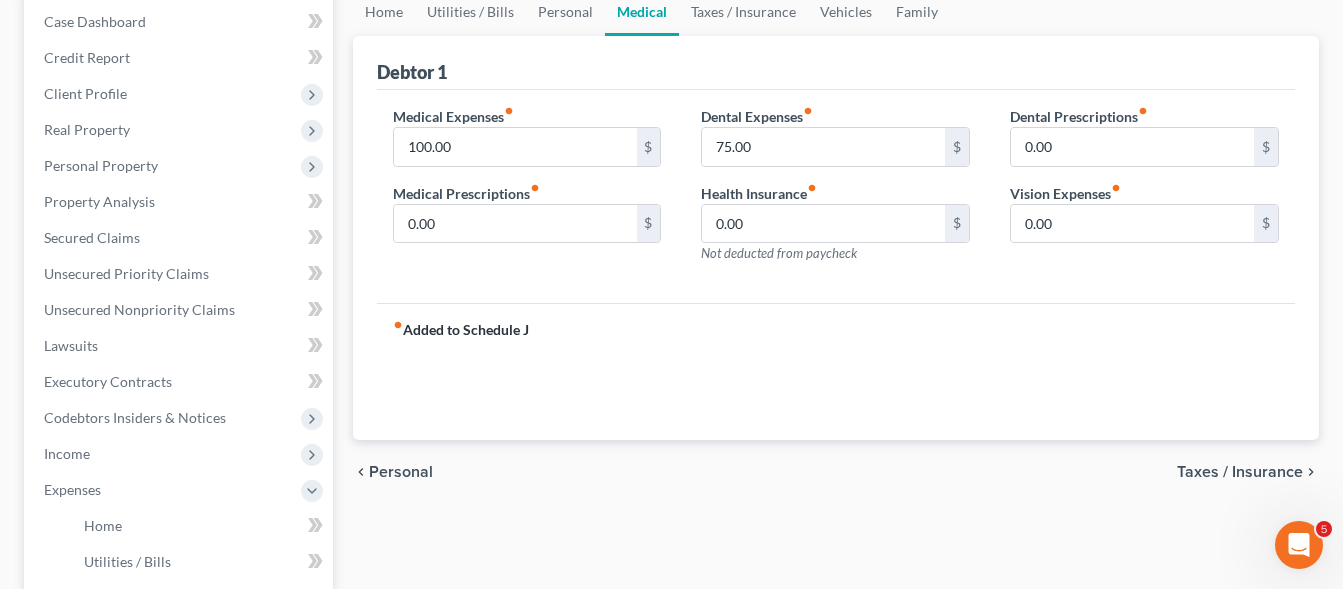 click on "Taxes / Insurance" at bounding box center [1240, 472] 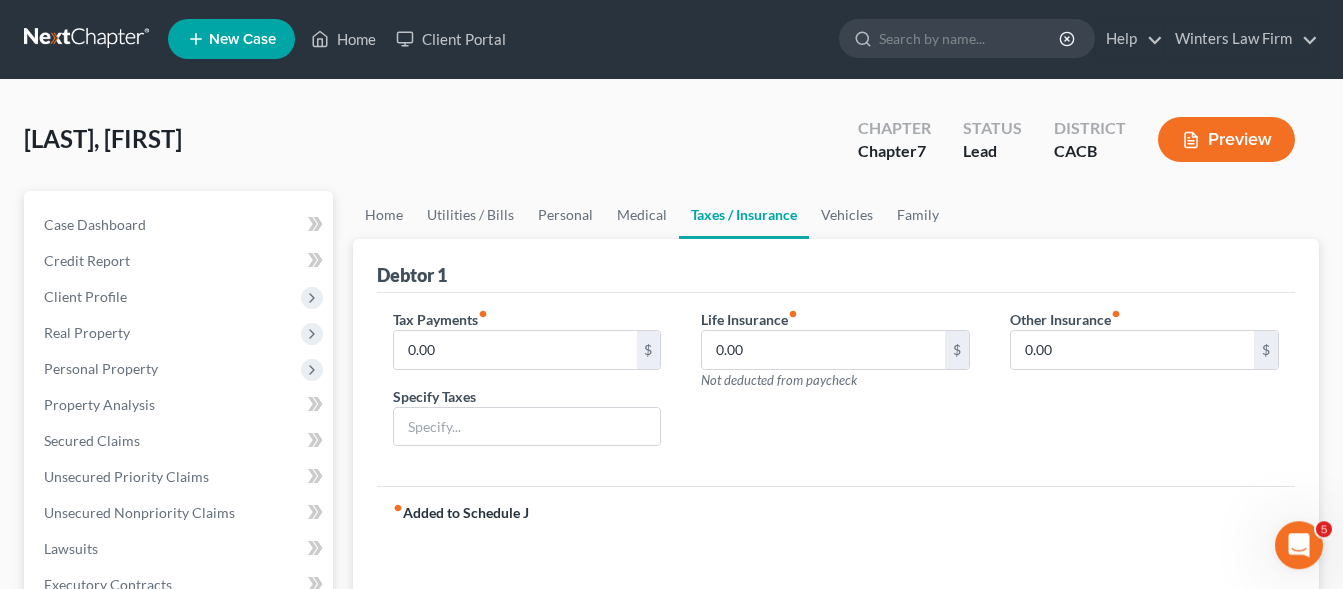 scroll, scrollTop: 0, scrollLeft: 0, axis: both 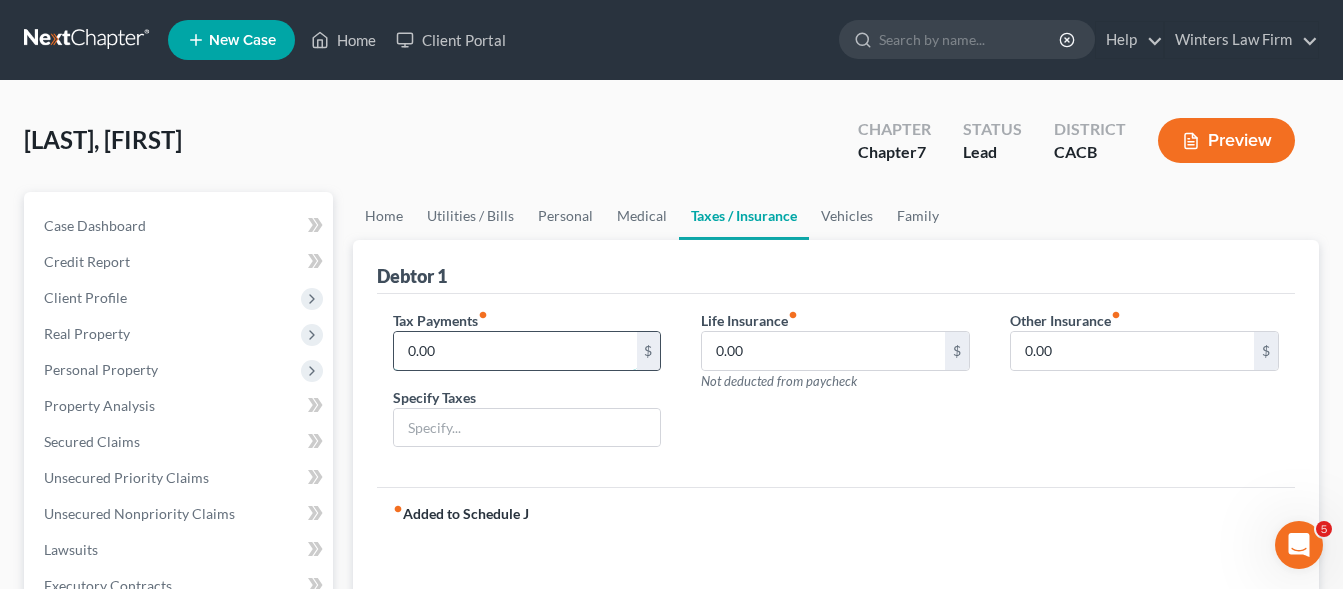 click on "0.00" at bounding box center (515, 351) 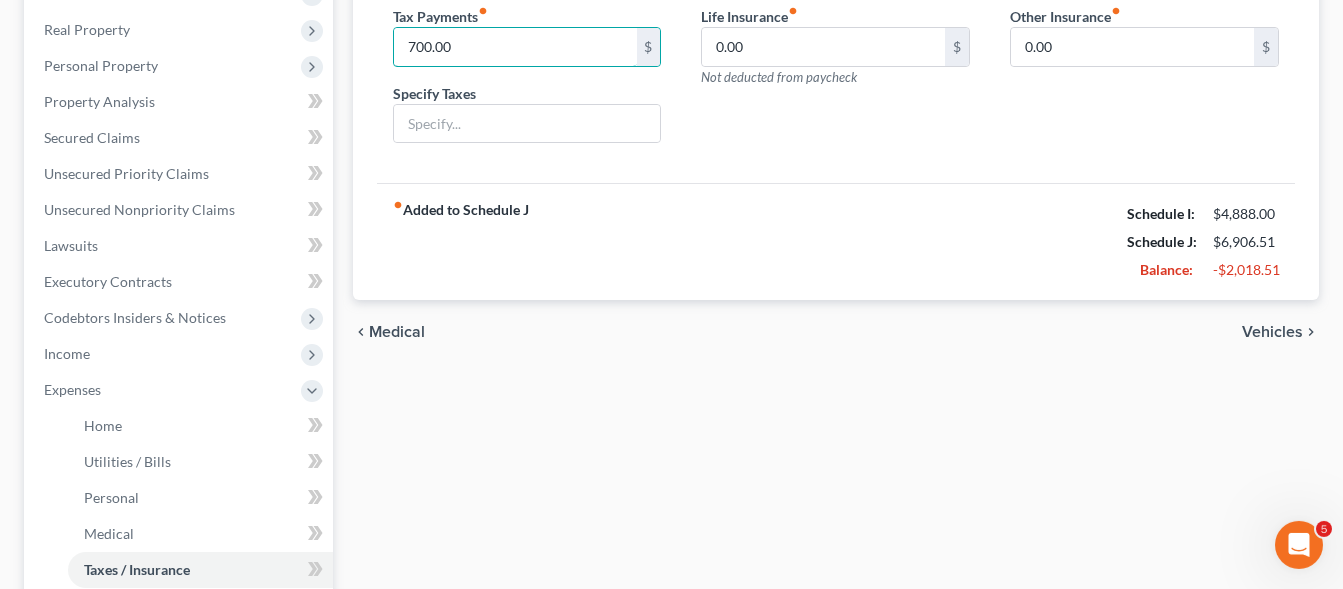 scroll, scrollTop: 306, scrollLeft: 0, axis: vertical 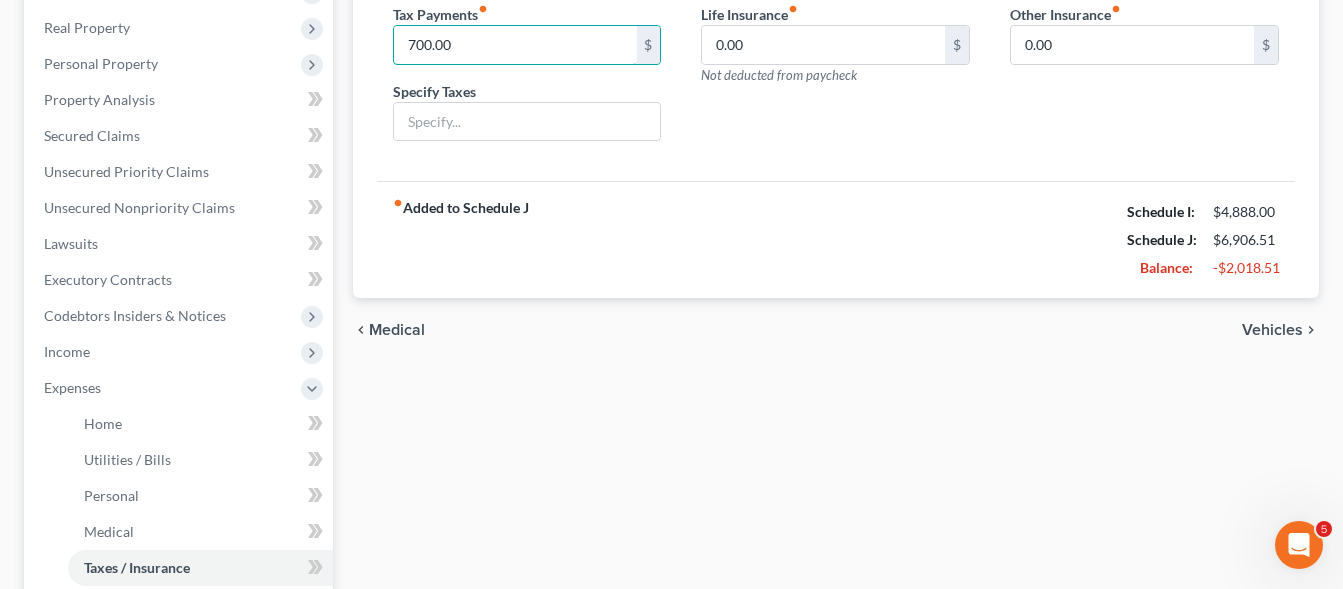 type on "700.00" 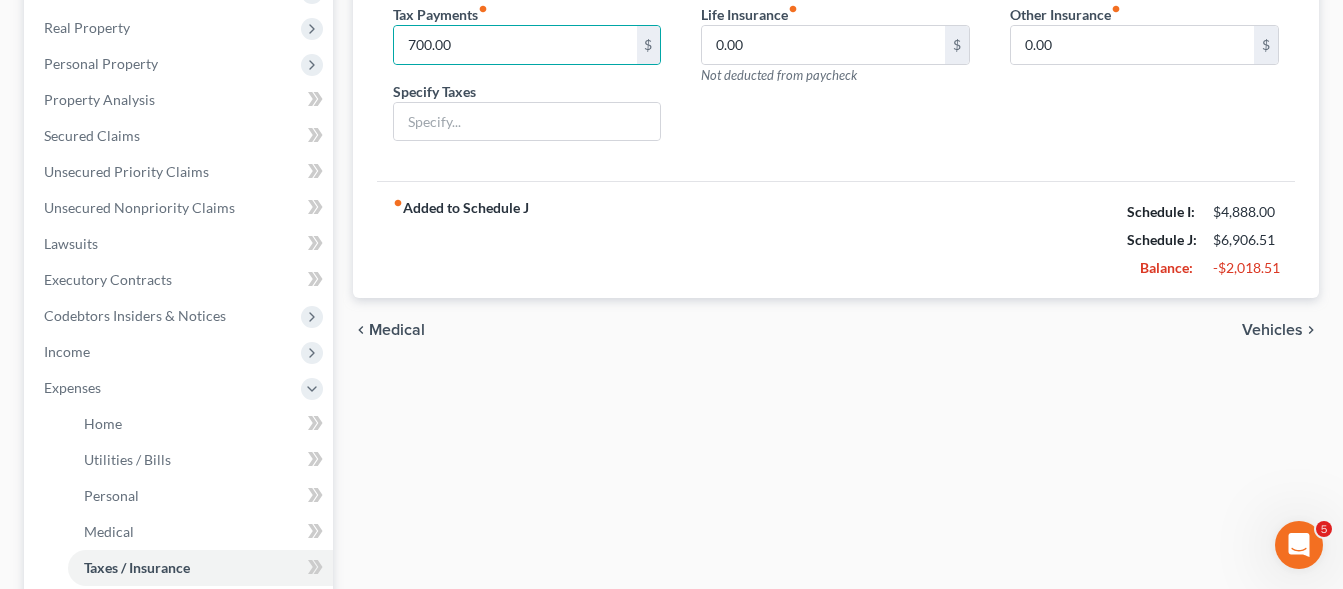 click on "Vehicles" at bounding box center [1272, 330] 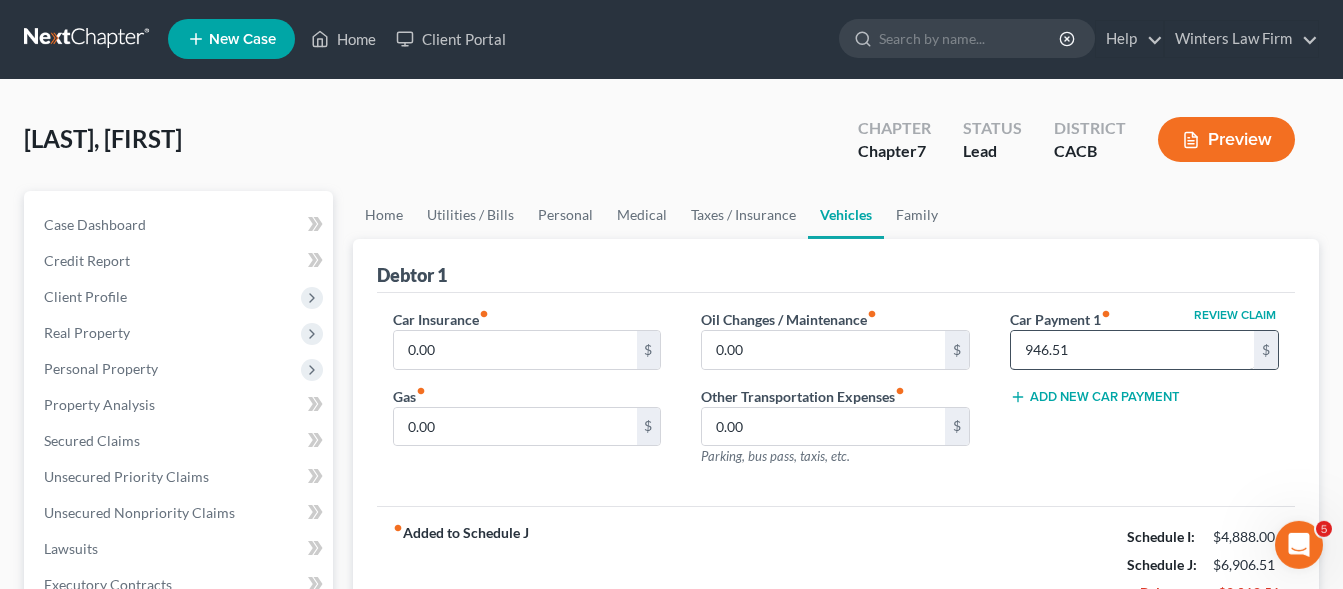 scroll, scrollTop: 0, scrollLeft: 0, axis: both 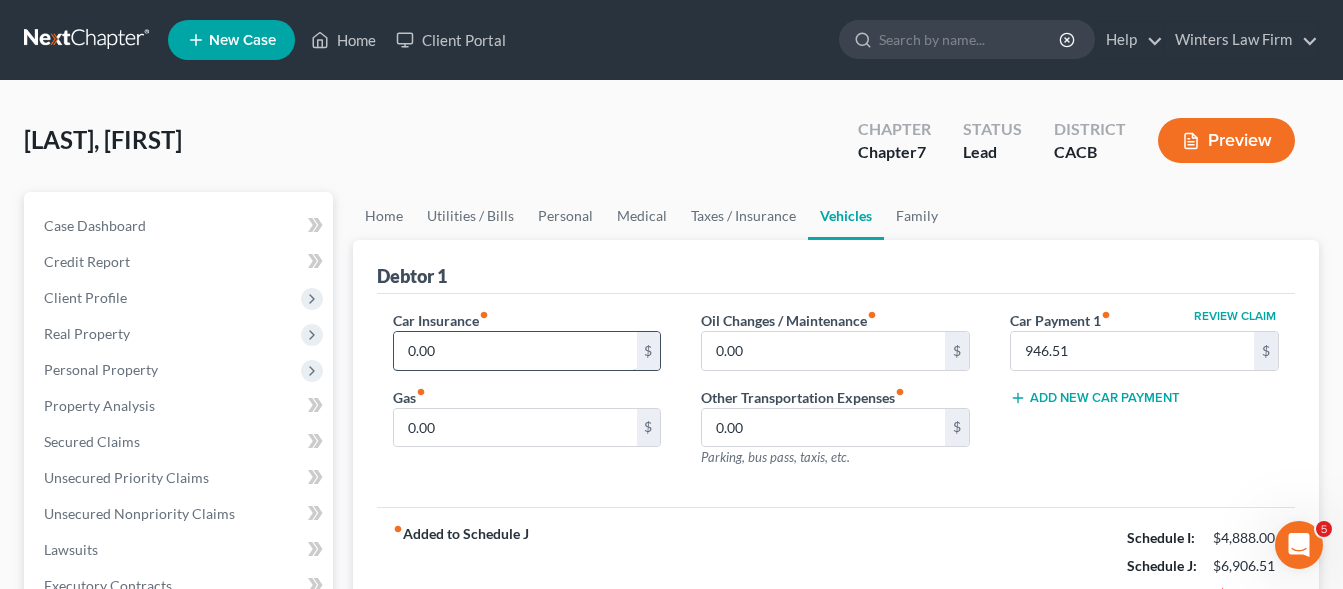 click on "0.00" at bounding box center [515, 351] 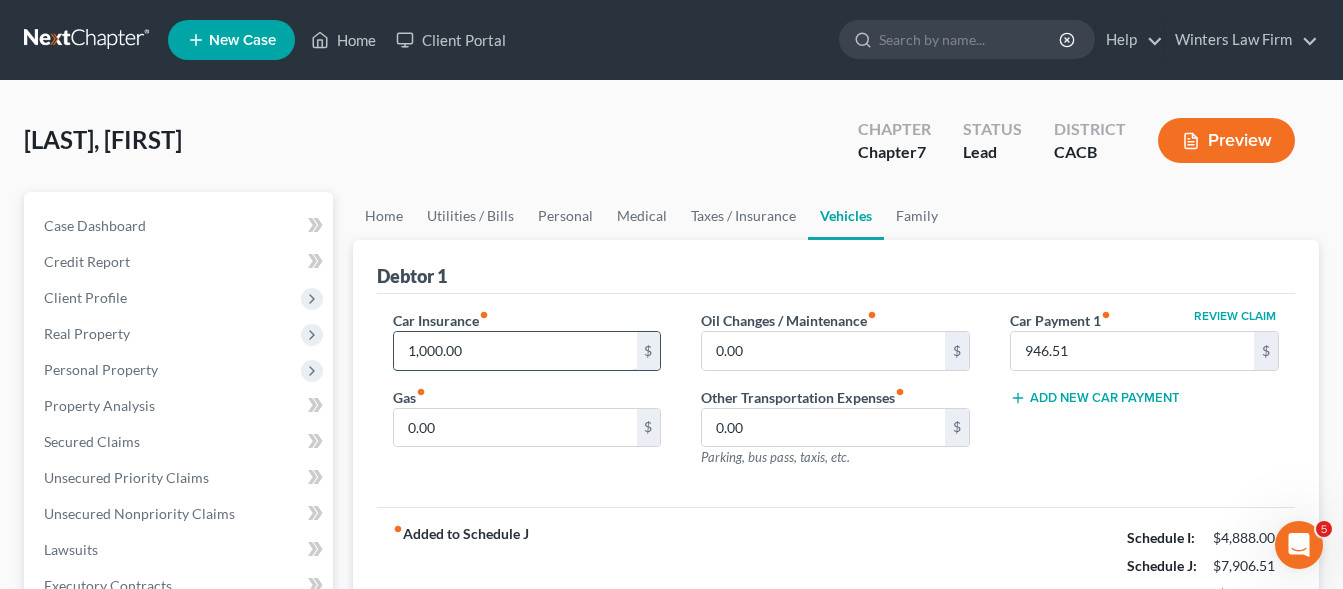 type on "1,000.00" 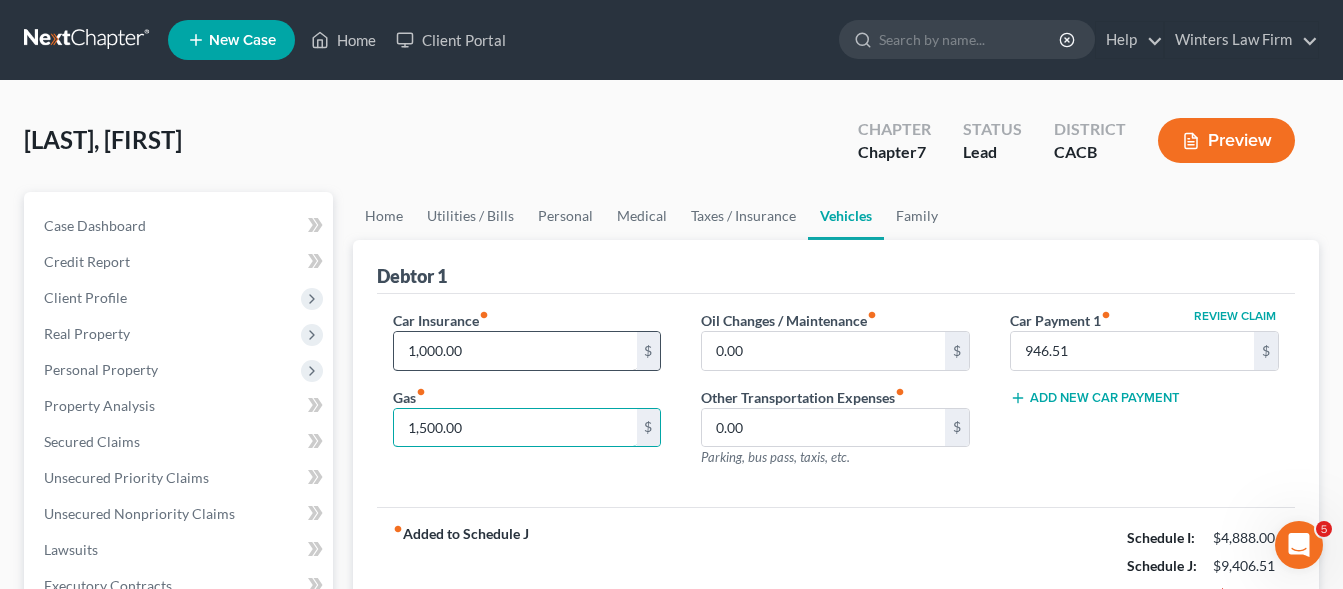 type on "1,500.00" 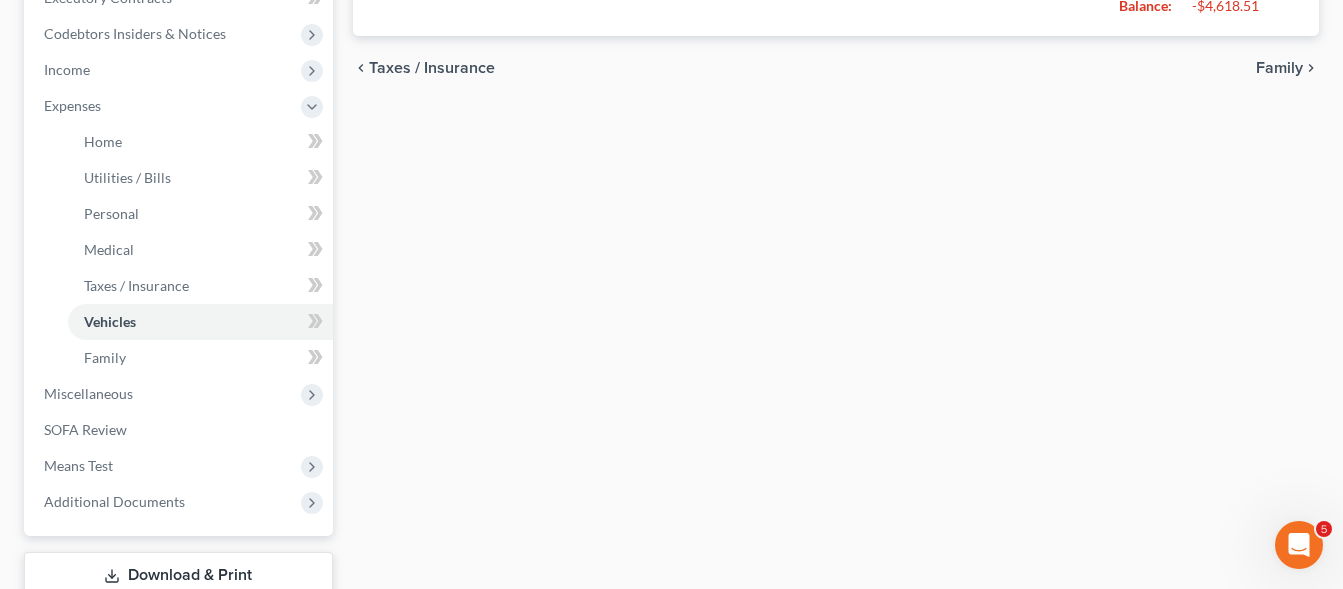 scroll, scrollTop: 622, scrollLeft: 0, axis: vertical 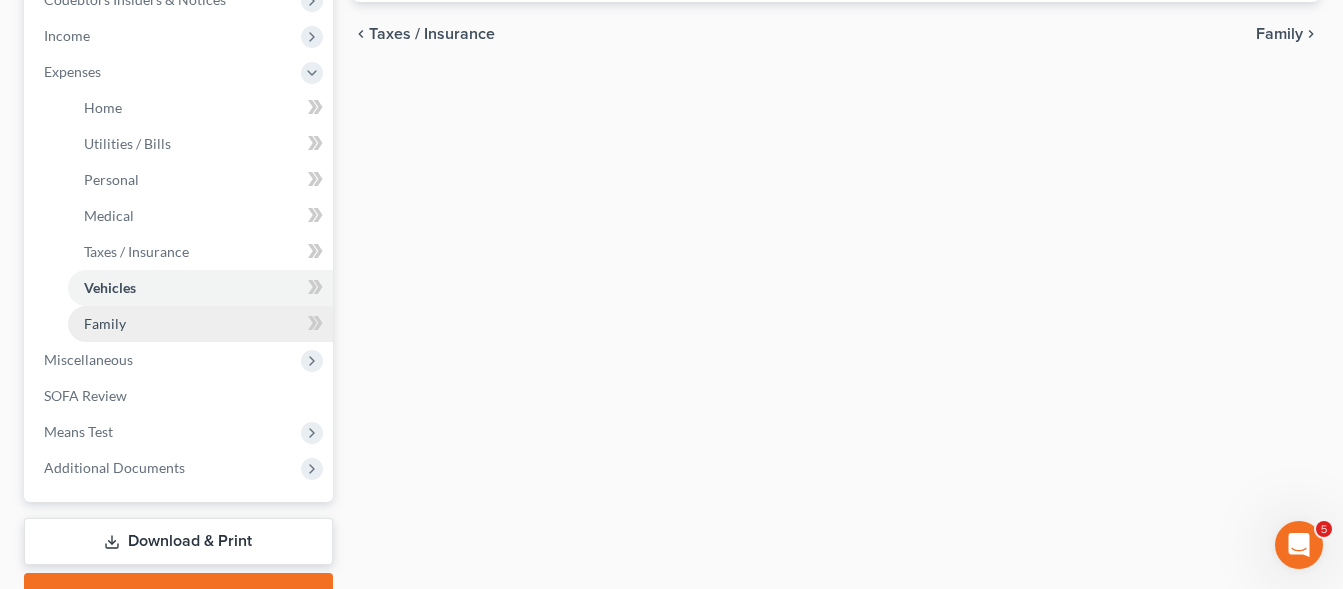 type on "100.00" 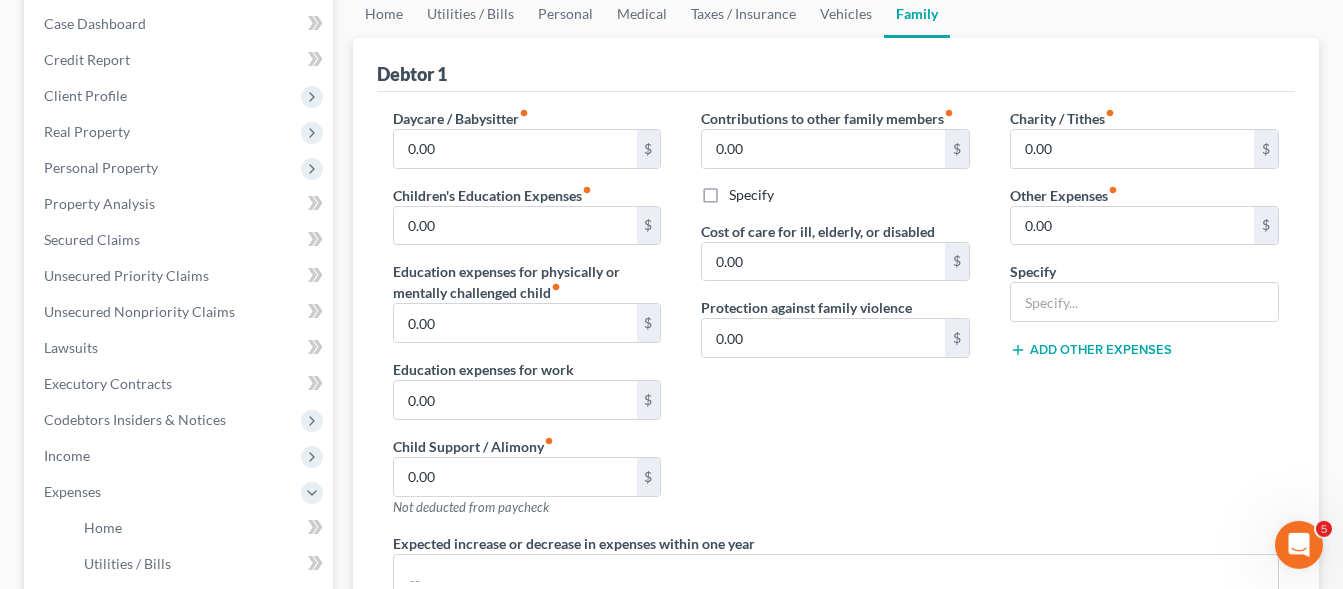 scroll, scrollTop: 204, scrollLeft: 0, axis: vertical 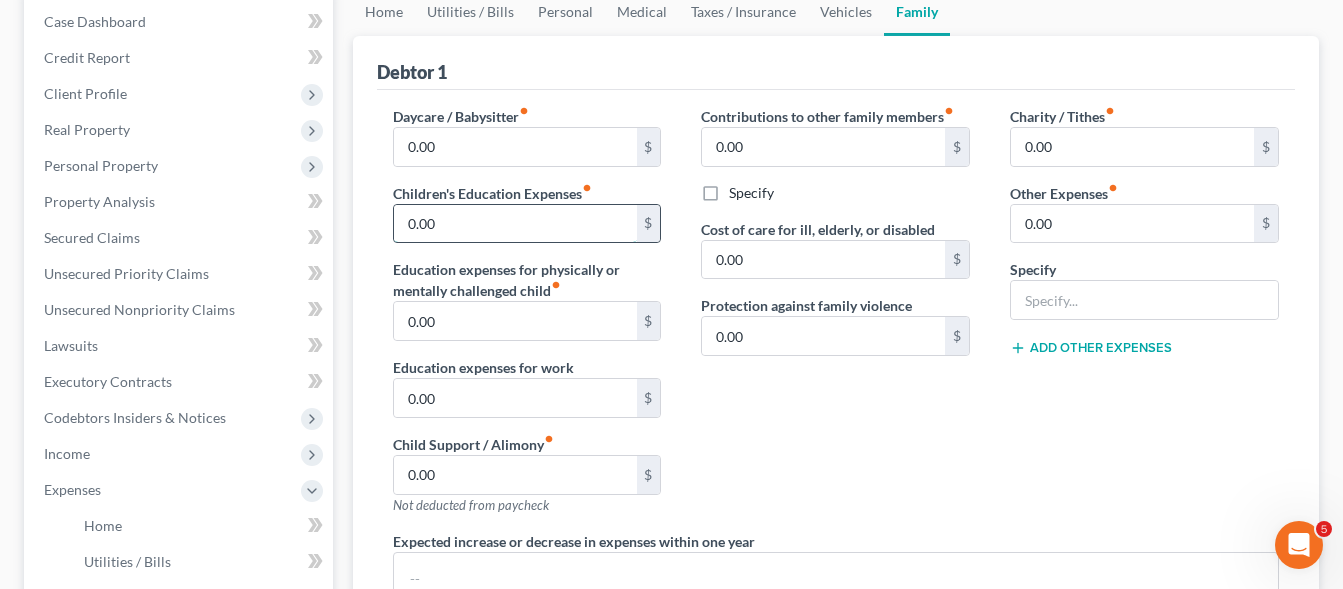 click on "0.00" at bounding box center (515, 224) 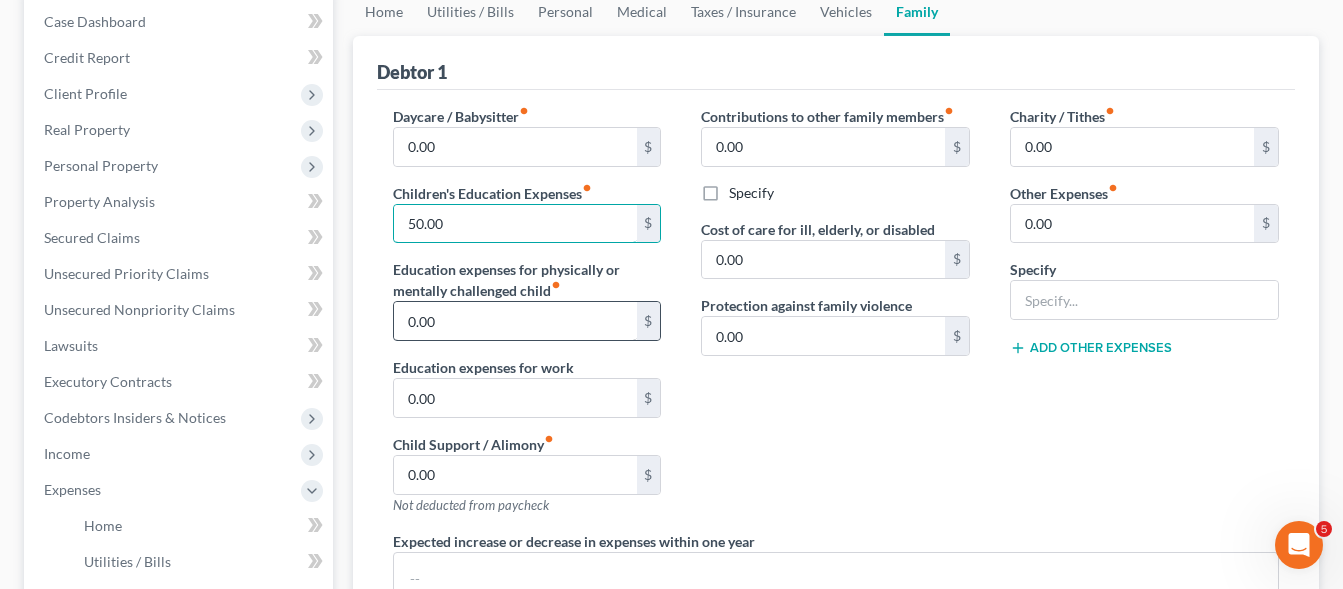 type on "50.00" 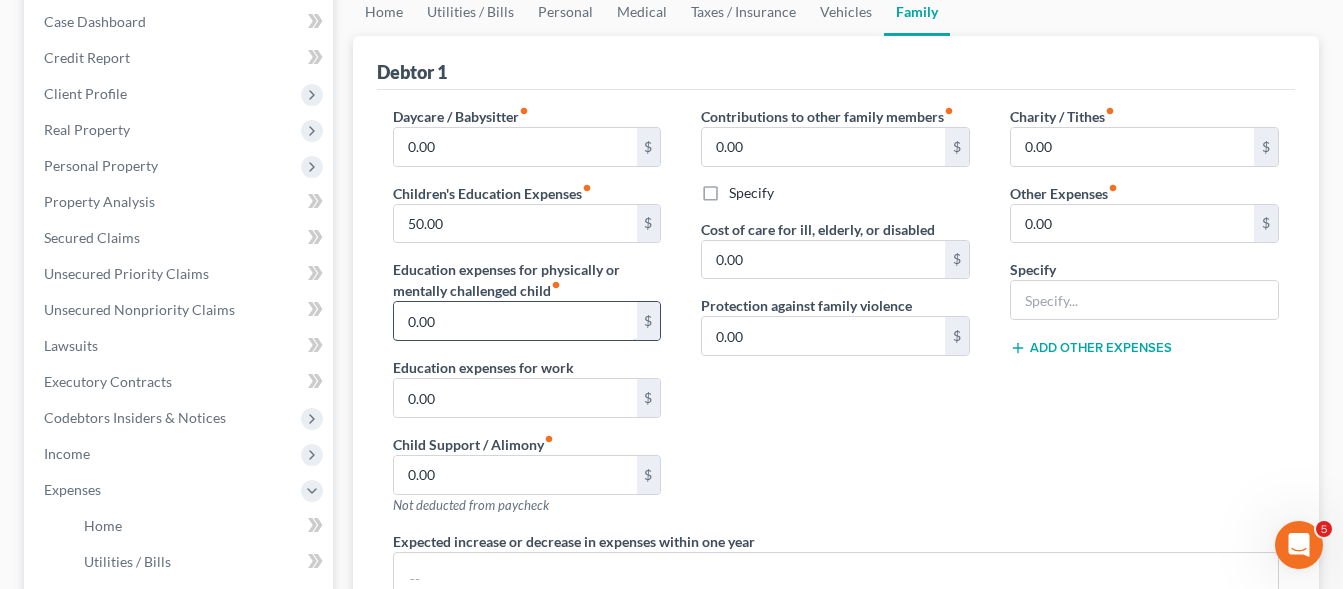 drag, startPoint x: 456, startPoint y: 319, endPoint x: 445, endPoint y: 327, distance: 13.601471 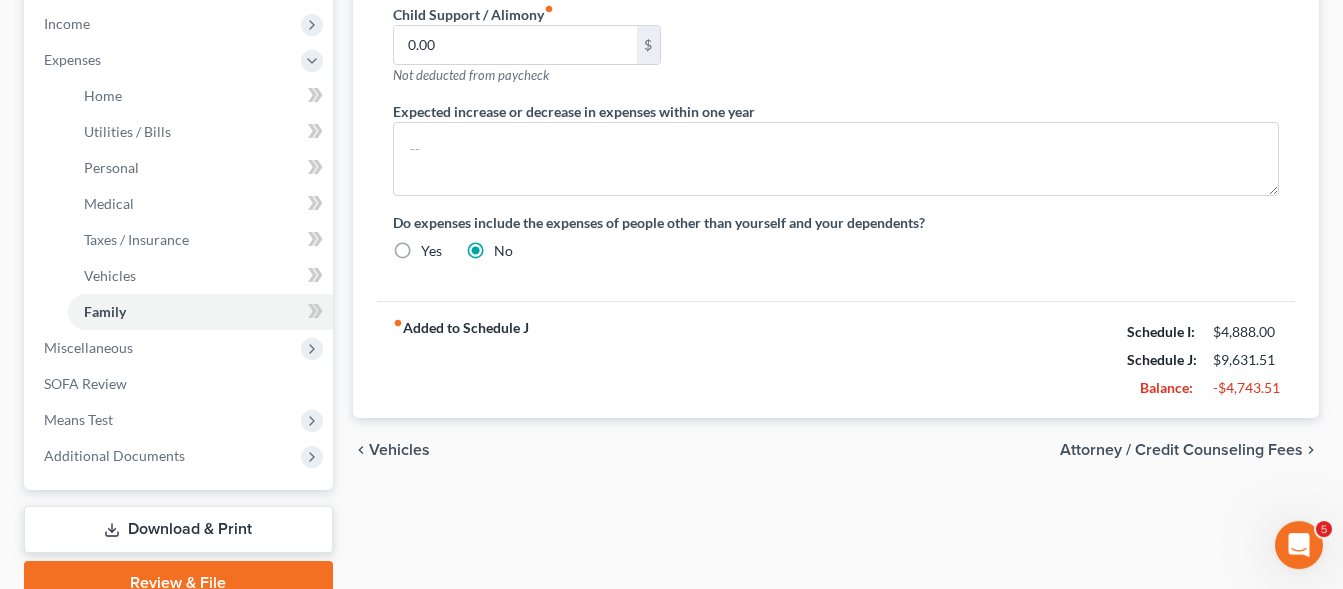 scroll, scrollTop: 520, scrollLeft: 0, axis: vertical 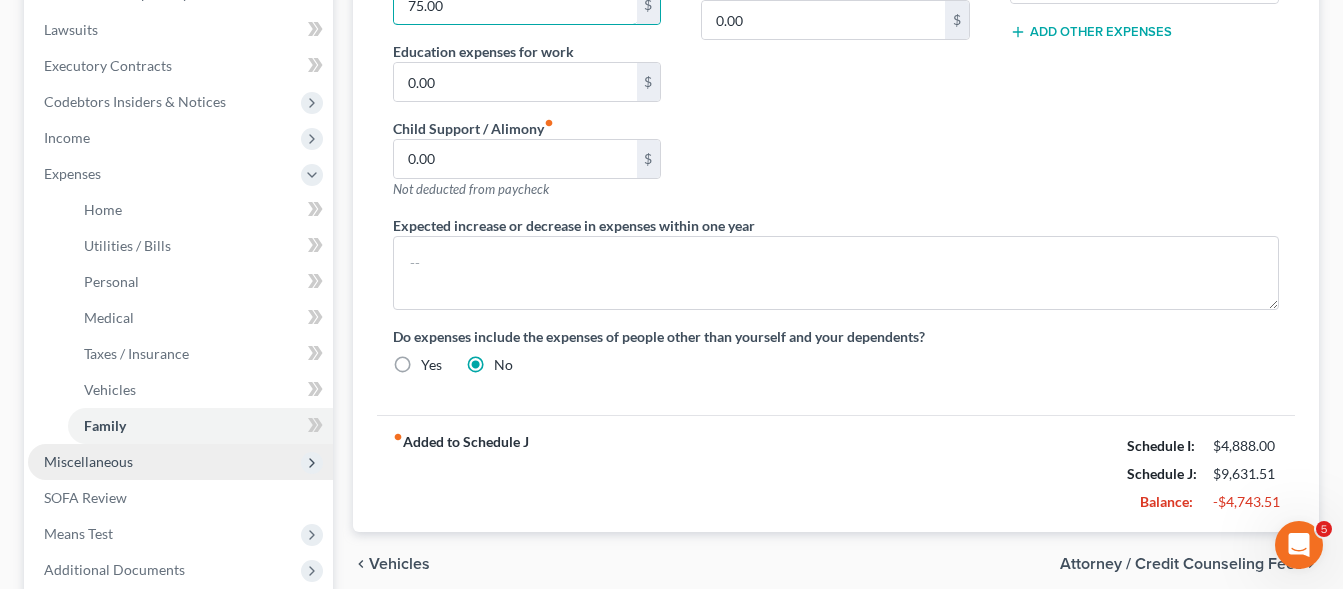type on "75.00" 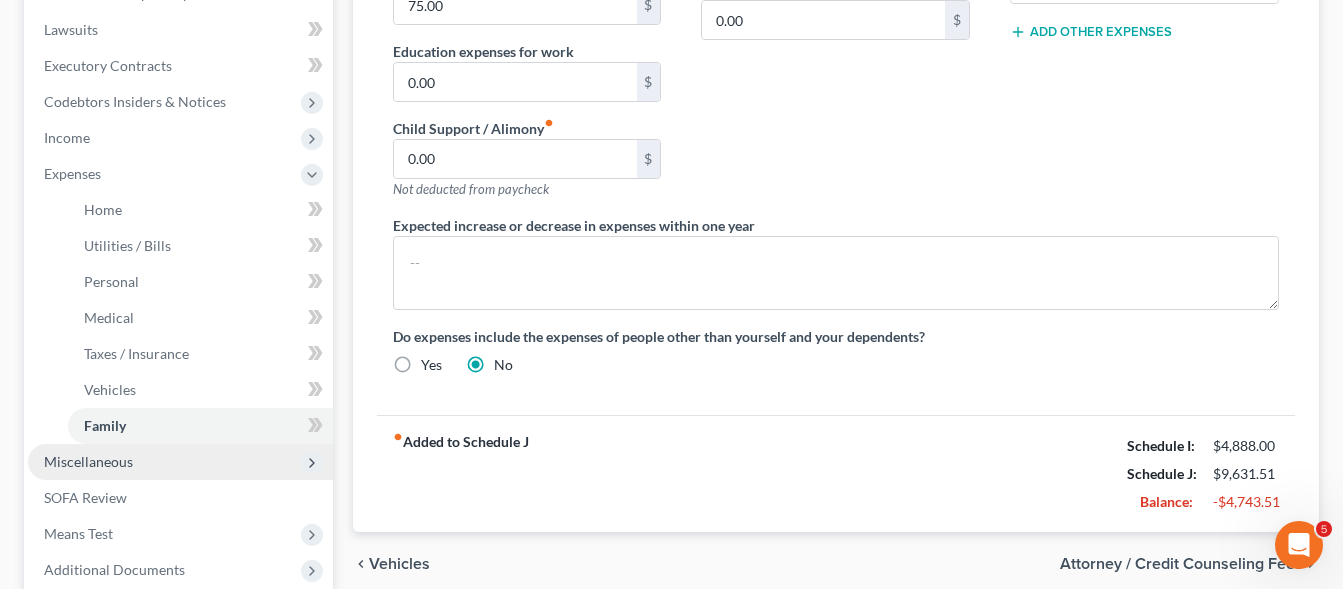 click on "Miscellaneous" at bounding box center (88, 461) 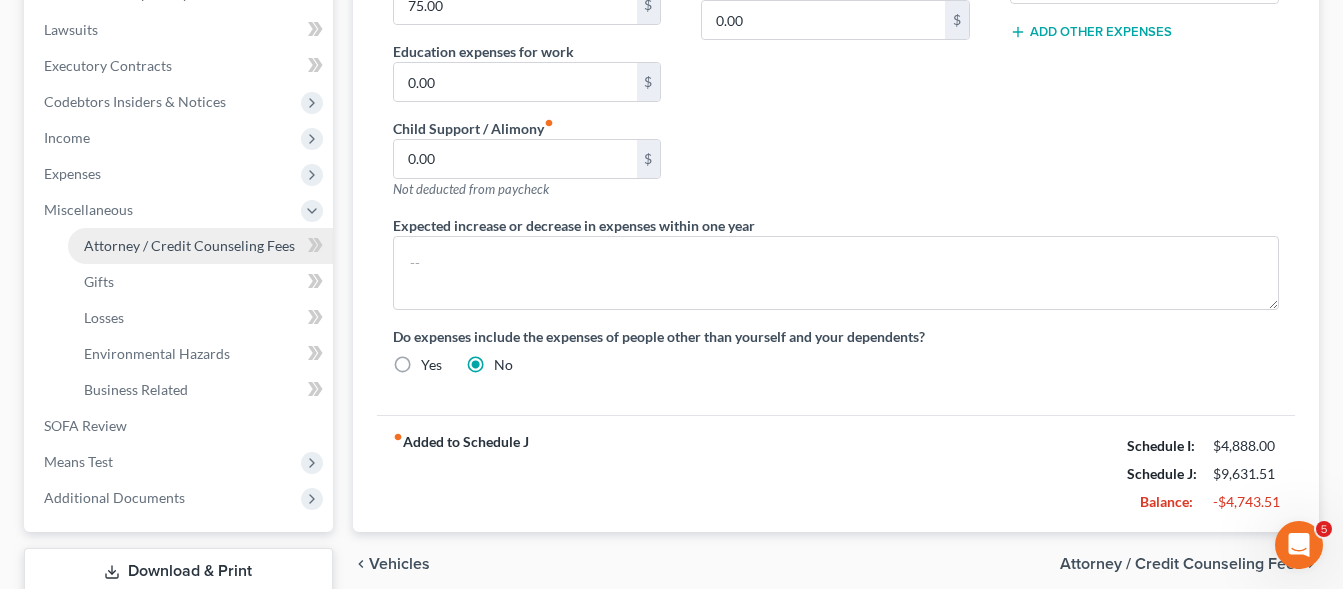 click on "Attorney / Credit Counseling Fees" at bounding box center (189, 245) 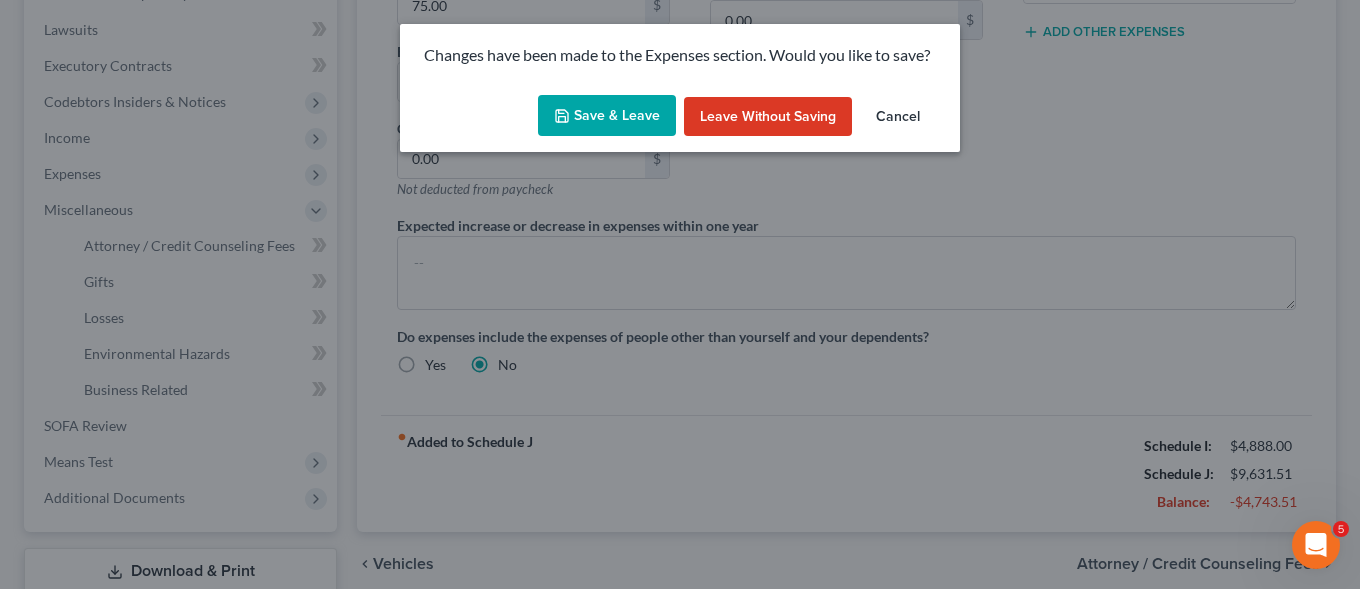 click on "Save & Leave" at bounding box center (607, 116) 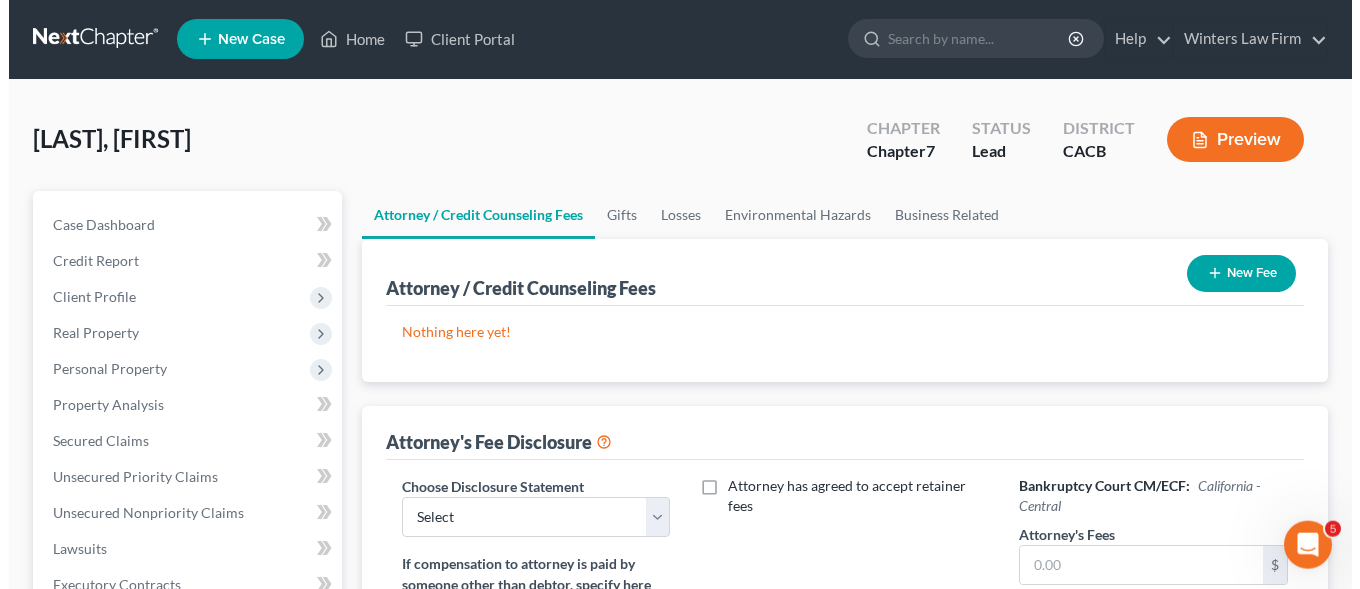 scroll, scrollTop: 0, scrollLeft: 0, axis: both 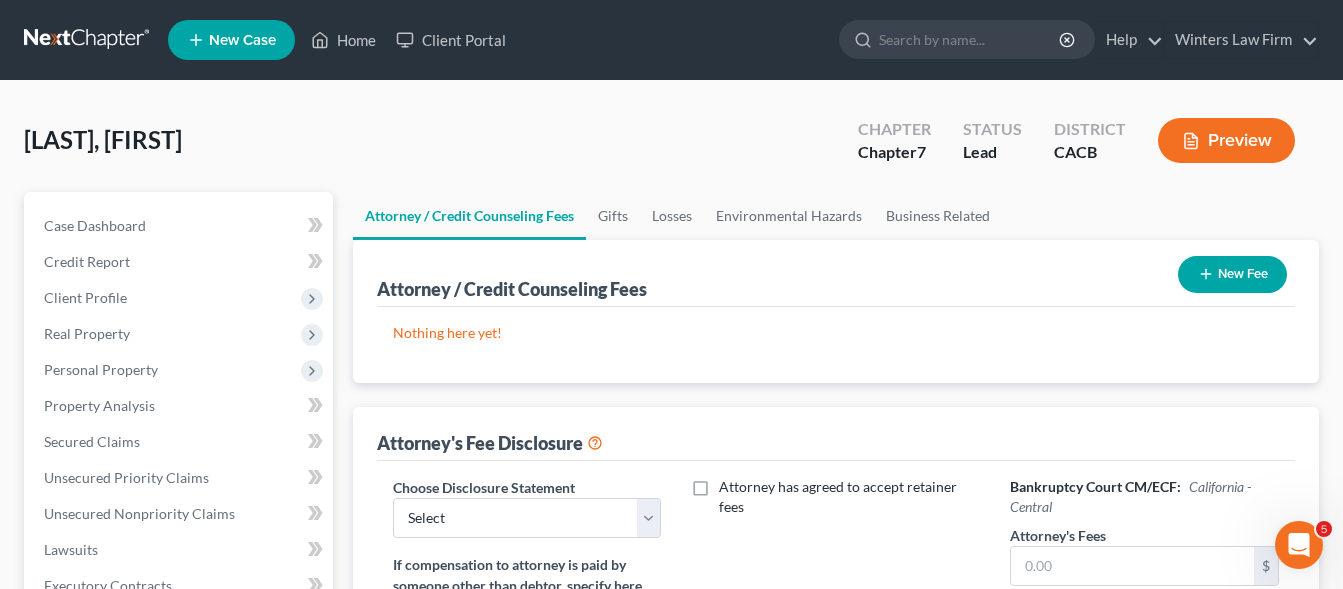 click on "New Fee" at bounding box center [1232, 274] 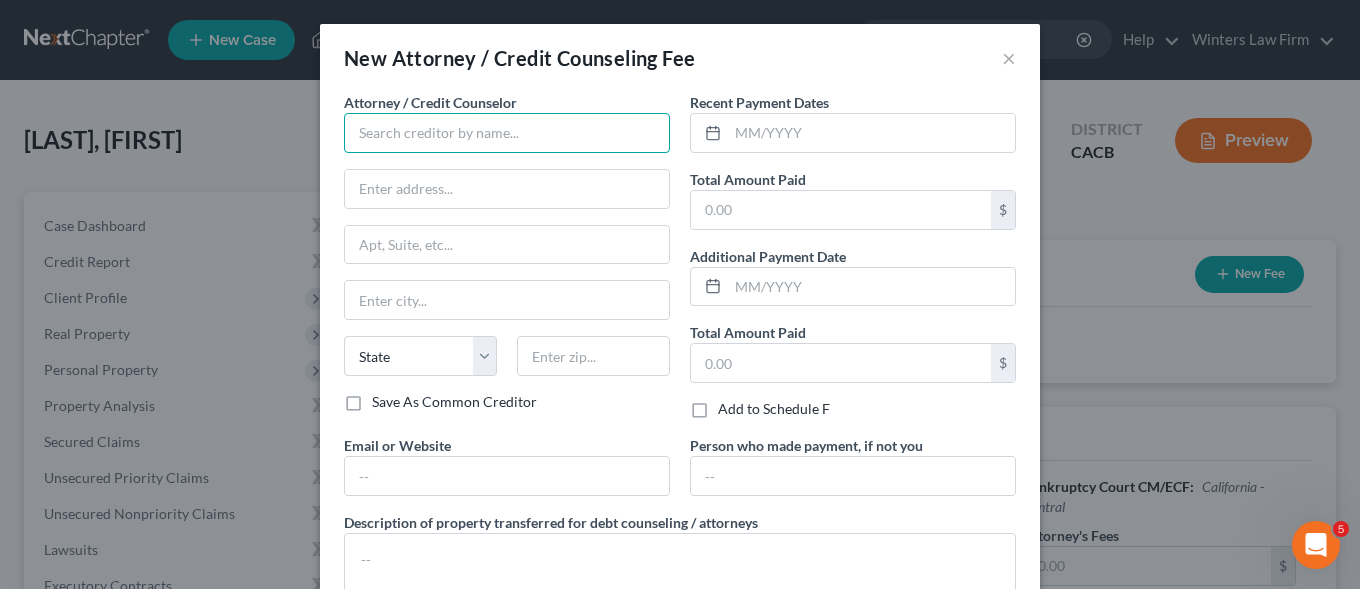 click at bounding box center [507, 133] 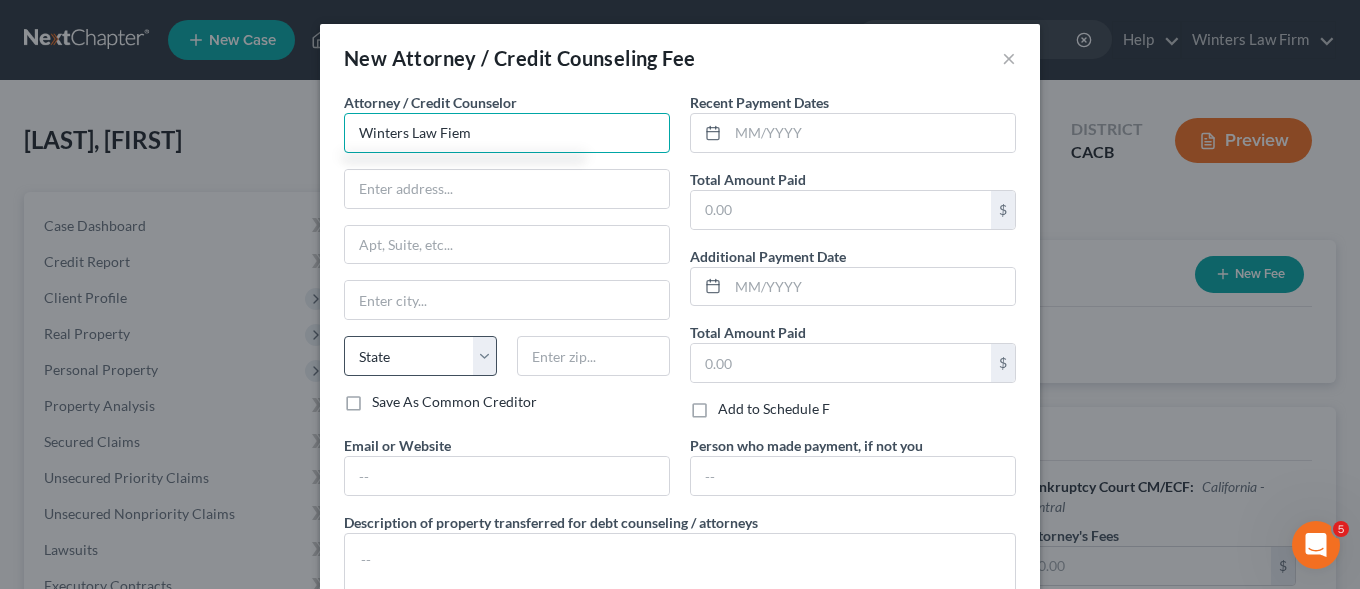 type on "Winters Law Fiem" 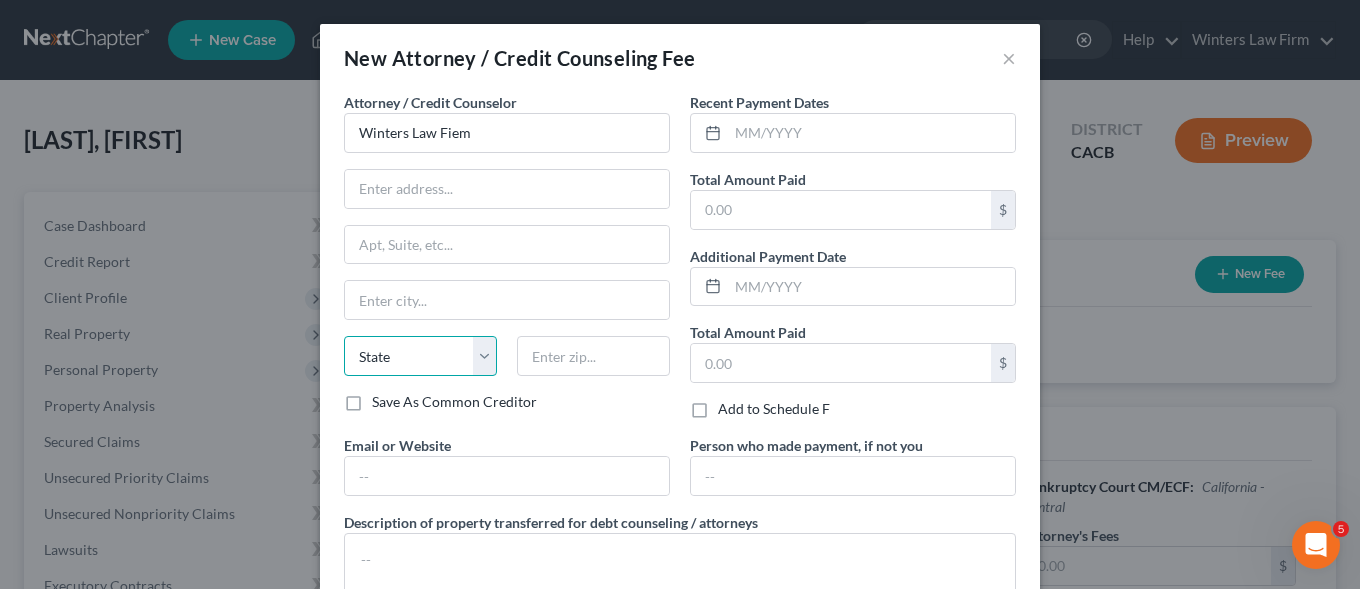 select on "4" 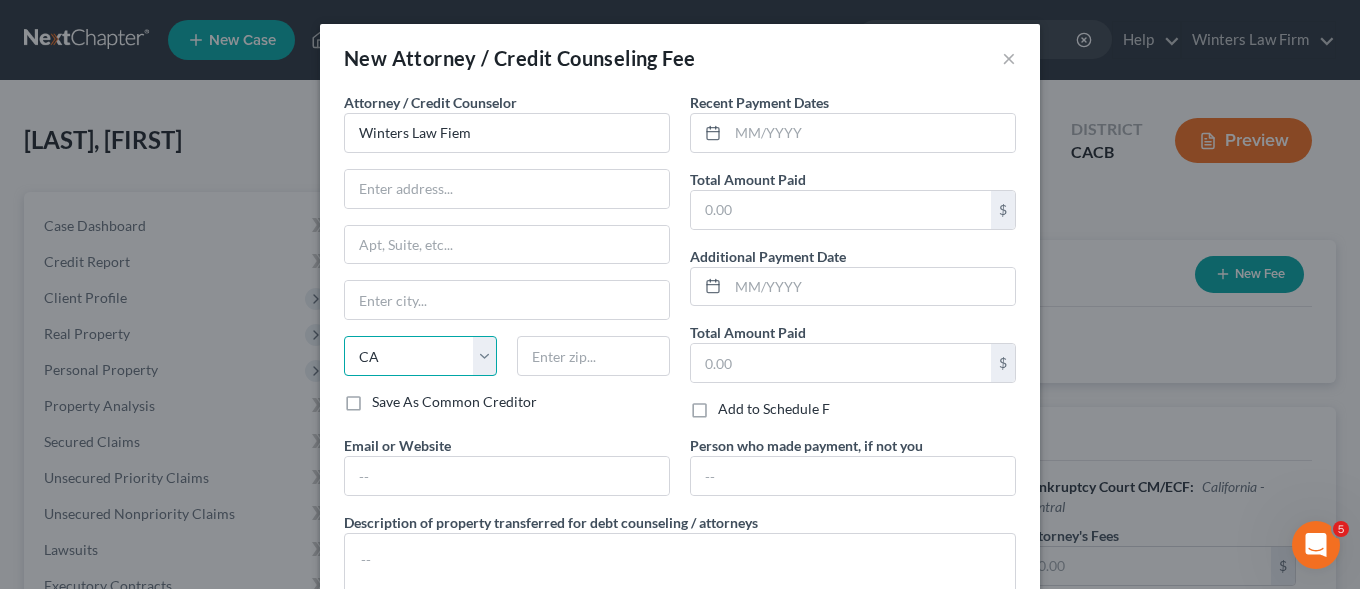 click on "CA" at bounding box center [0, 0] 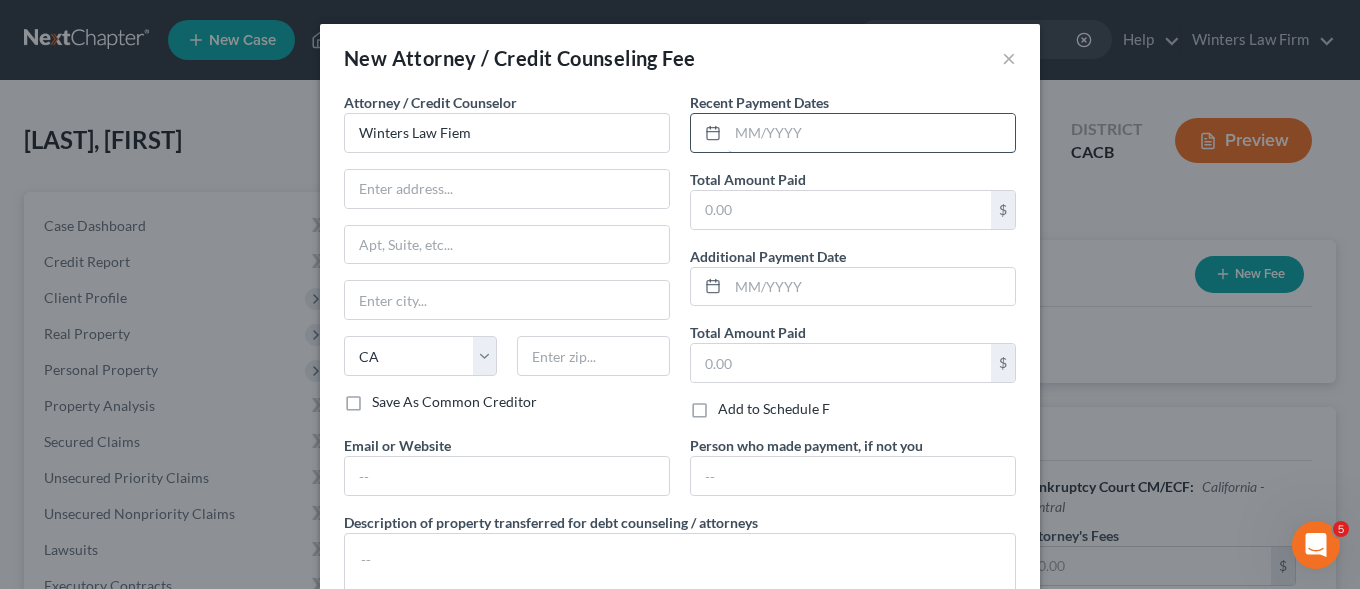 click at bounding box center [871, 133] 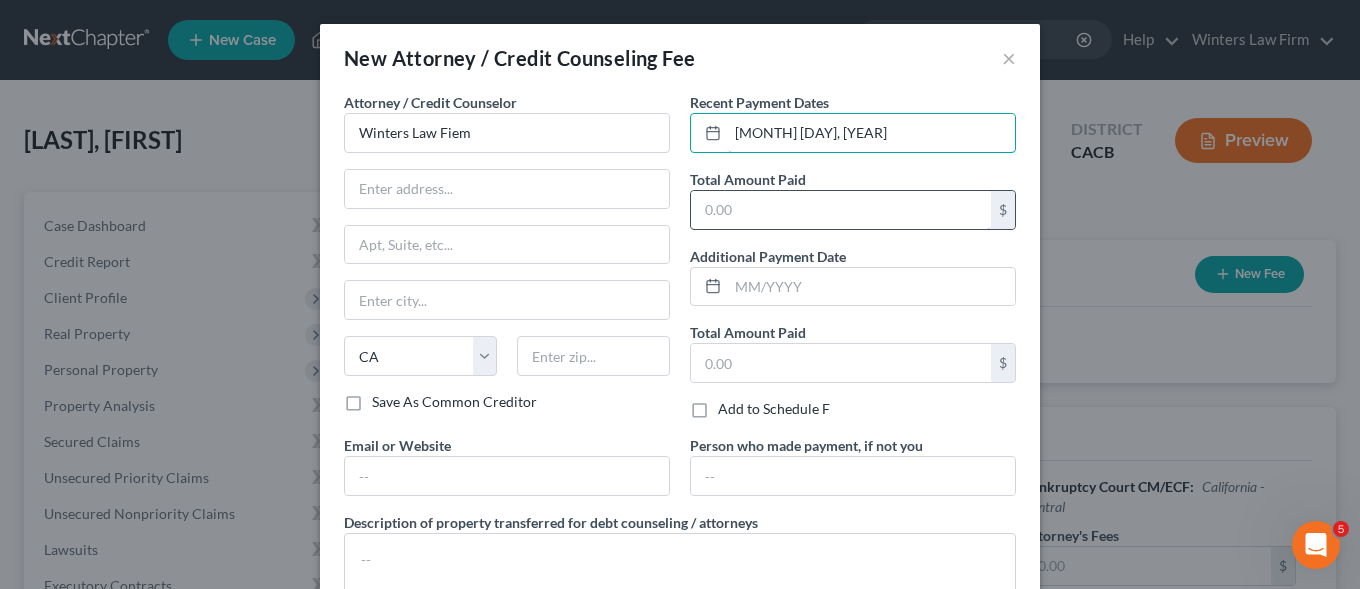 type on "[MONTH] [DAY], [YEAR]" 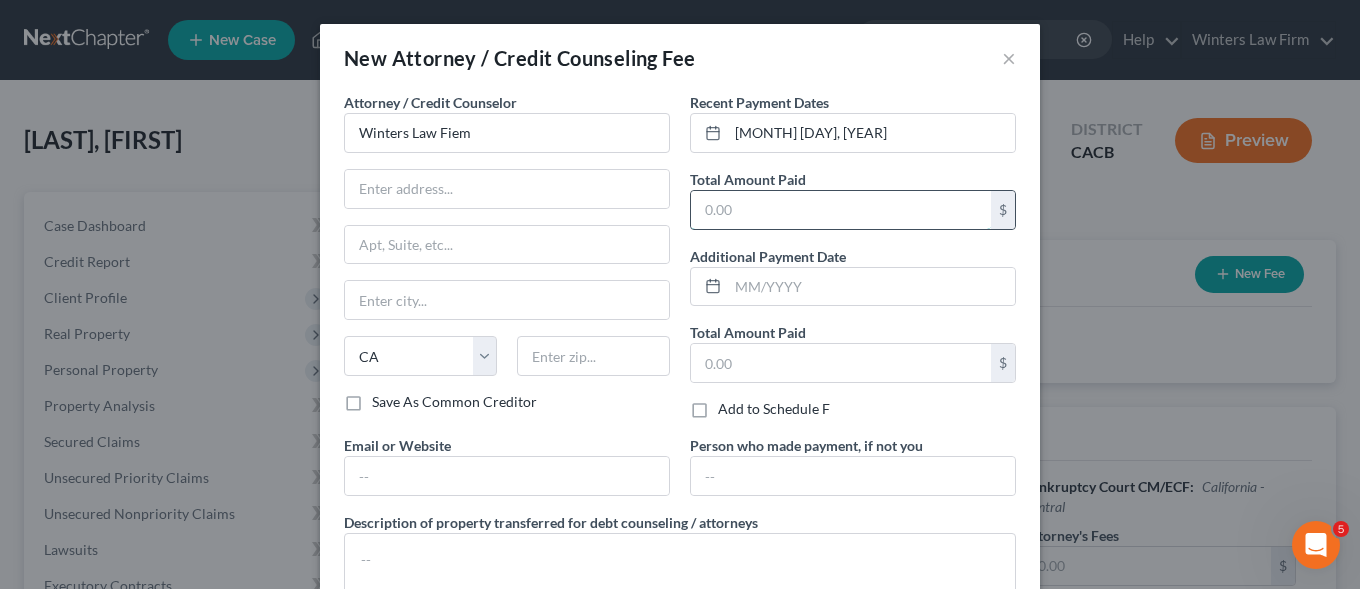 click at bounding box center [841, 210] 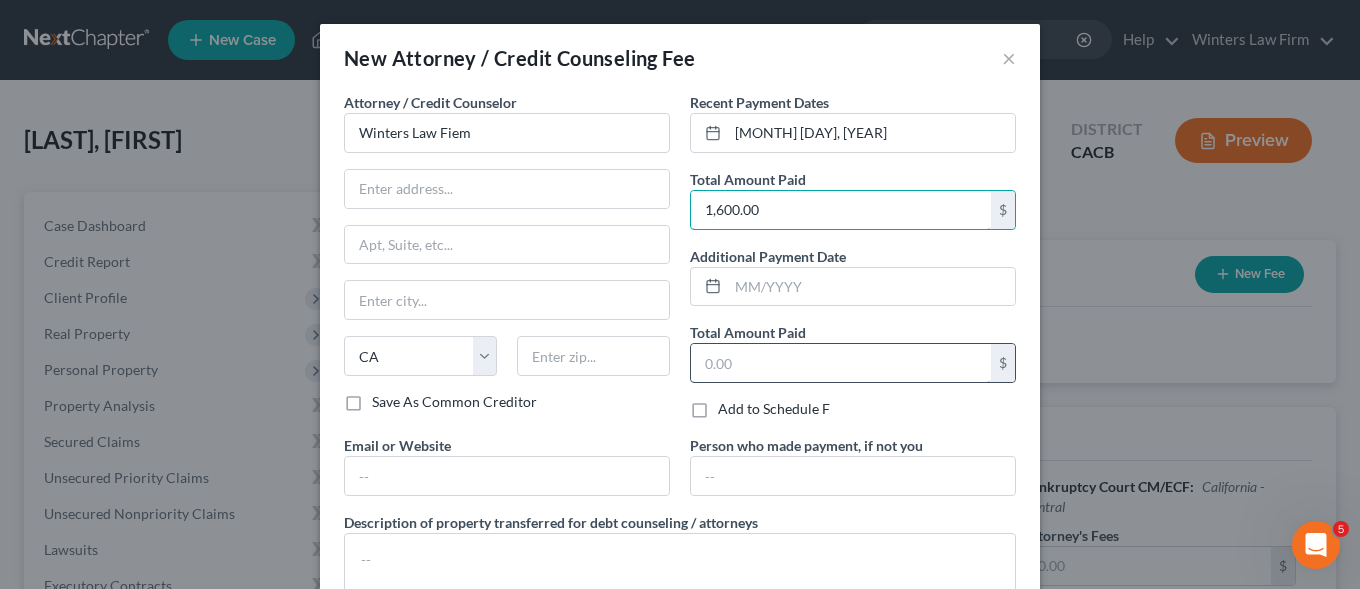 type on "1,600.00" 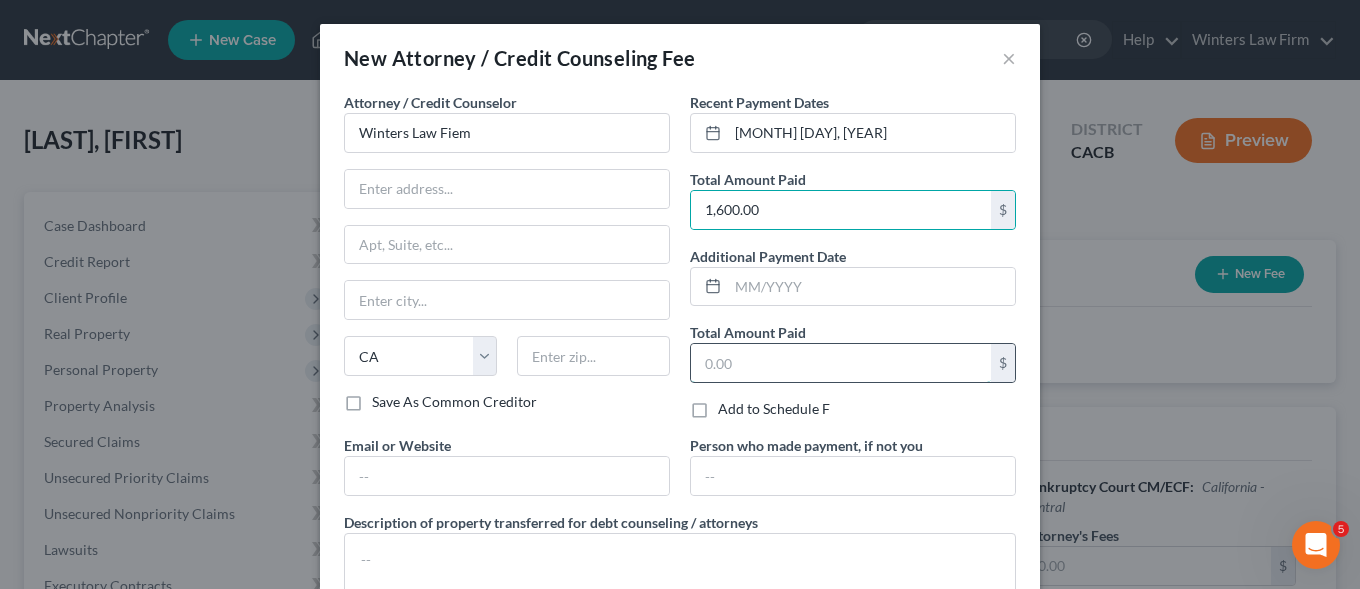 click at bounding box center [841, 363] 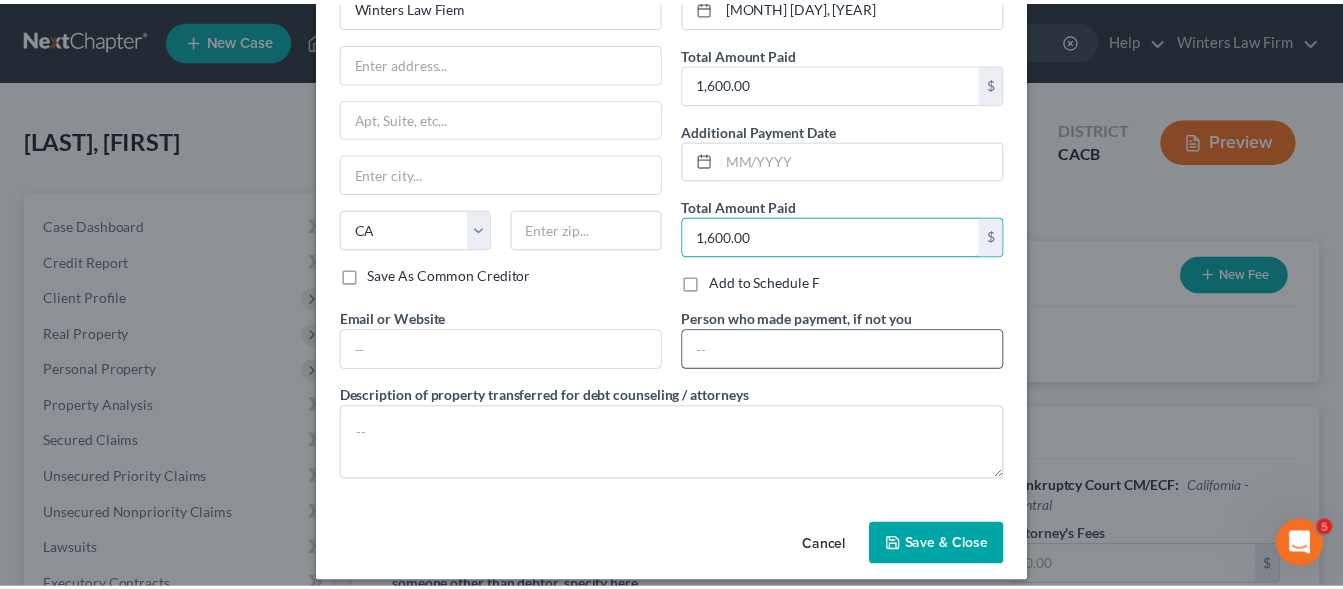 scroll, scrollTop: 144, scrollLeft: 0, axis: vertical 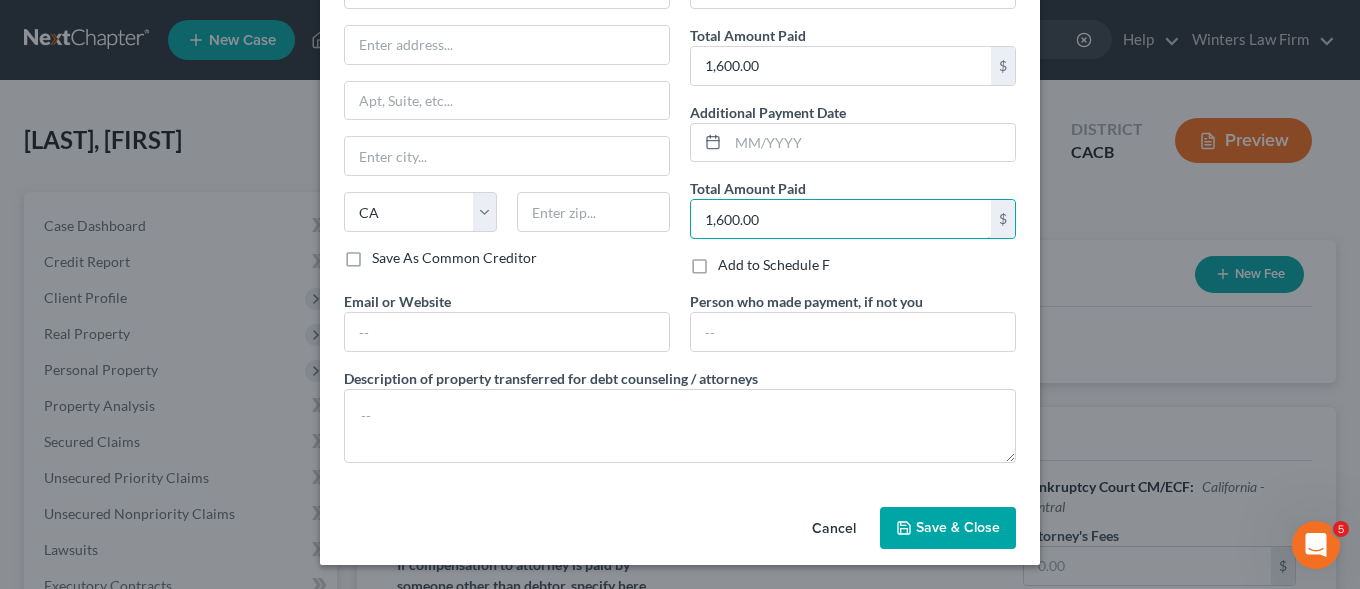 type on "1,600.00" 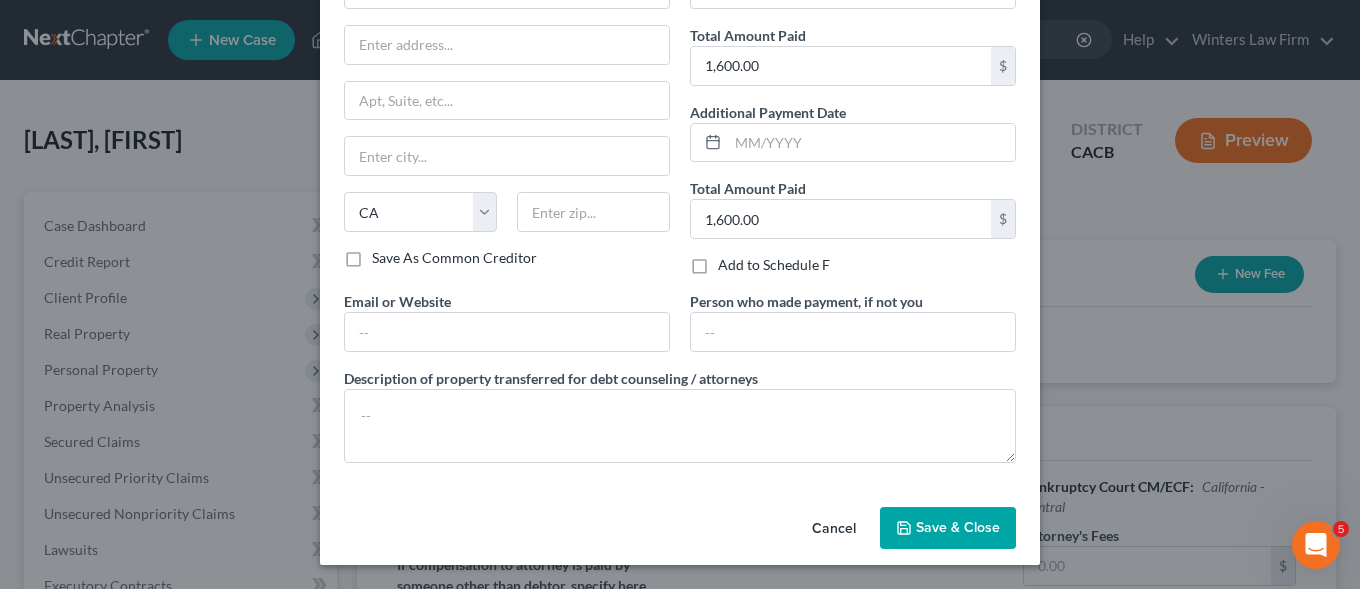 click on "Save & Close" at bounding box center (958, 527) 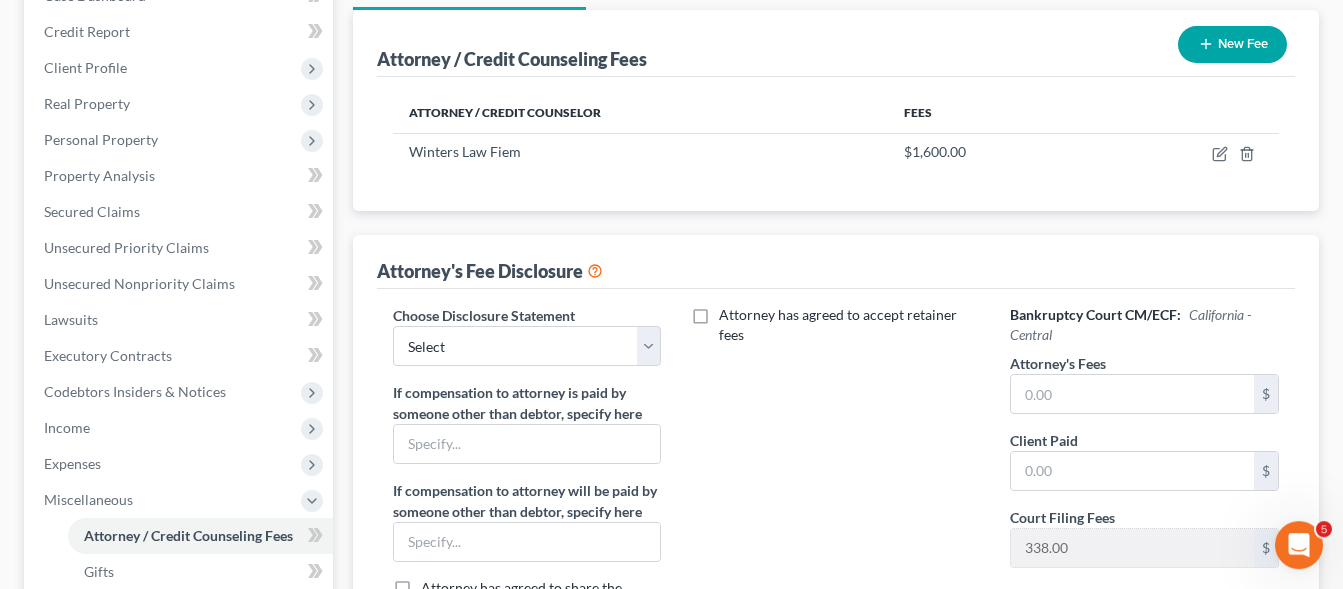 scroll, scrollTop: 306, scrollLeft: 0, axis: vertical 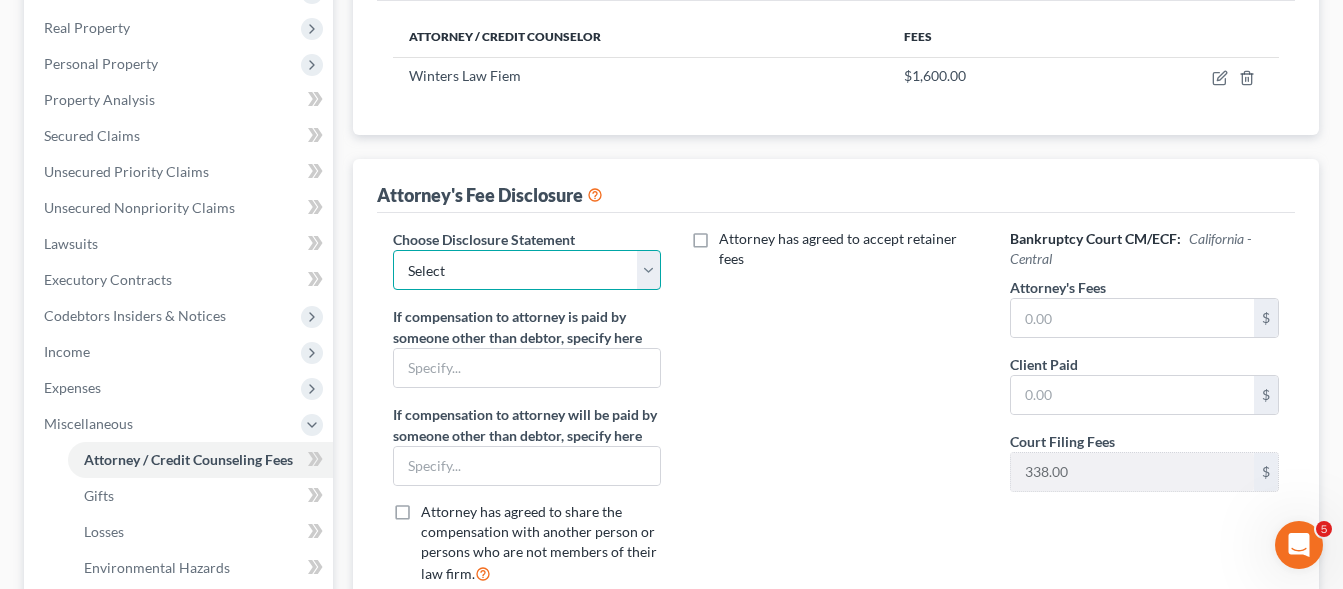 click on "Select Disclosure" at bounding box center [527, 270] 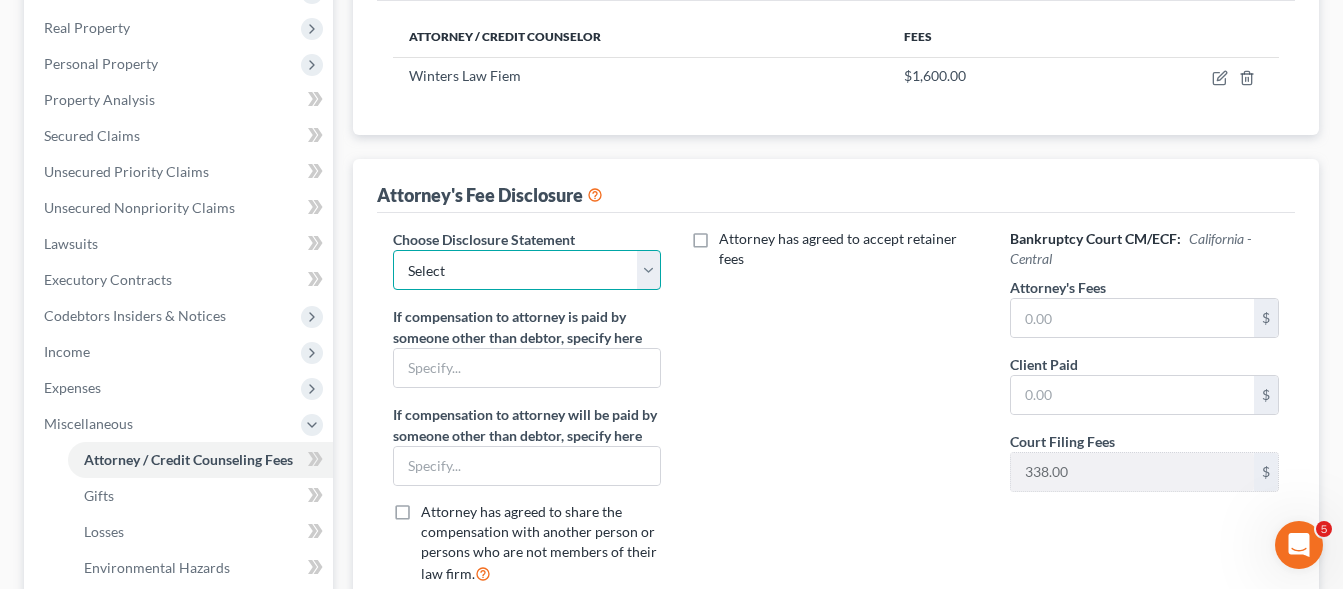 click on "Select Disclosure" at bounding box center (527, 270) 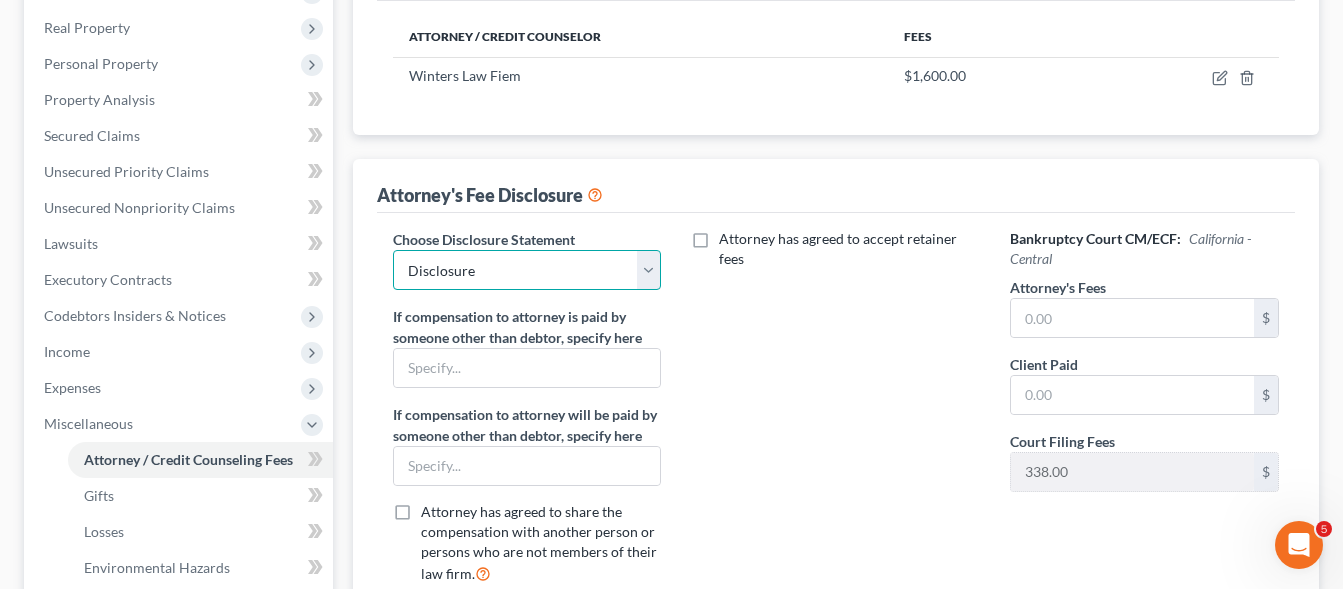 click on "Disclosure" at bounding box center (0, 0) 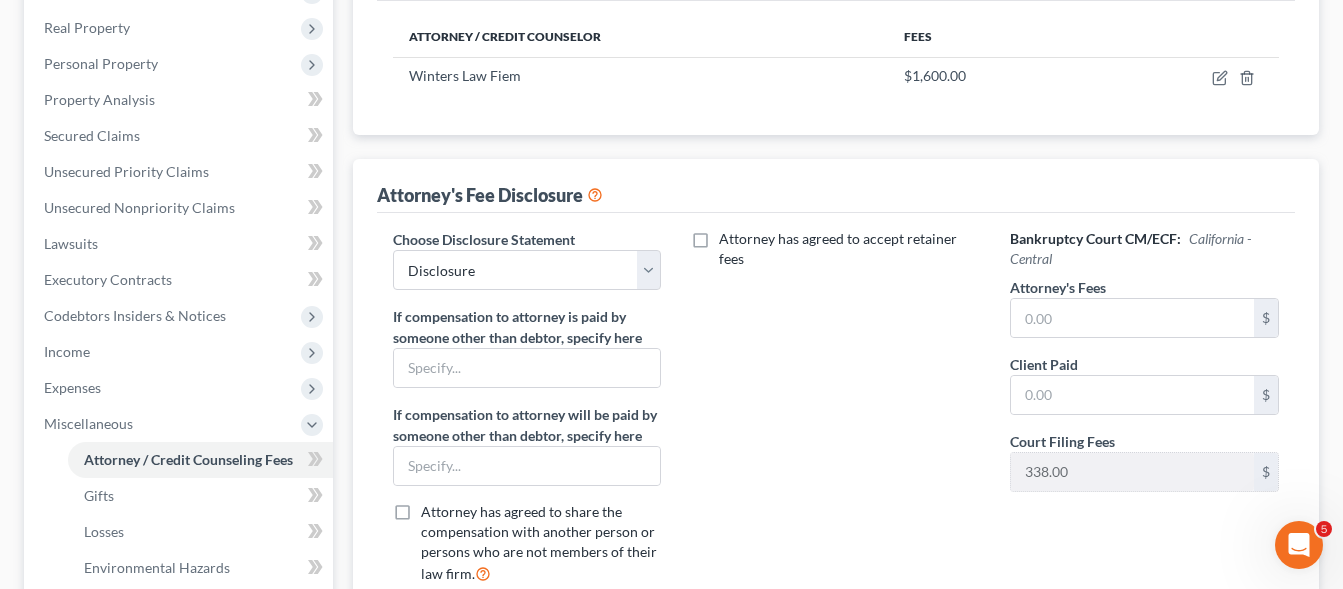 click on "Attorney has agreed to accept retainer fees" at bounding box center (835, 414) 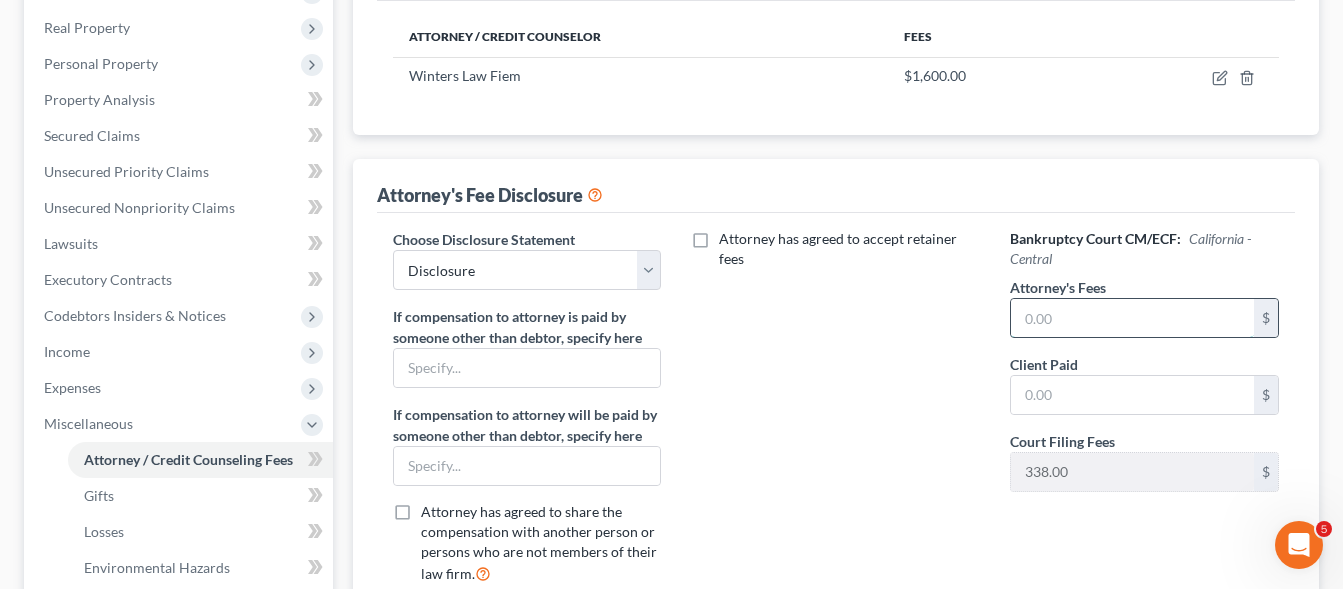 click at bounding box center (1132, 318) 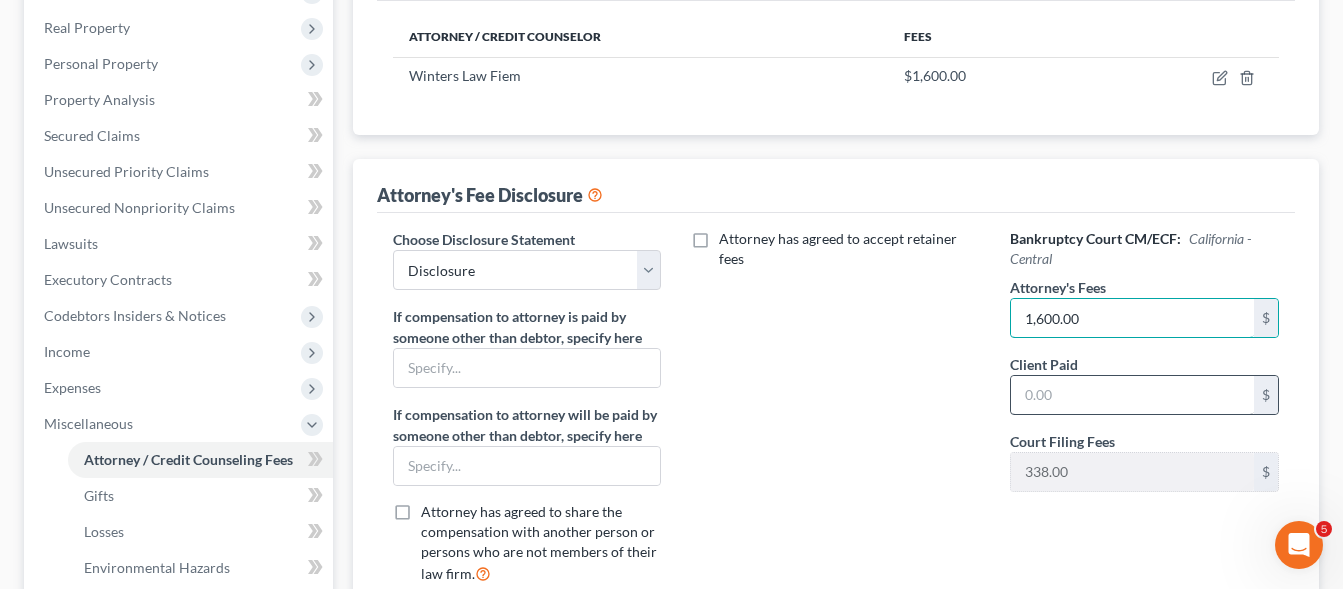 type on "1,600.00" 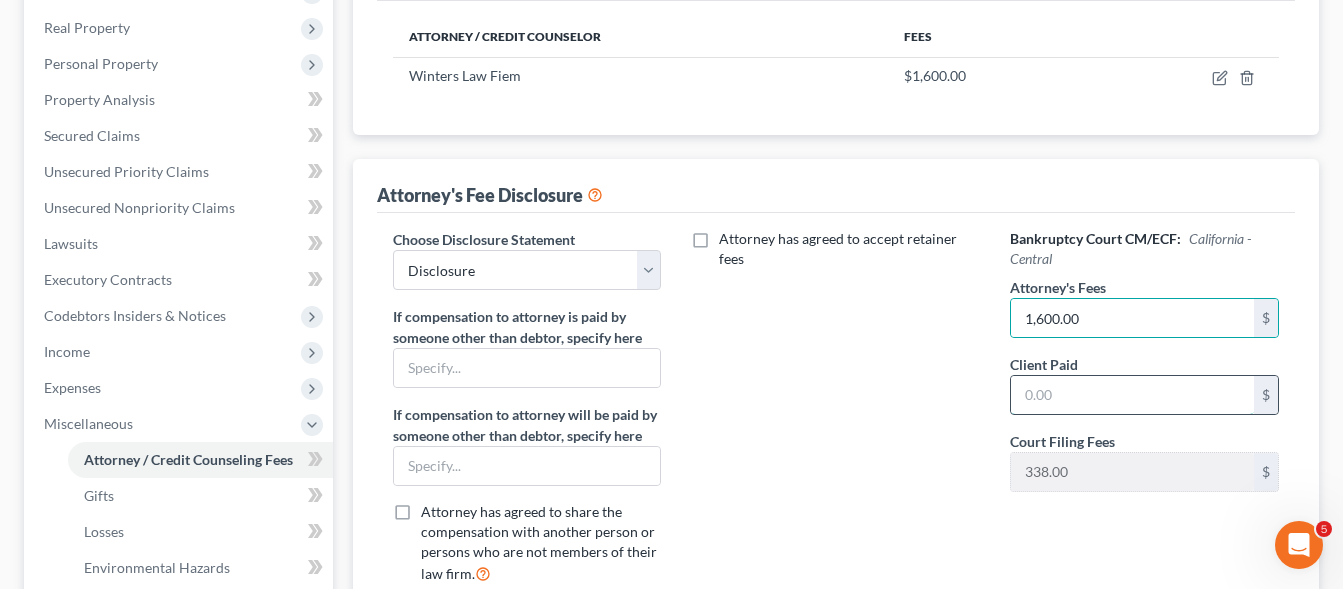 click at bounding box center [1132, 395] 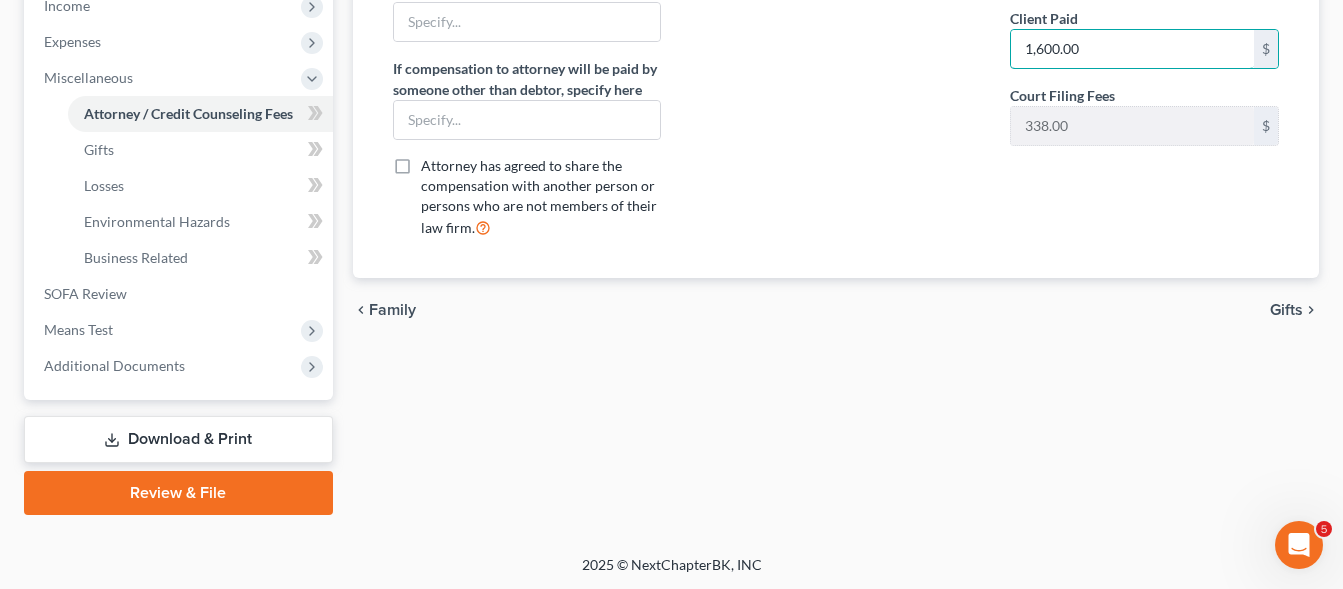 scroll, scrollTop: 550, scrollLeft: 0, axis: vertical 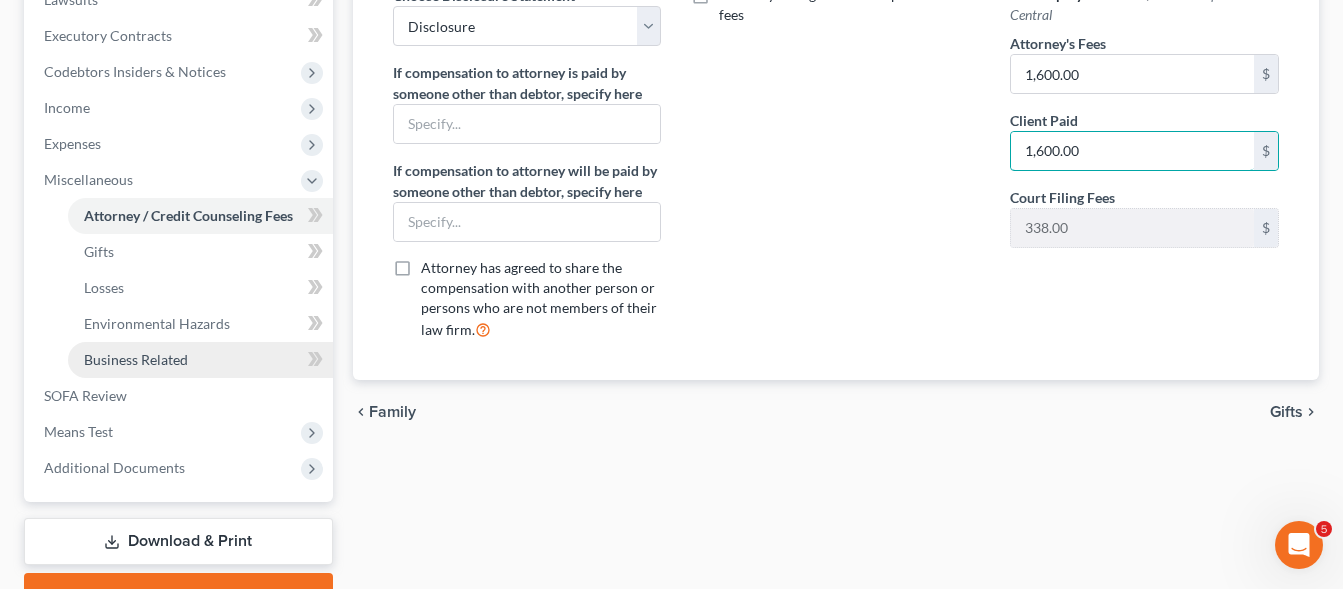 type on "1,600.00" 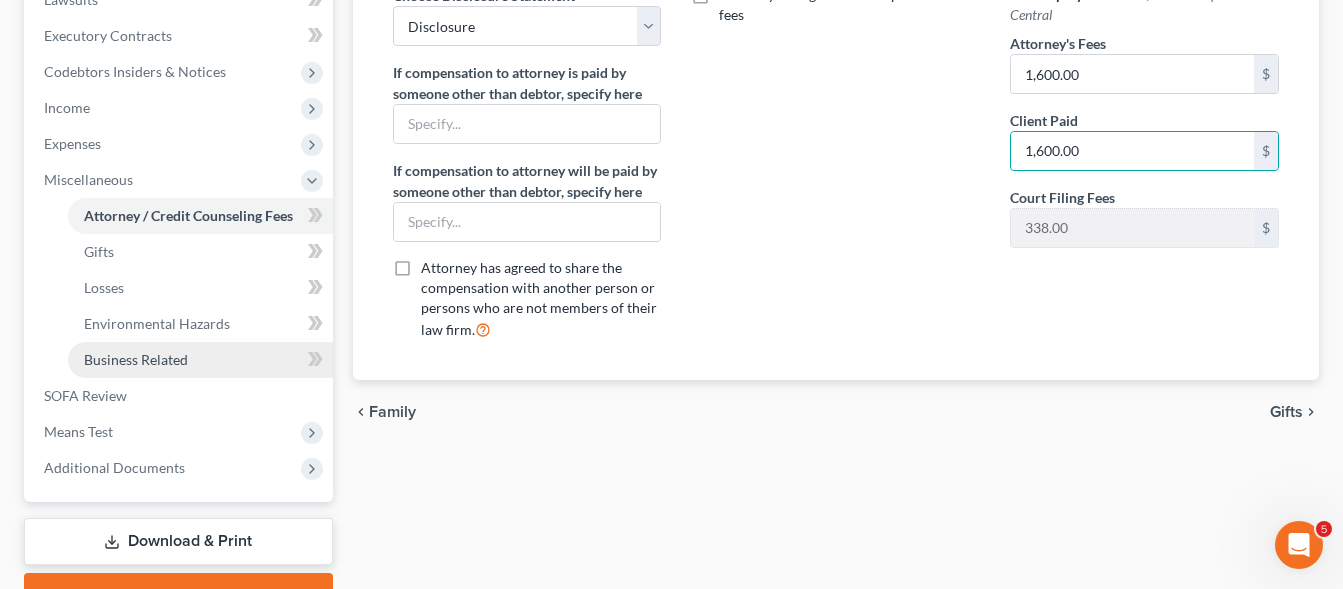 click on "Business Related" at bounding box center (136, 359) 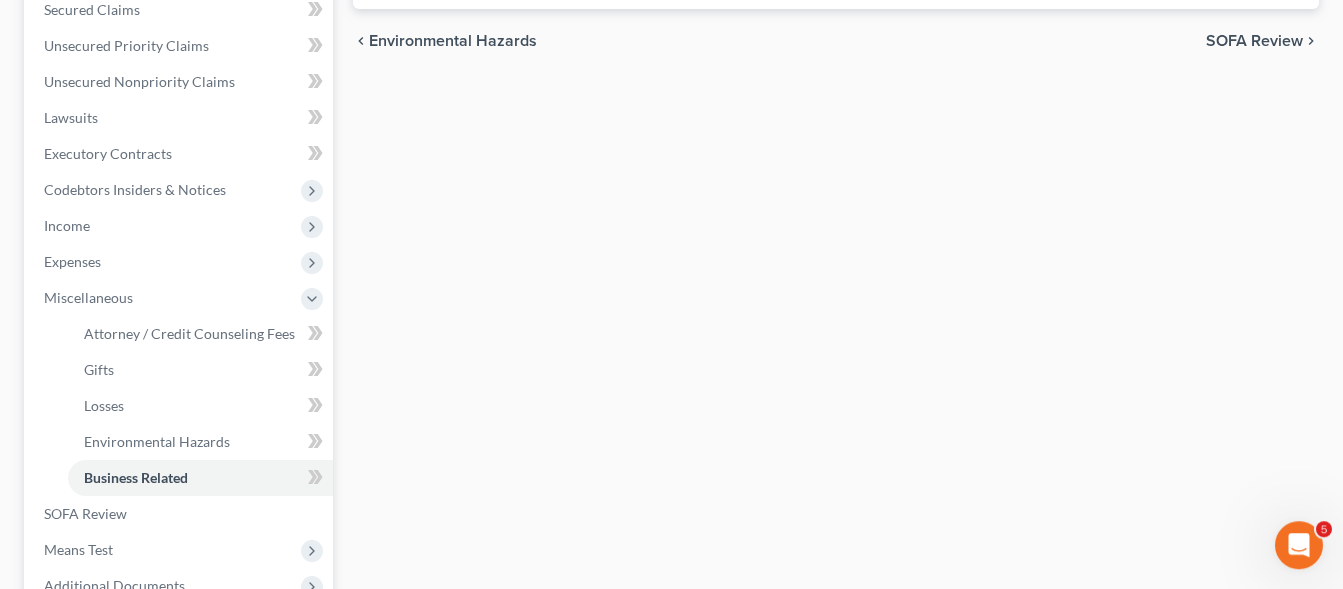 scroll, scrollTop: 652, scrollLeft: 0, axis: vertical 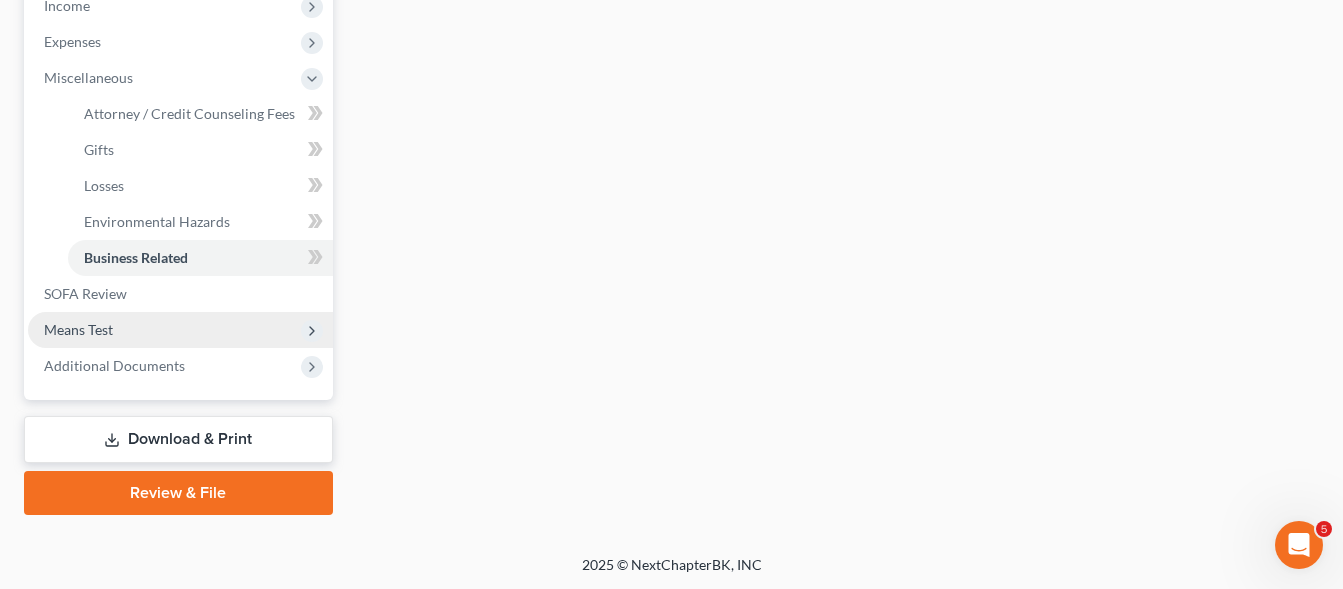 click at bounding box center (312, 331) 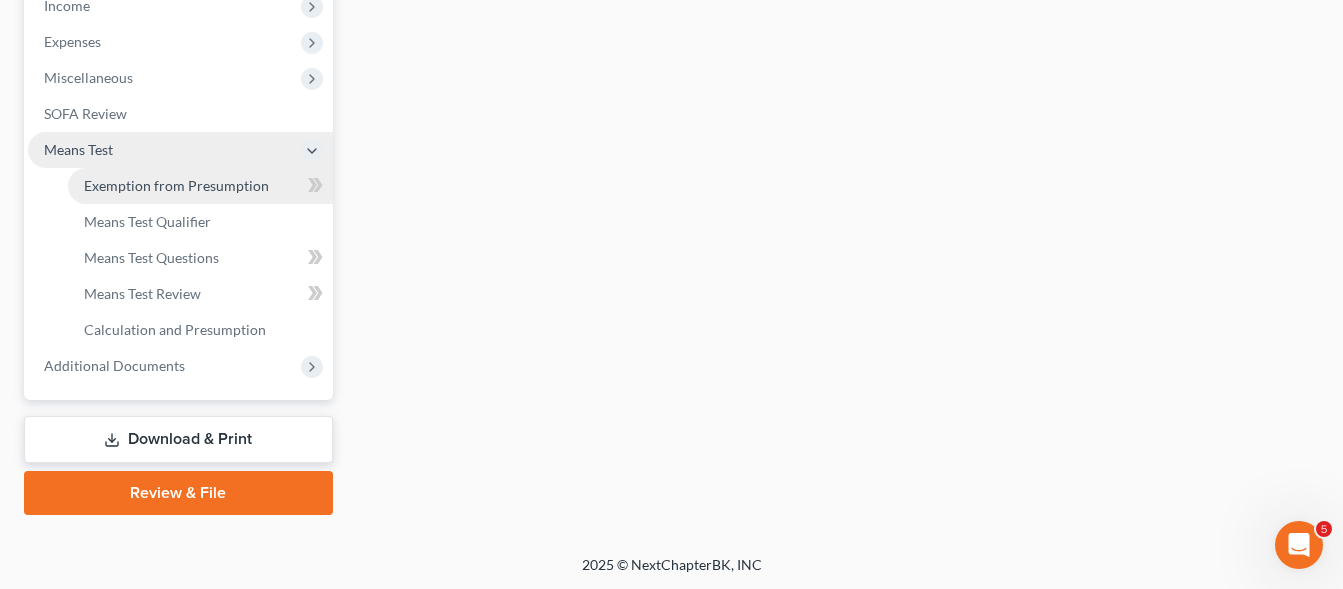 click on "Exemption from Presumption" at bounding box center (176, 185) 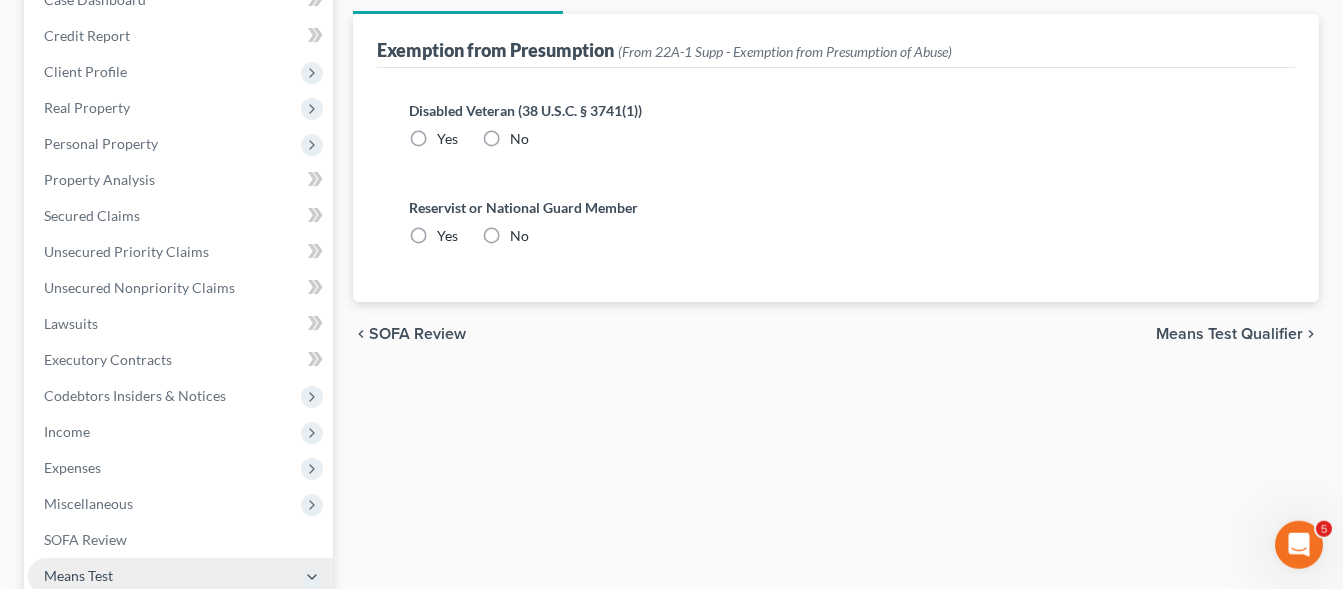 scroll, scrollTop: 102, scrollLeft: 0, axis: vertical 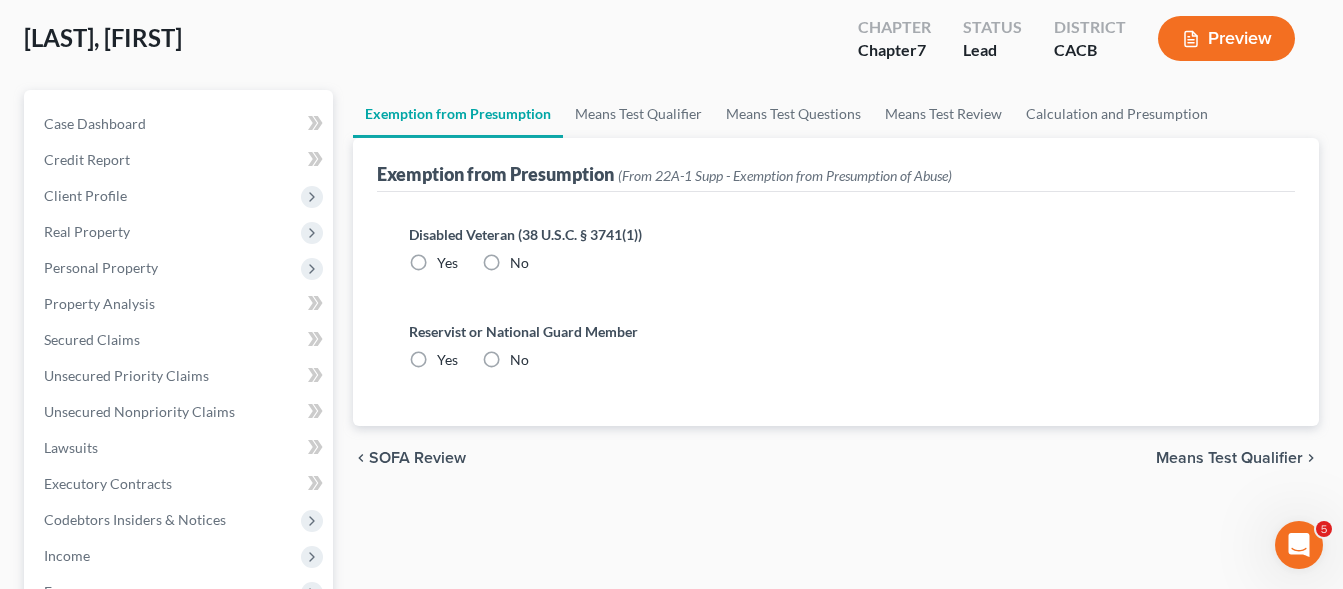 click on "Means Test Qualifier" at bounding box center (1229, 458) 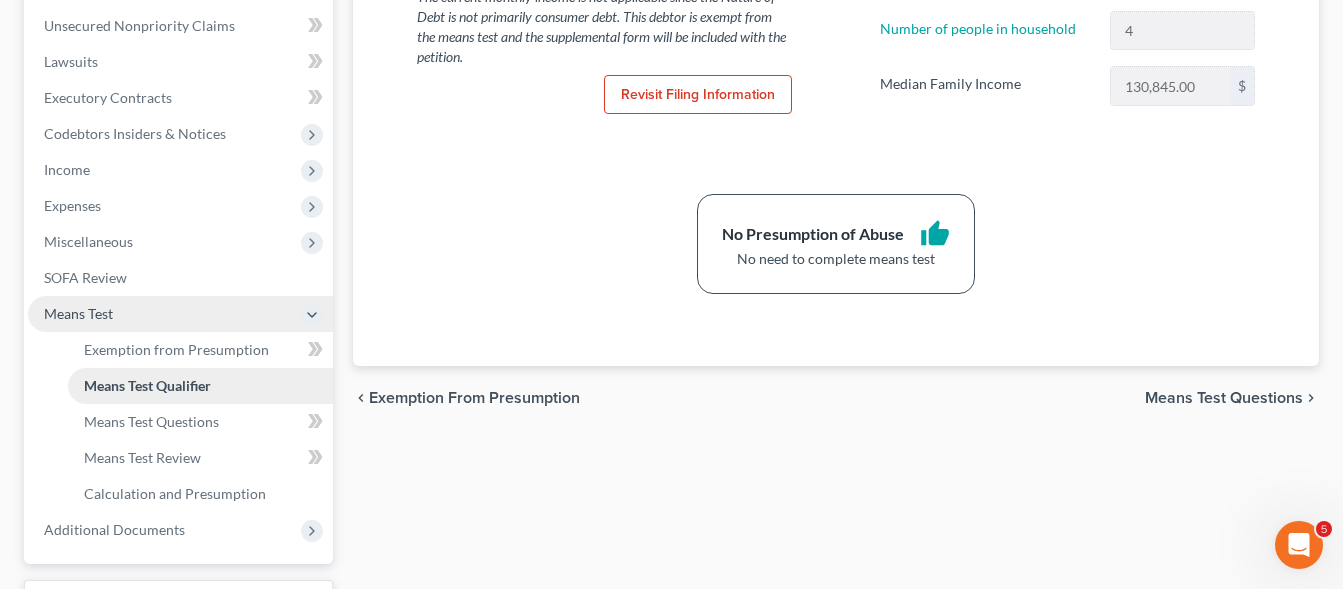 scroll, scrollTop: 652, scrollLeft: 0, axis: vertical 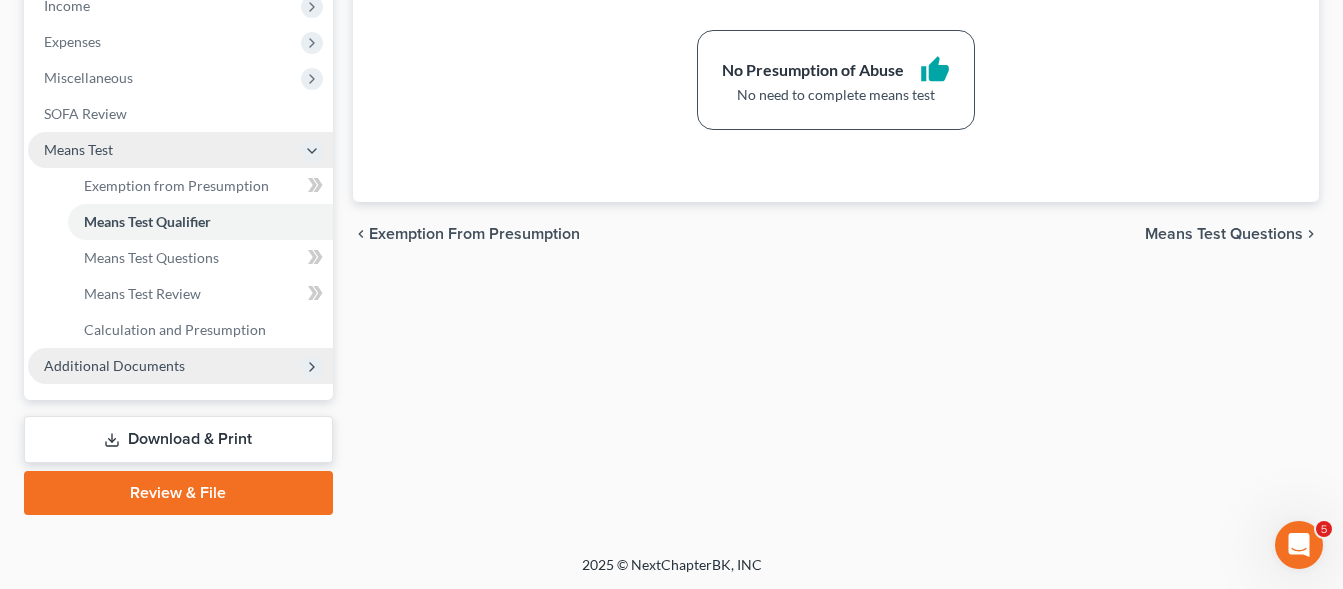 click on "Additional Documents" at bounding box center [114, 365] 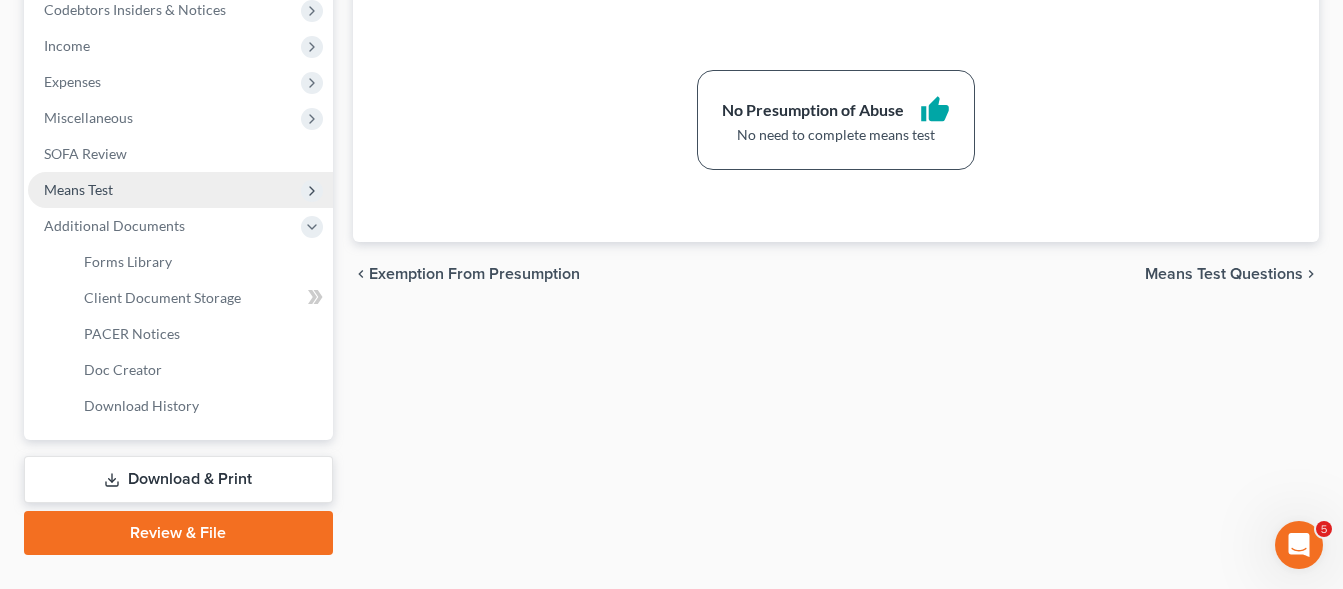 scroll, scrollTop: 652, scrollLeft: 0, axis: vertical 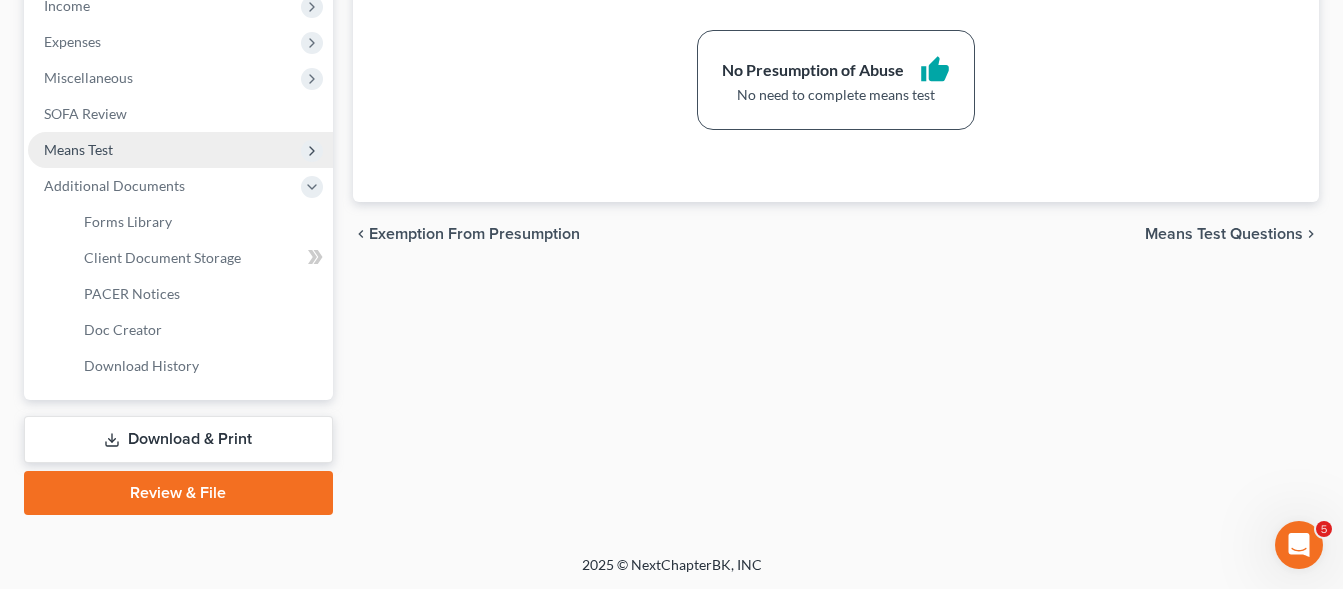 click on "Download & Print" at bounding box center [178, 439] 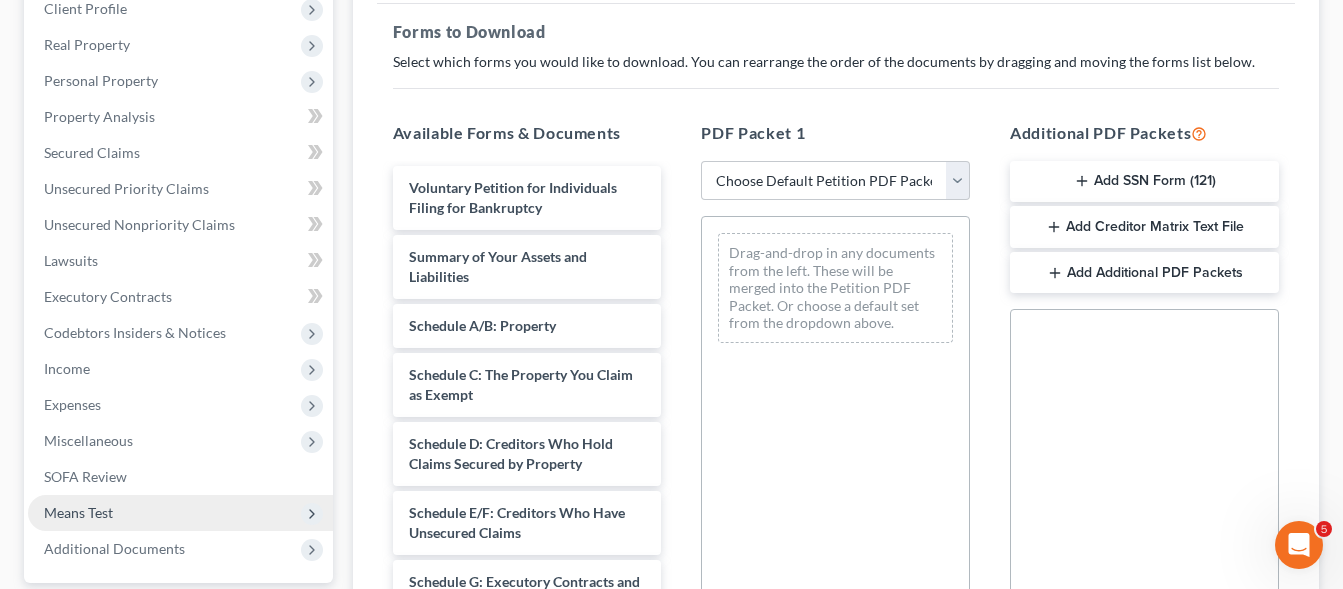 scroll, scrollTop: 306, scrollLeft: 0, axis: vertical 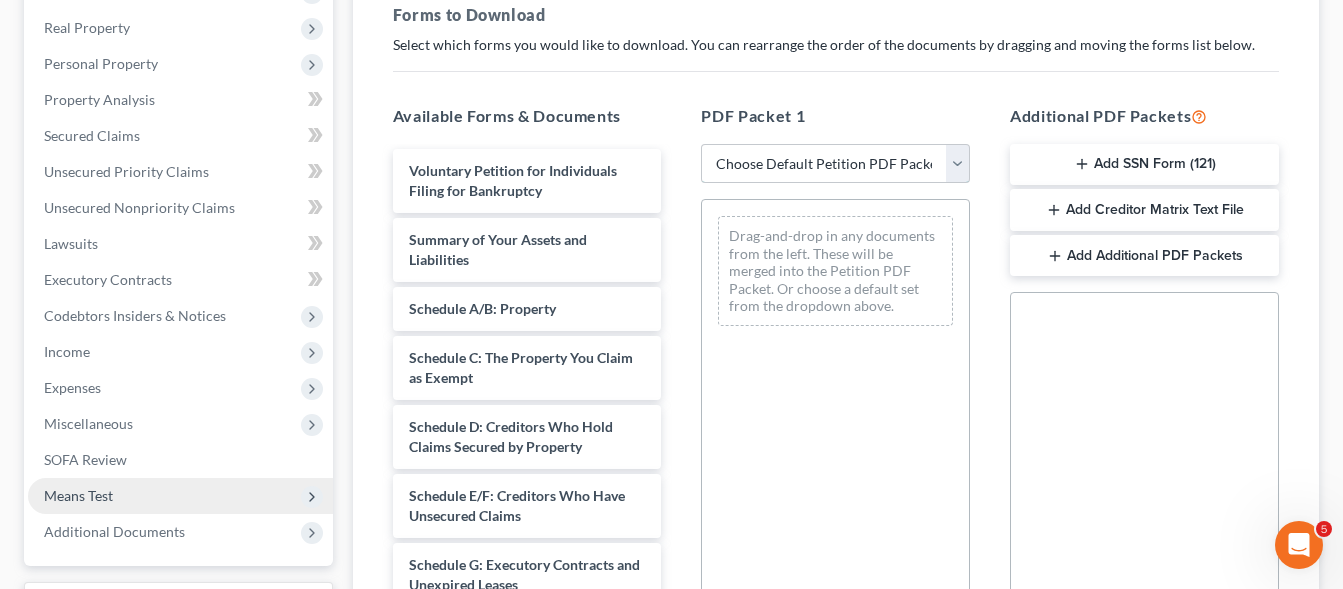 click on "Choose Default Petition PDF Packet Complete Bankruptcy Petition (all forms and schedules) Emergency Filing Forms (Petition and Creditor List Only) Amended Forms Signature Pages Only" at bounding box center (835, 164) 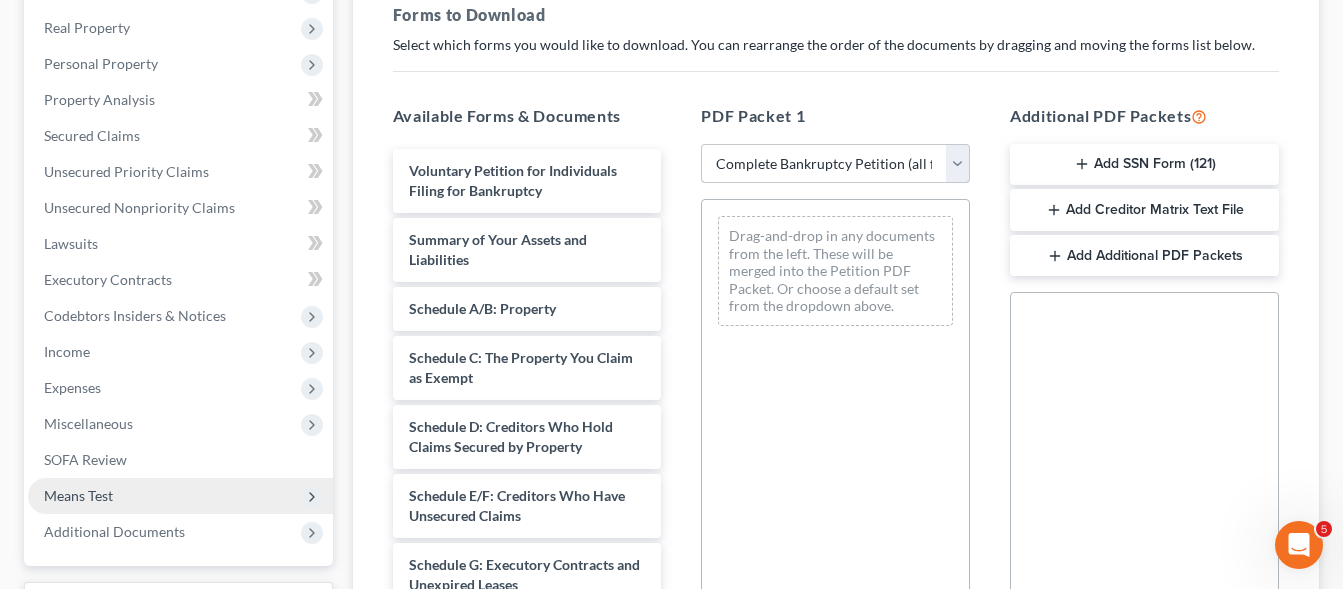 click on "Complete Bankruptcy Petition (all forms and schedules)" at bounding box center [0, 0] 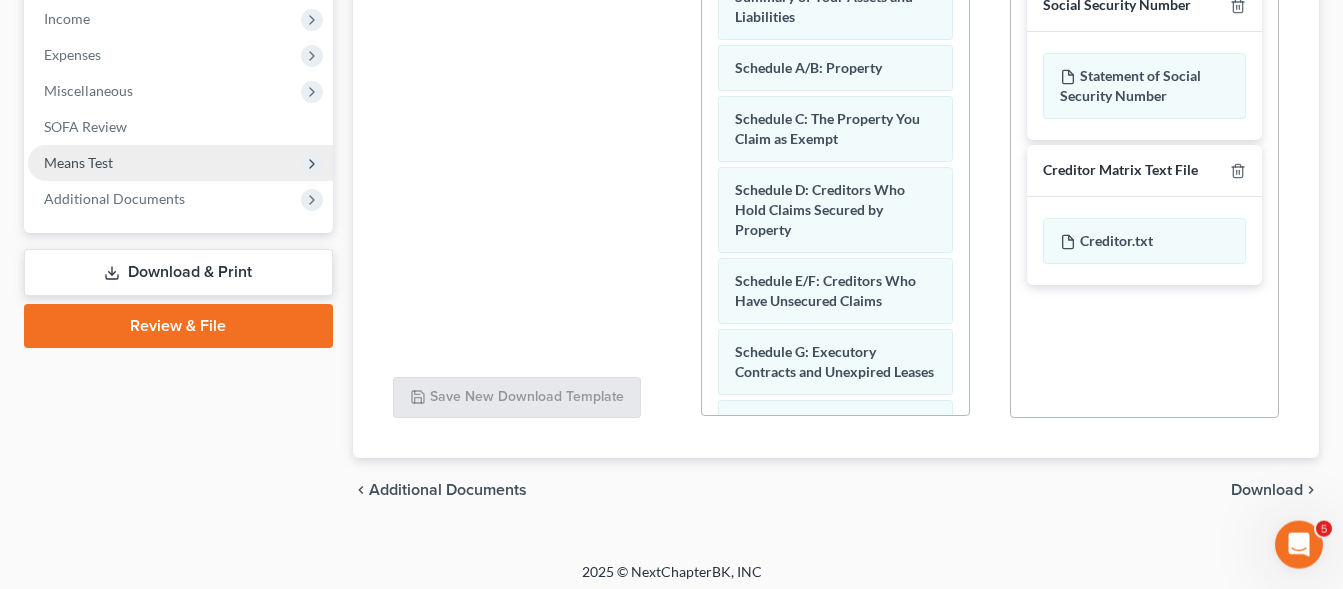 scroll, scrollTop: 647, scrollLeft: 0, axis: vertical 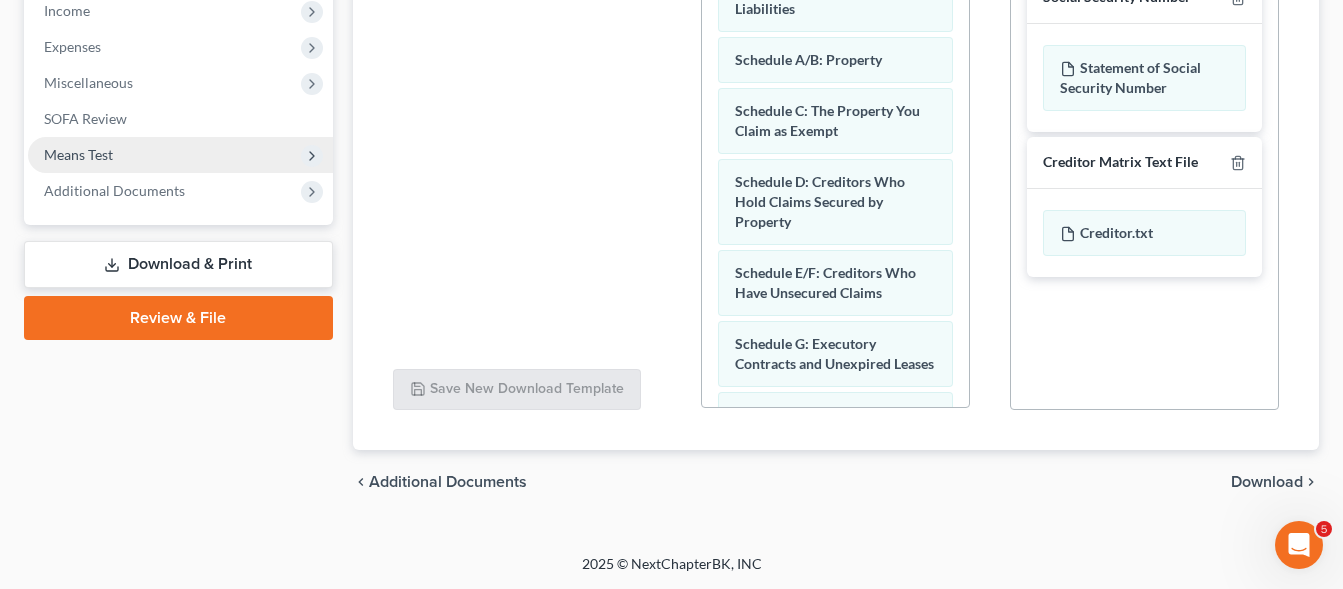 click on "Download & Print" at bounding box center (178, 264) 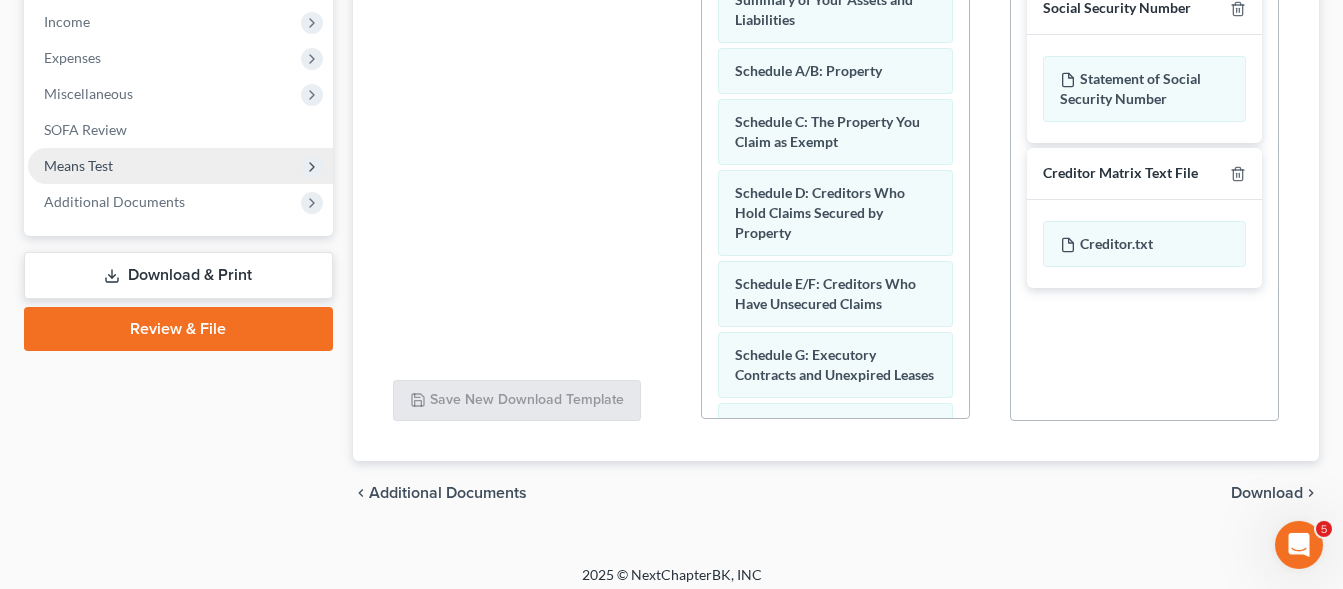 scroll, scrollTop: 647, scrollLeft: 0, axis: vertical 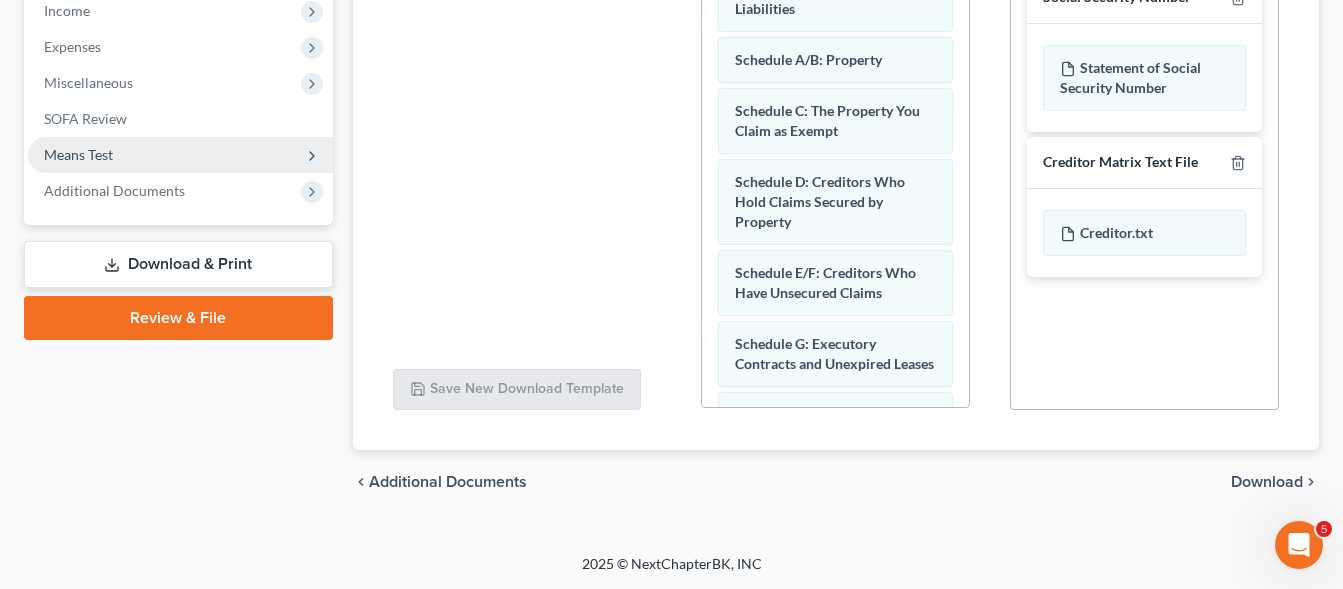 click on "Download" at bounding box center (1267, 482) 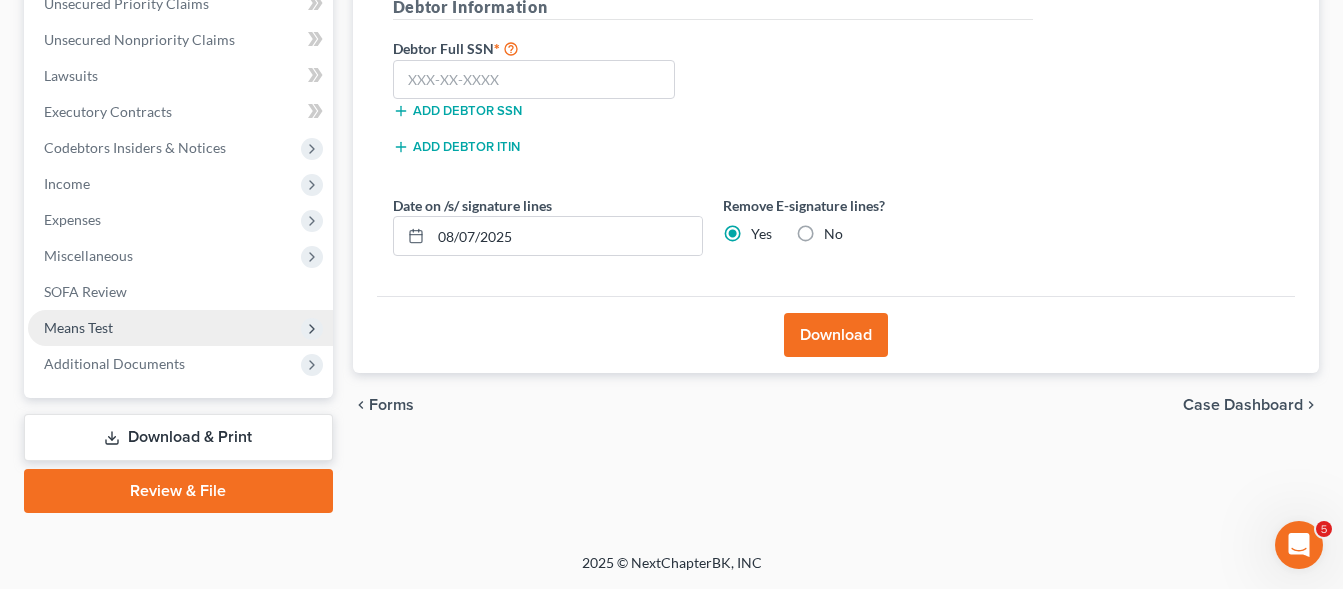 scroll, scrollTop: 472, scrollLeft: 0, axis: vertical 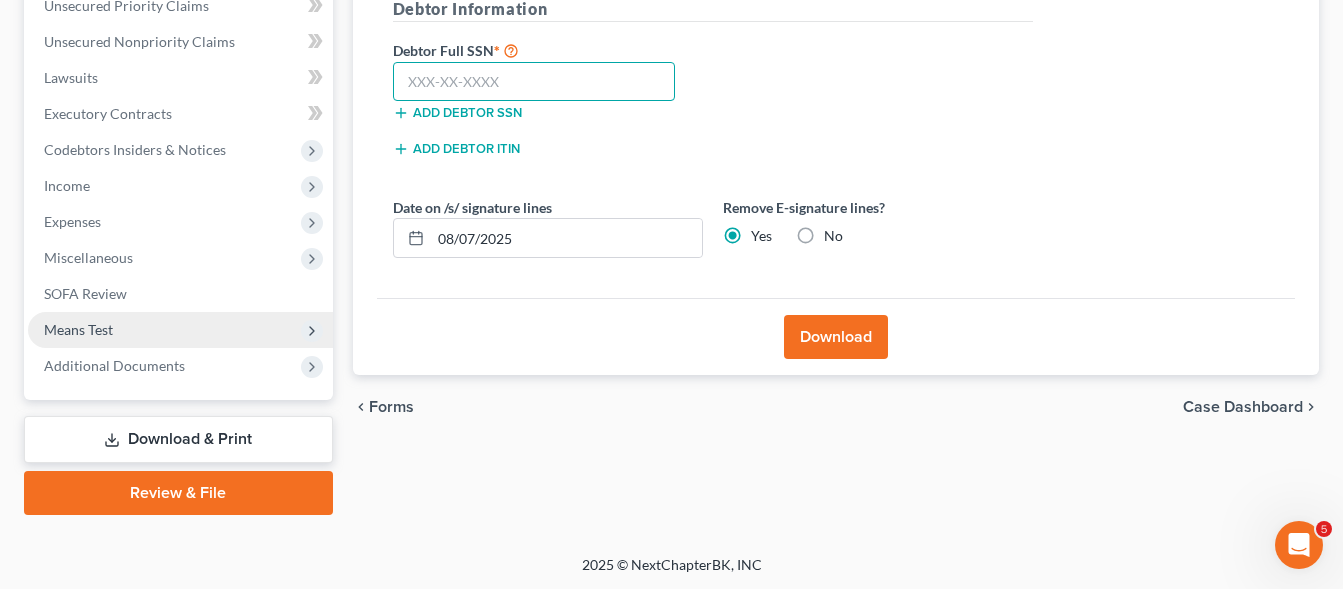 click at bounding box center [534, 82] 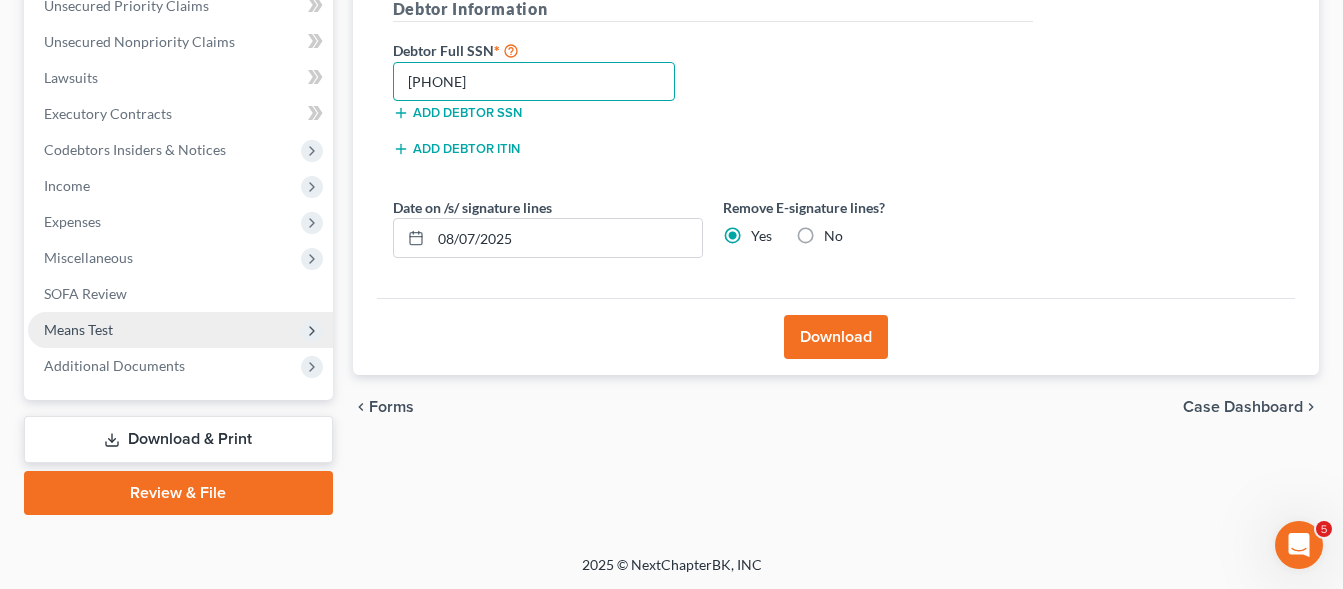 type on "[PHONE]" 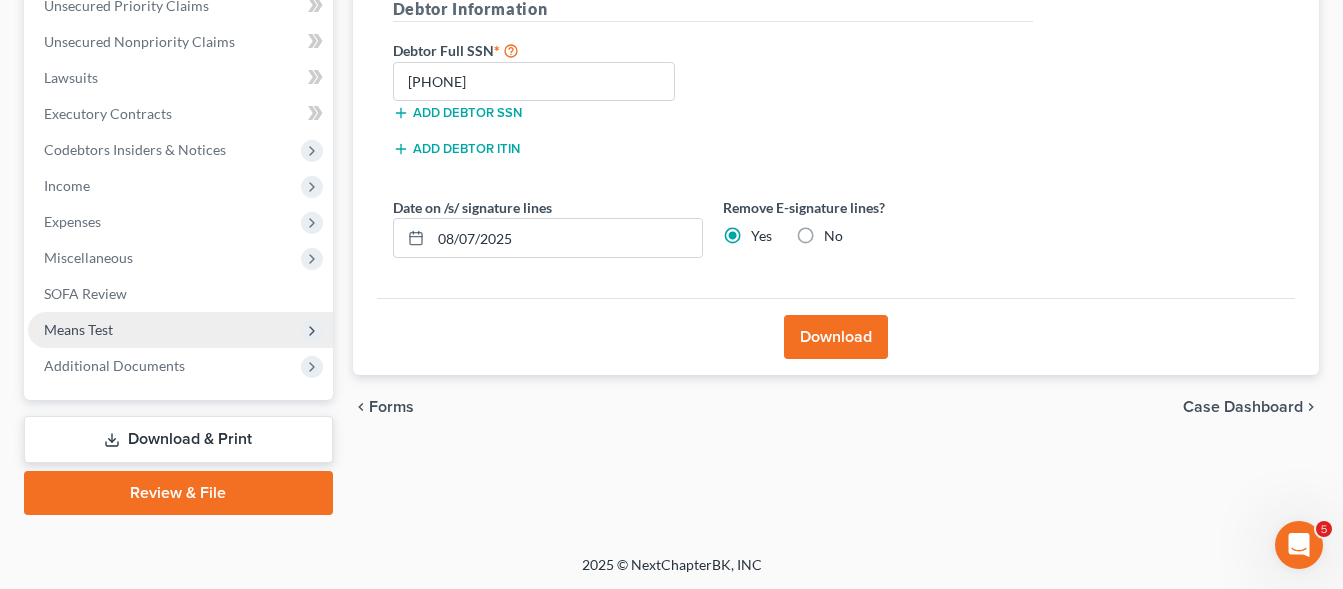 click on "Yes" at bounding box center (761, 236) 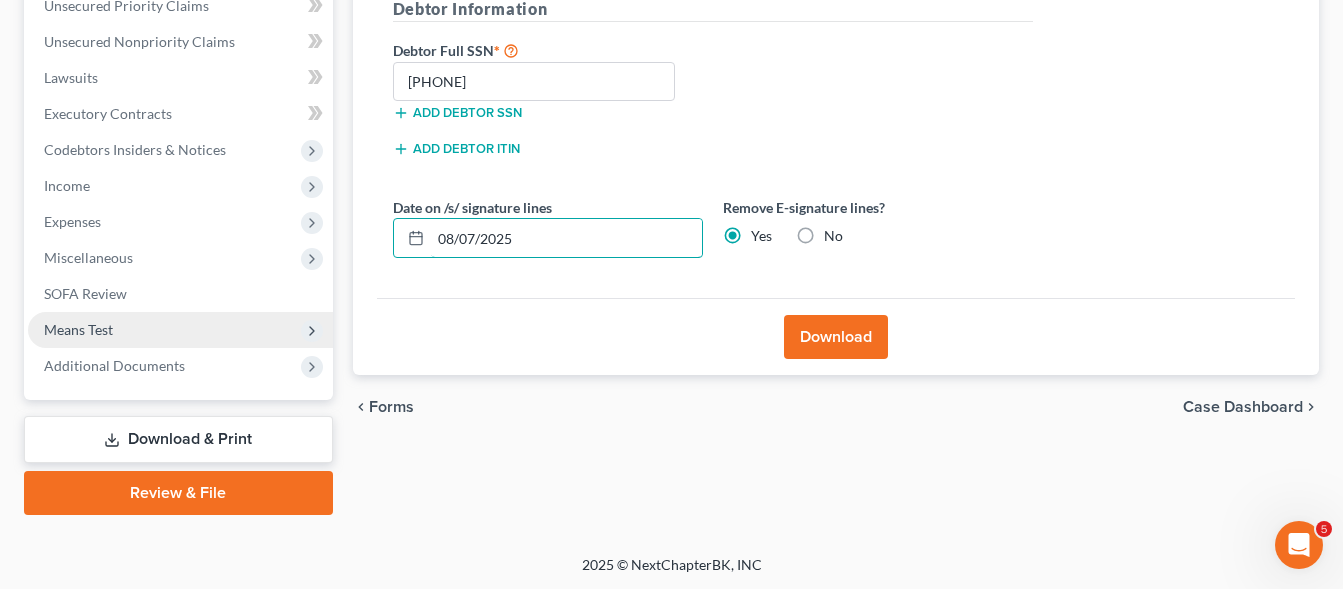 drag, startPoint x: 560, startPoint y: 237, endPoint x: 390, endPoint y: 244, distance: 170.14406 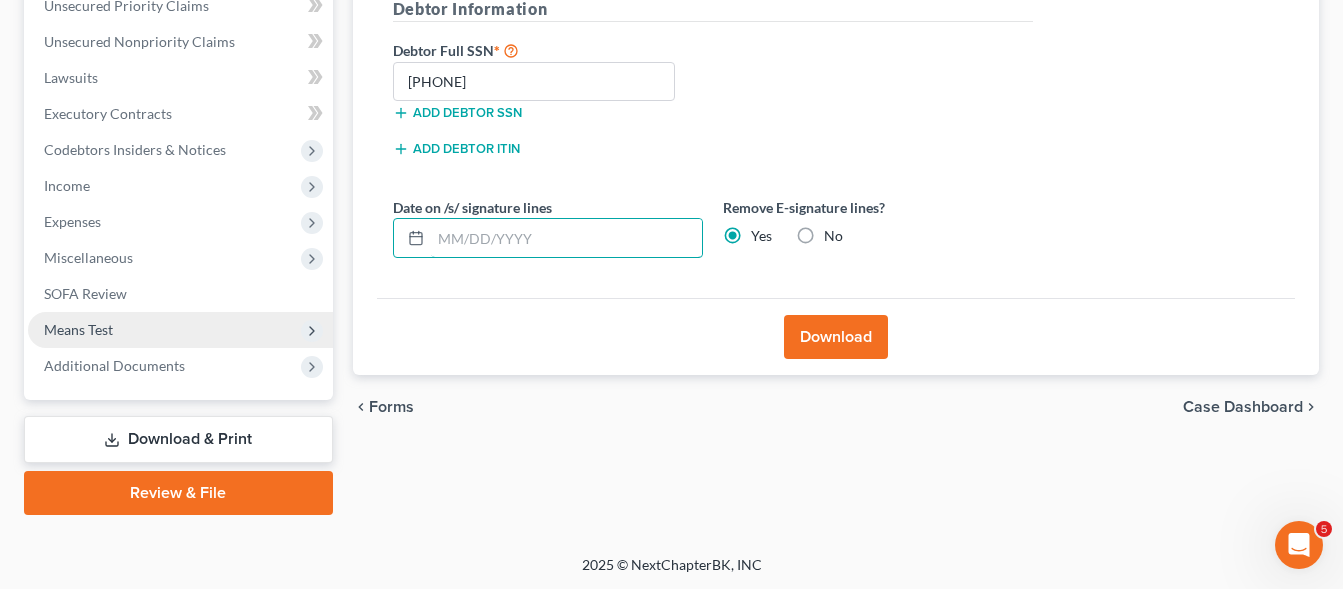 type 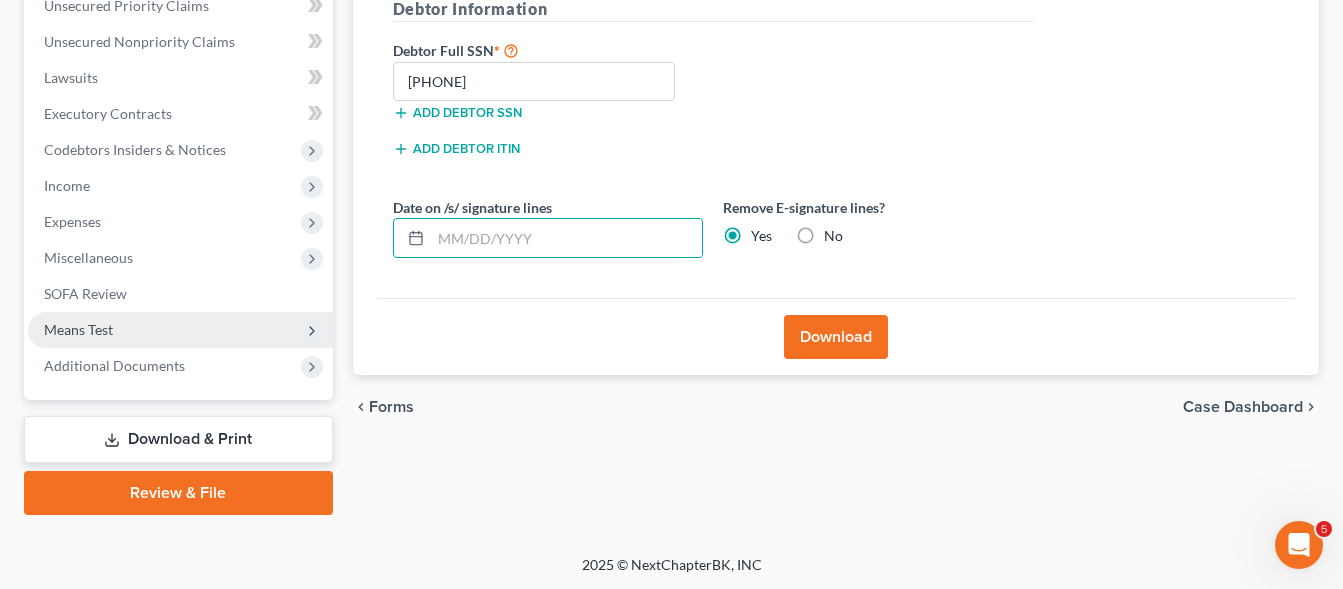 click on "Download" at bounding box center [836, 337] 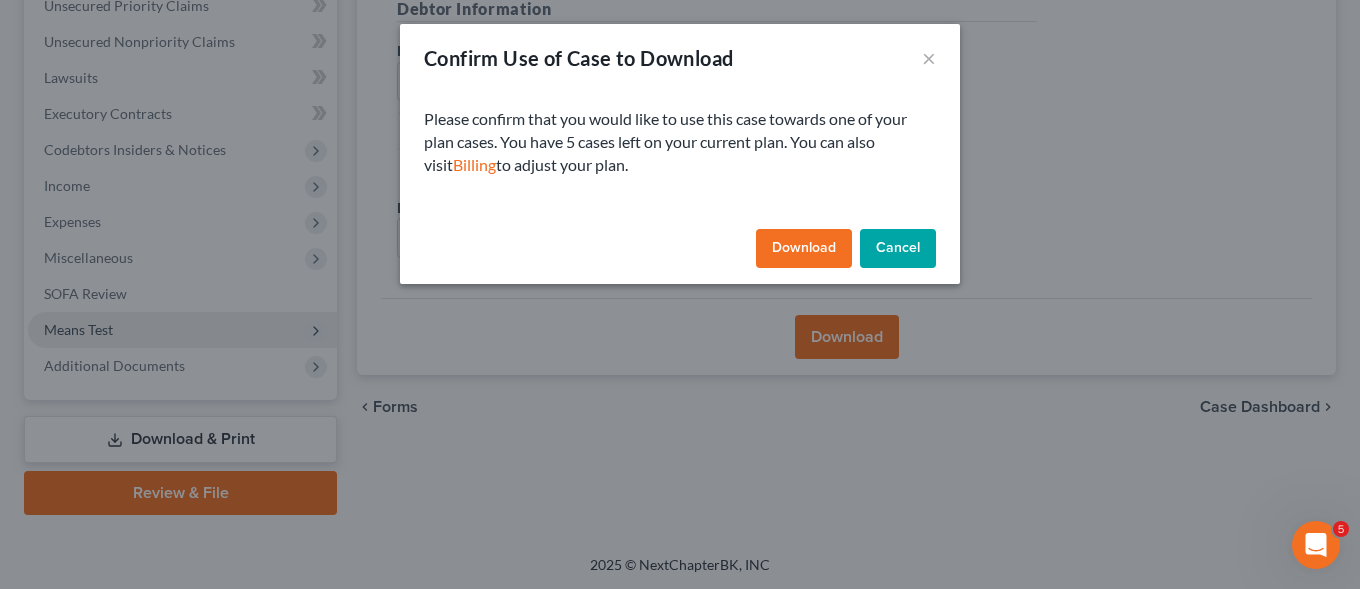click on "Download" at bounding box center [804, 249] 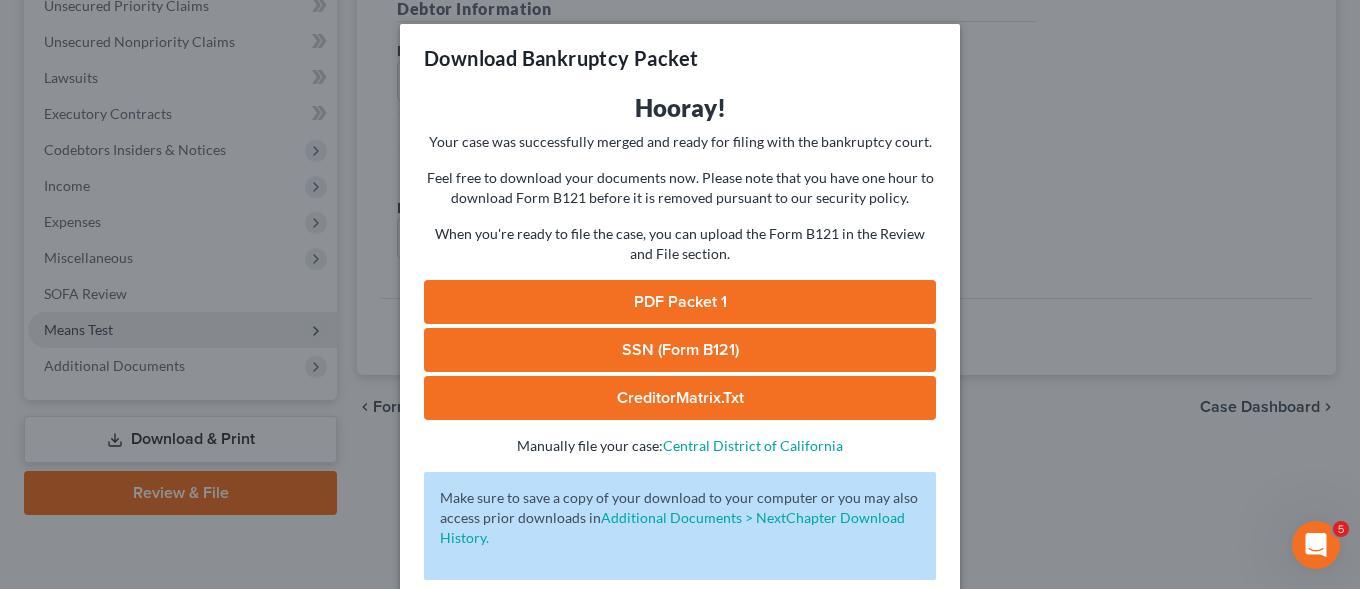 click on "PDF Packet 1" at bounding box center [680, 302] 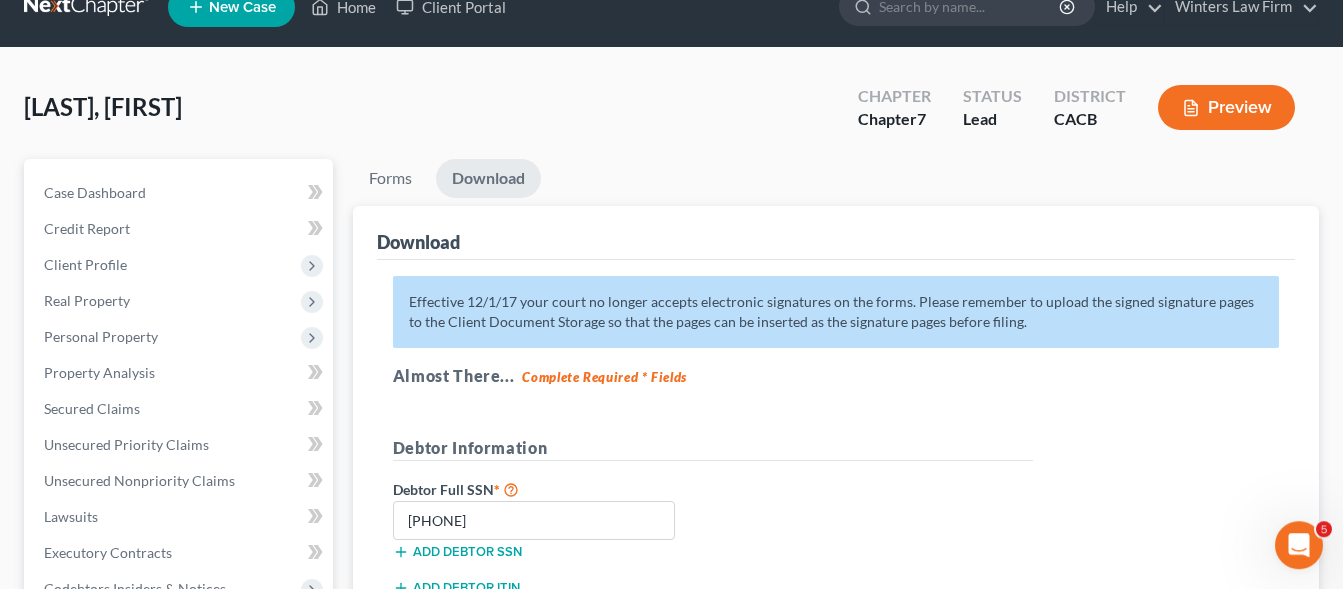 scroll, scrollTop: 0, scrollLeft: 0, axis: both 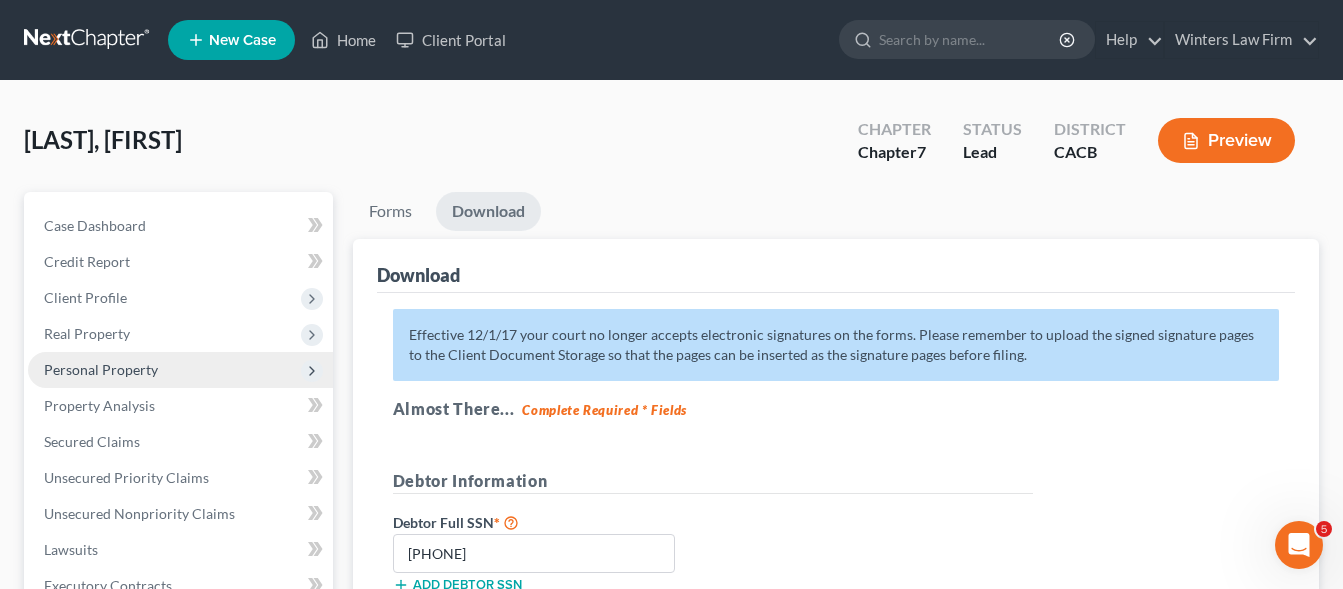 click on "Personal Property" at bounding box center (101, 369) 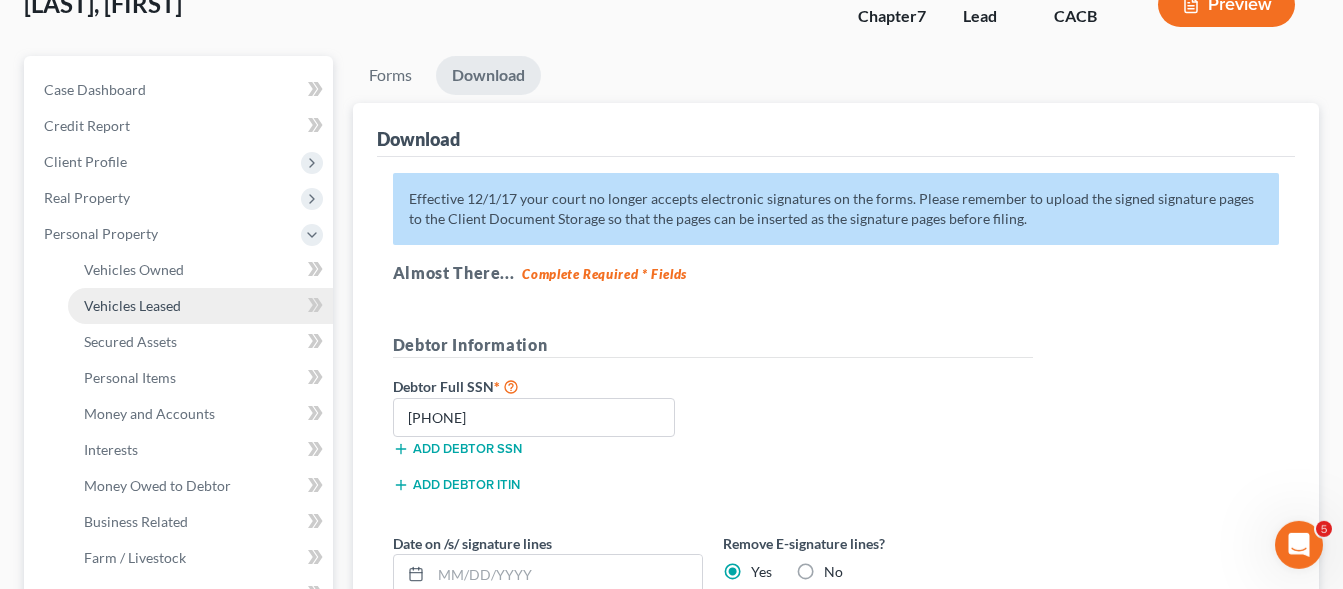 scroll, scrollTop: 204, scrollLeft: 0, axis: vertical 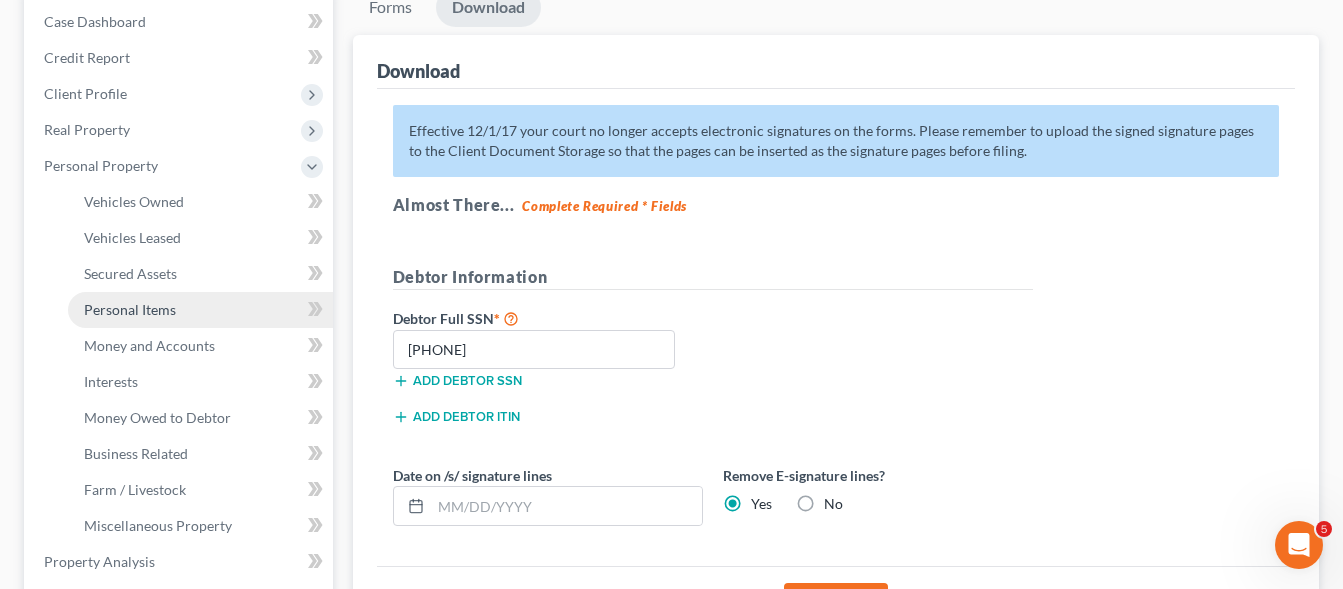 click on "Personal Items" at bounding box center [130, 309] 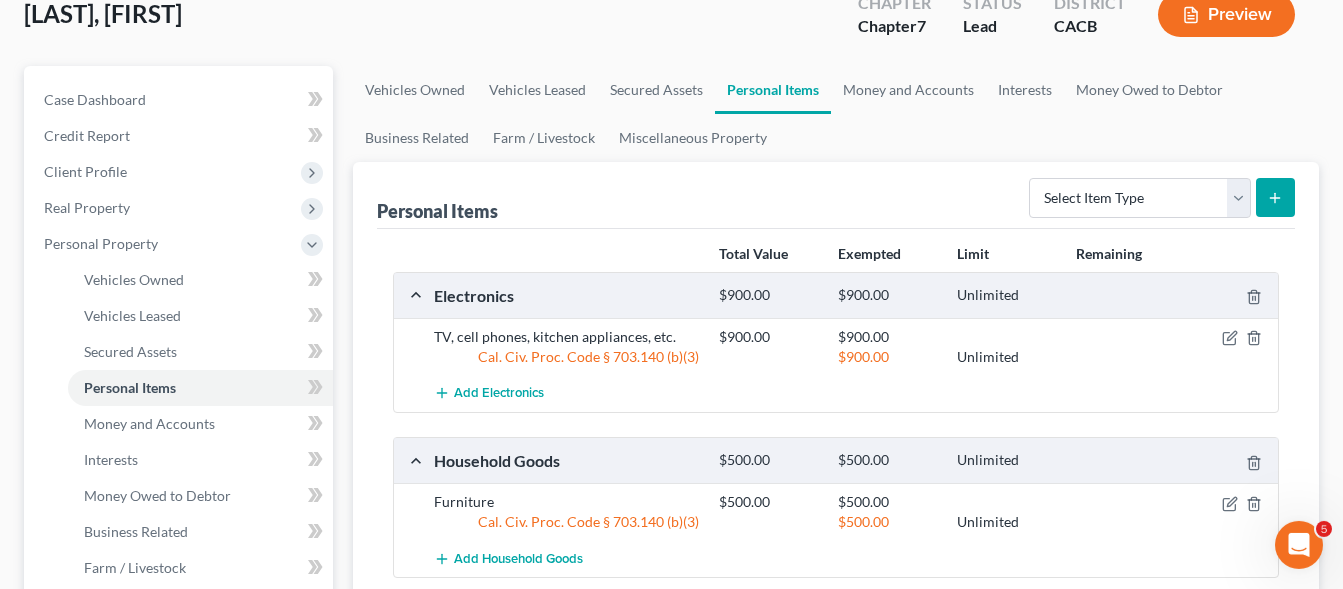 scroll, scrollTop: 102, scrollLeft: 0, axis: vertical 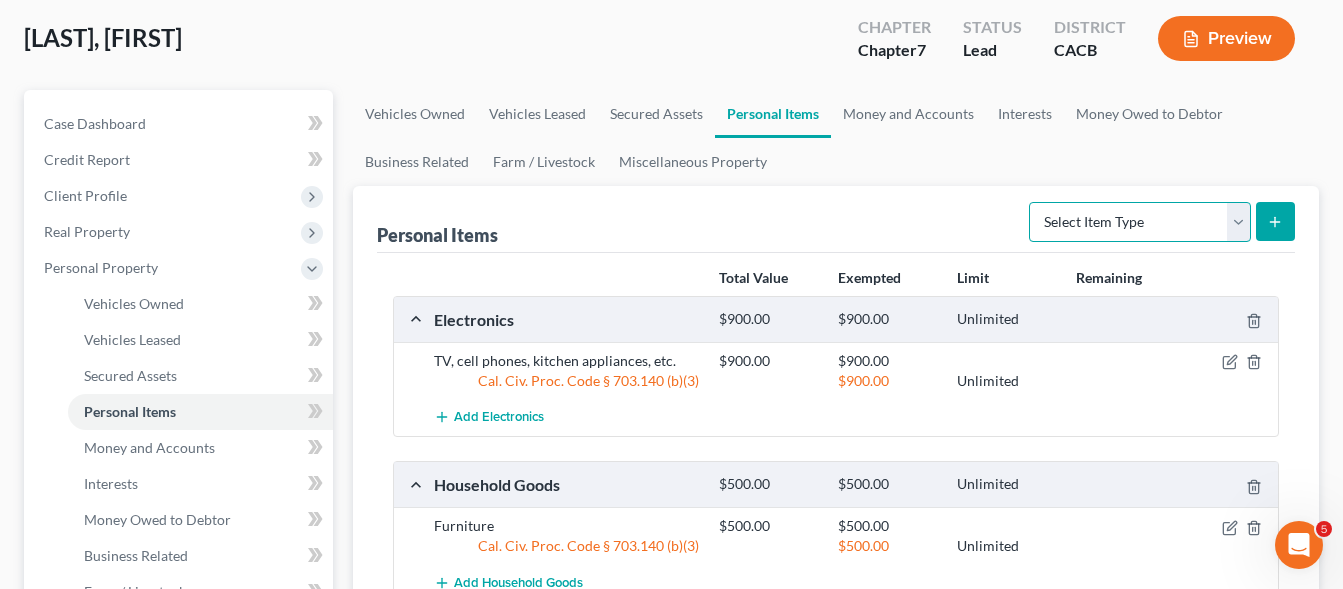 select on "clothing" 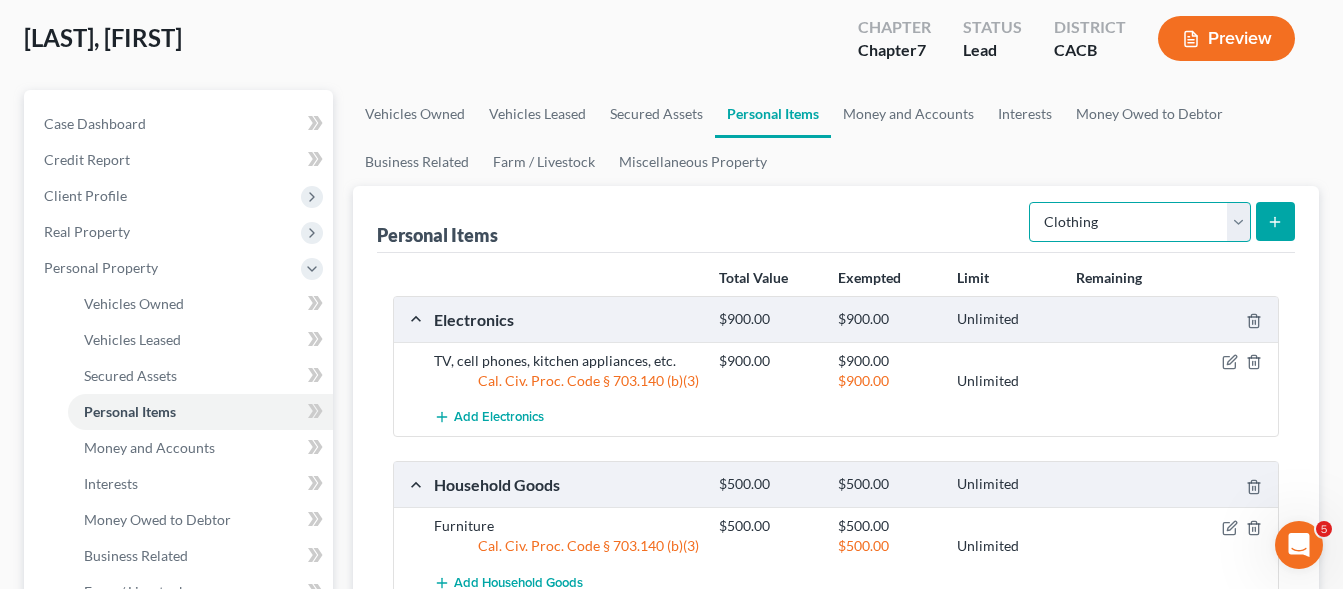 click on "Clothing" at bounding box center [0, 0] 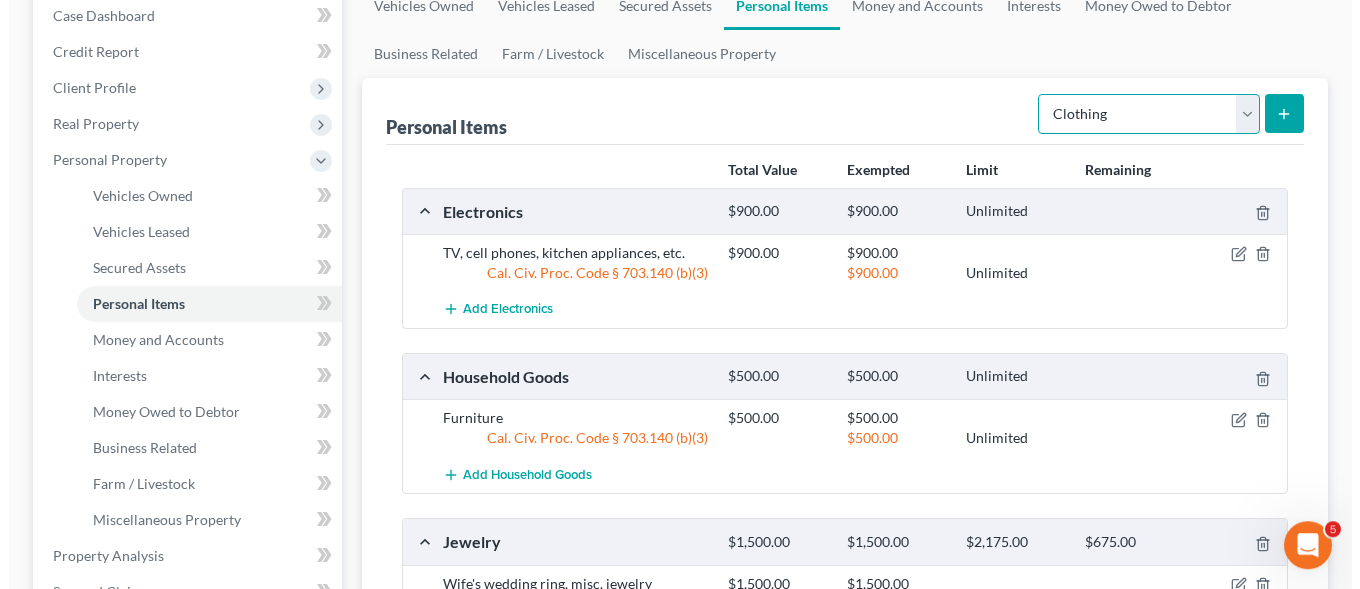 scroll, scrollTop: 204, scrollLeft: 0, axis: vertical 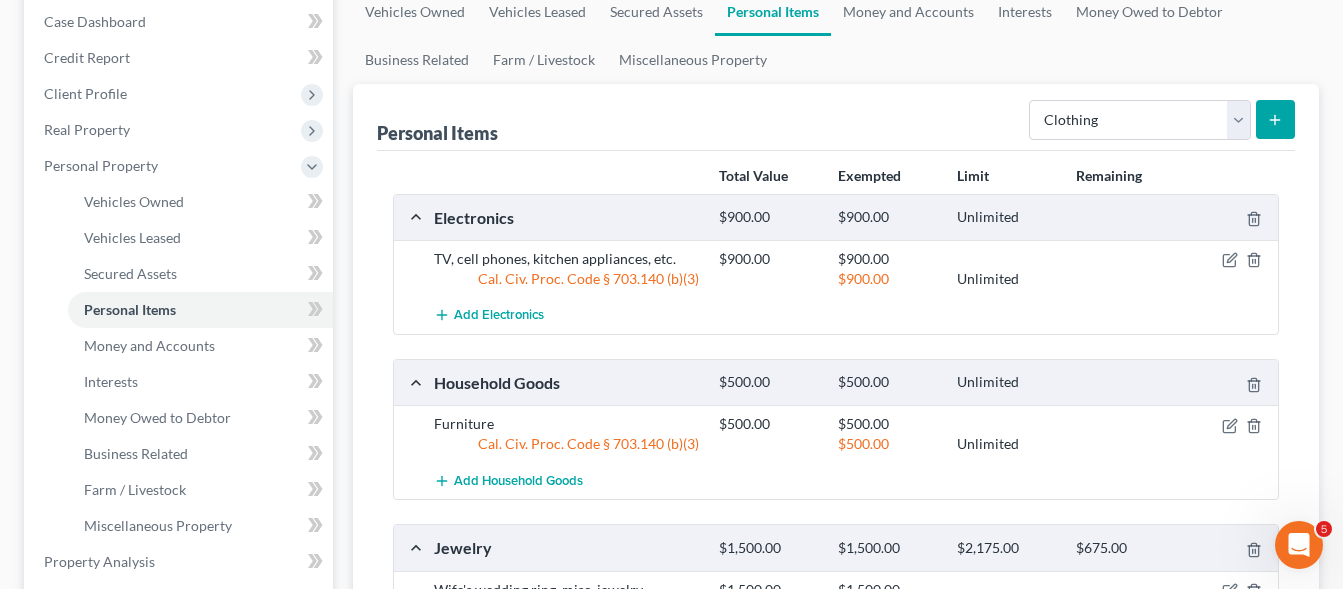 click at bounding box center (1275, 119) 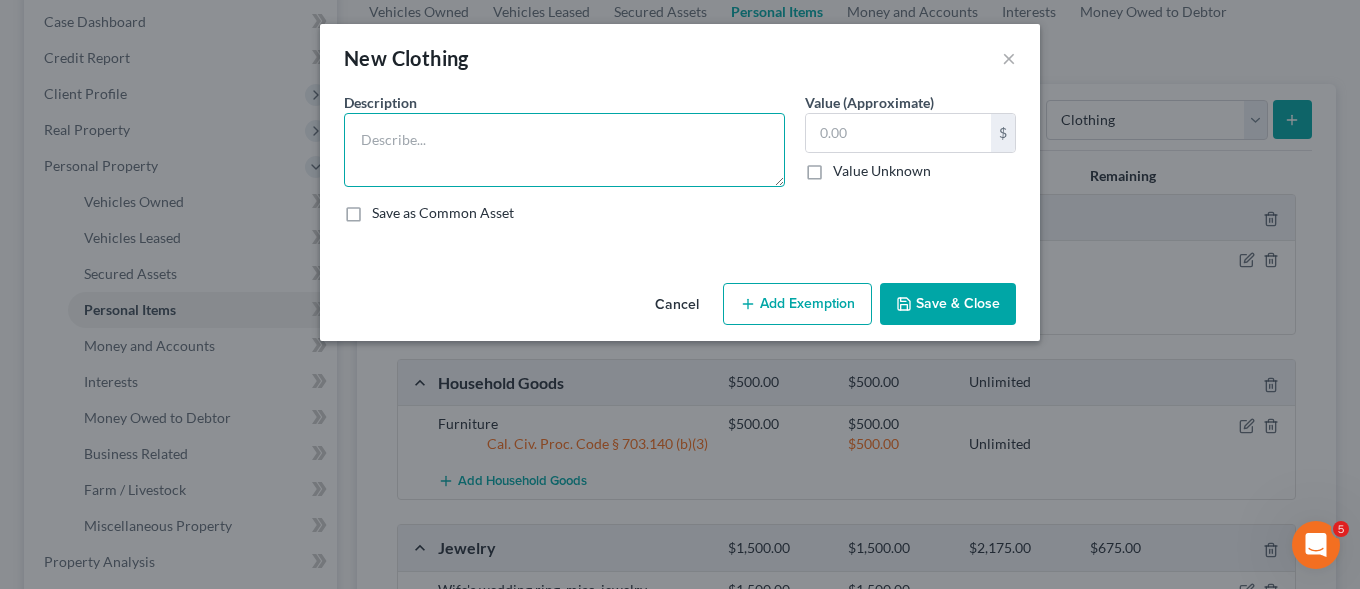 click at bounding box center (564, 150) 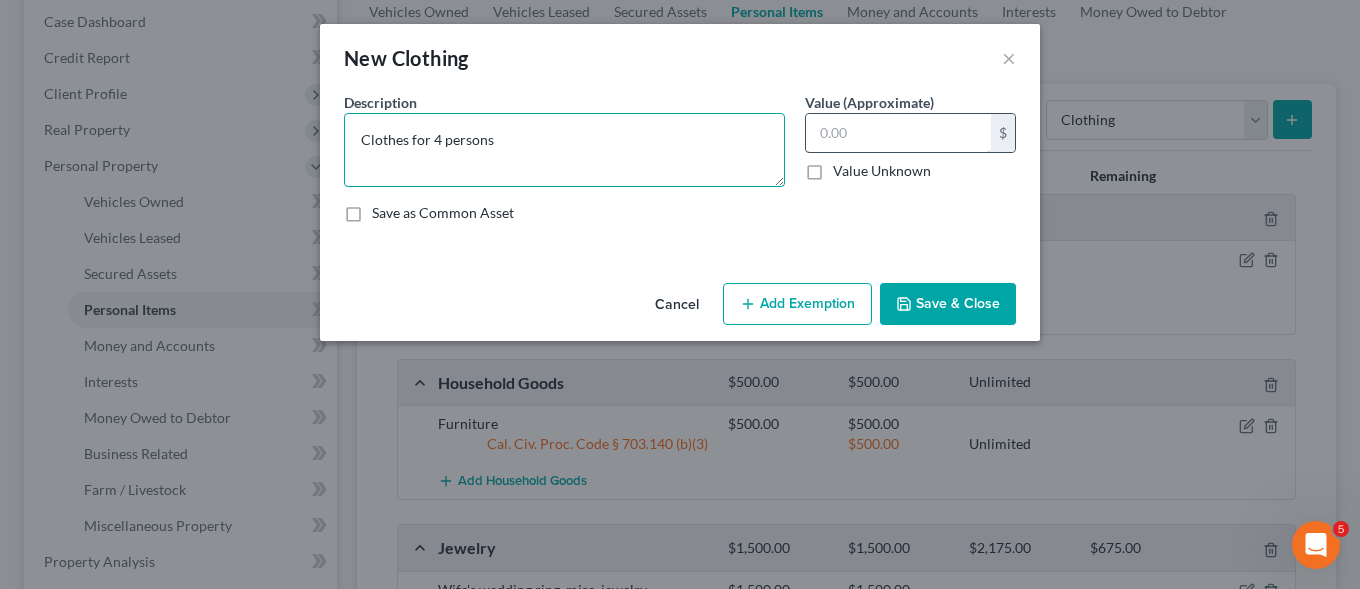 type on "Clothes for 4 persons" 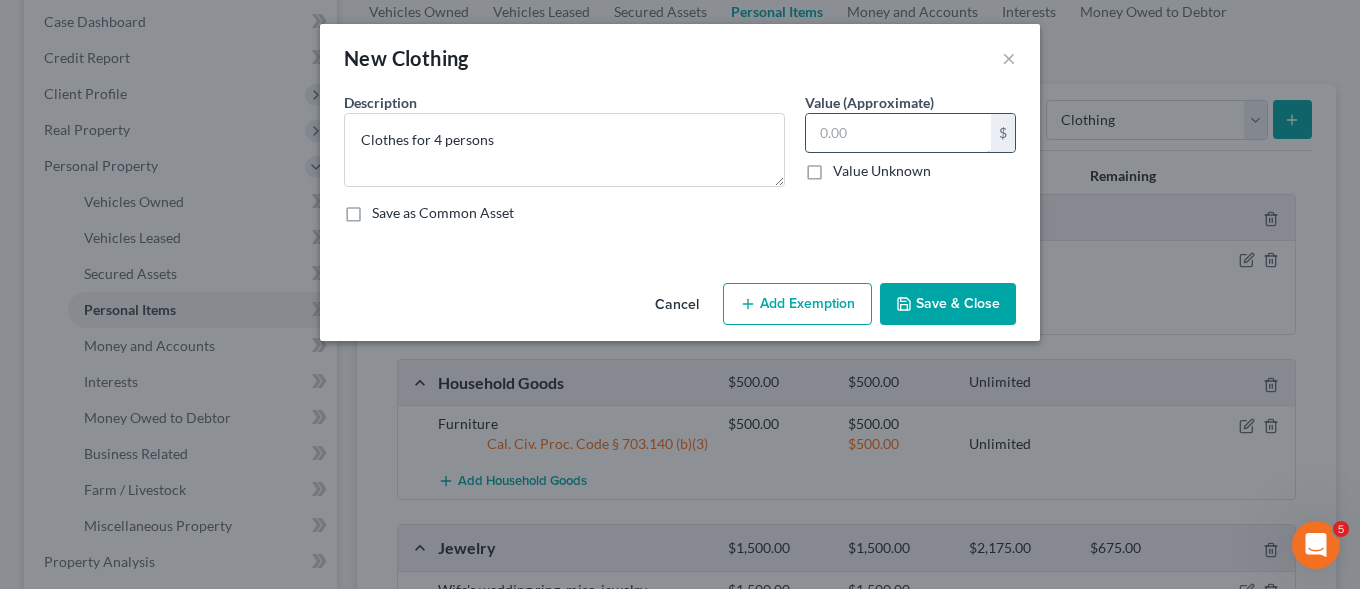 click at bounding box center (898, 133) 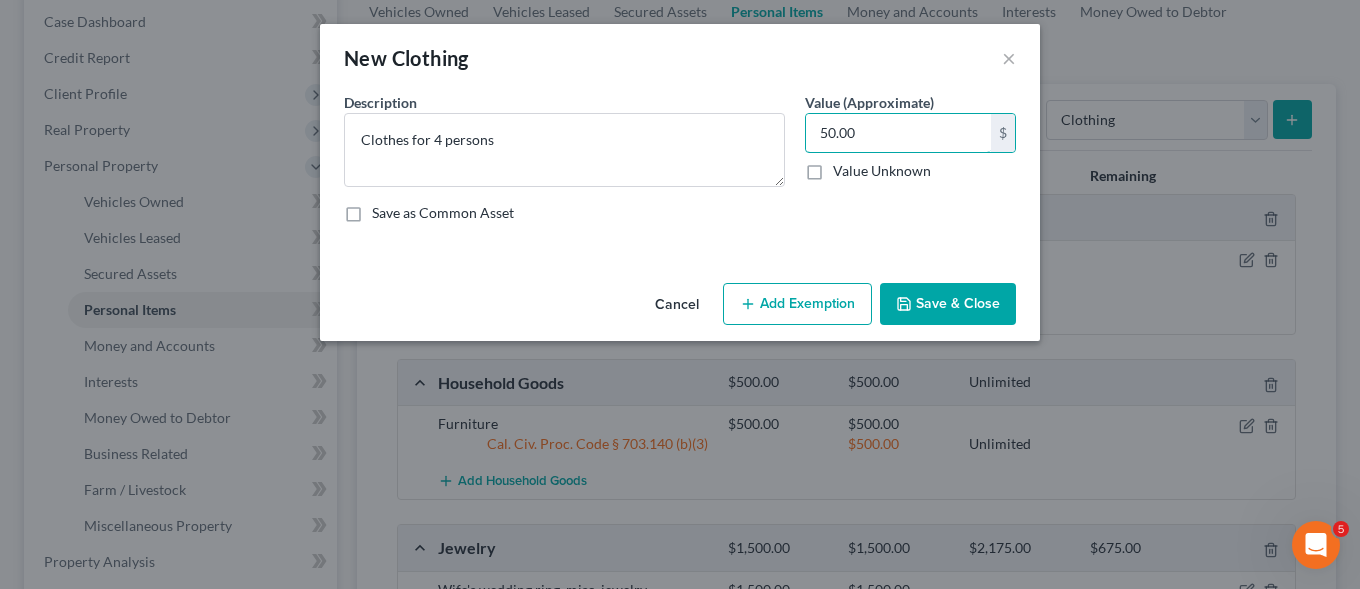 type on "50.00" 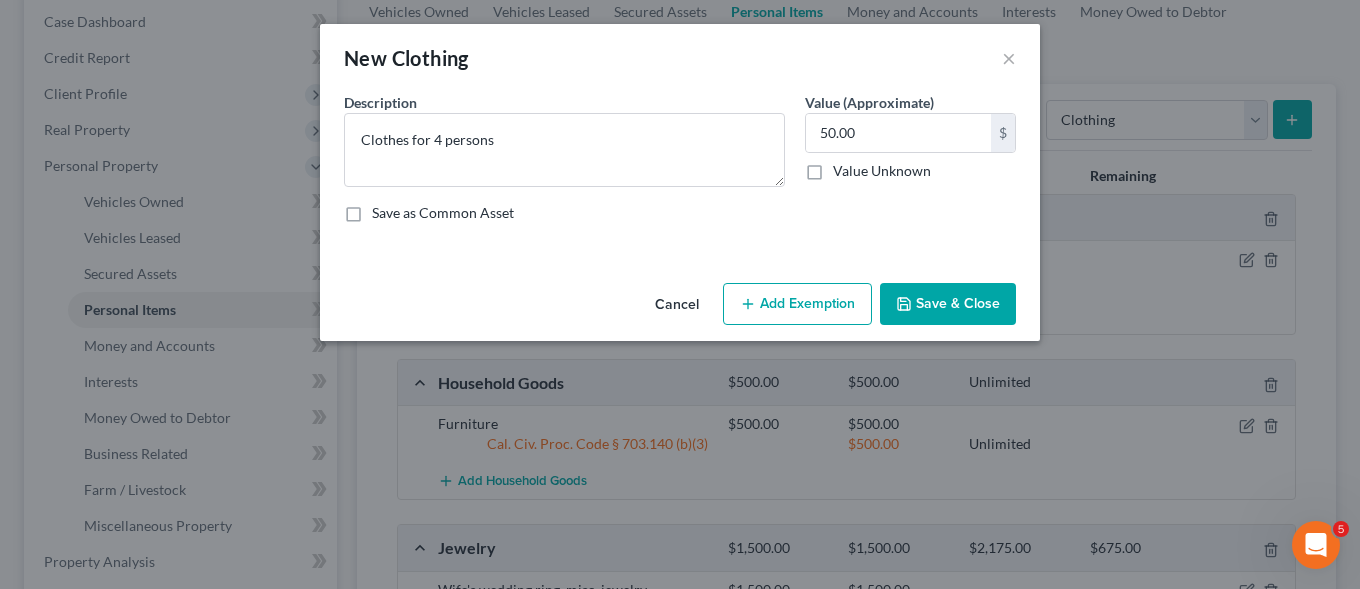 click on "Add Exemption" at bounding box center [797, 304] 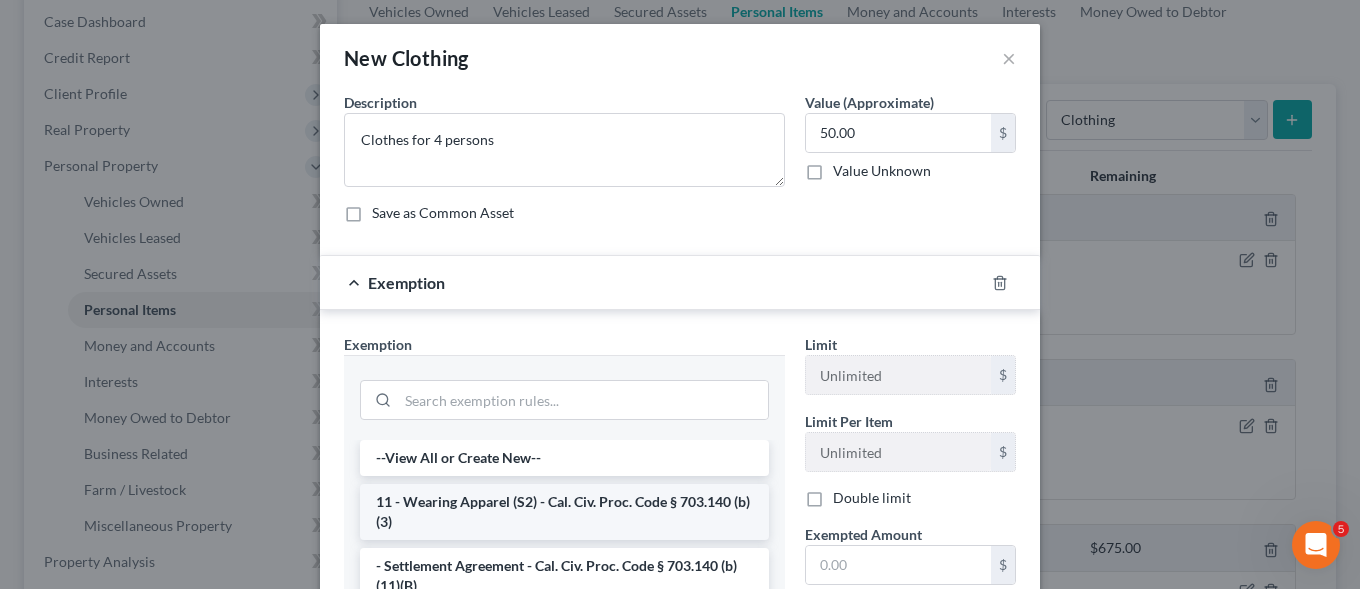 click on "11 - Wearing Apparel (S2)  - Cal. Civ. Proc. Code § 703.140 (b)(3)" at bounding box center (564, 512) 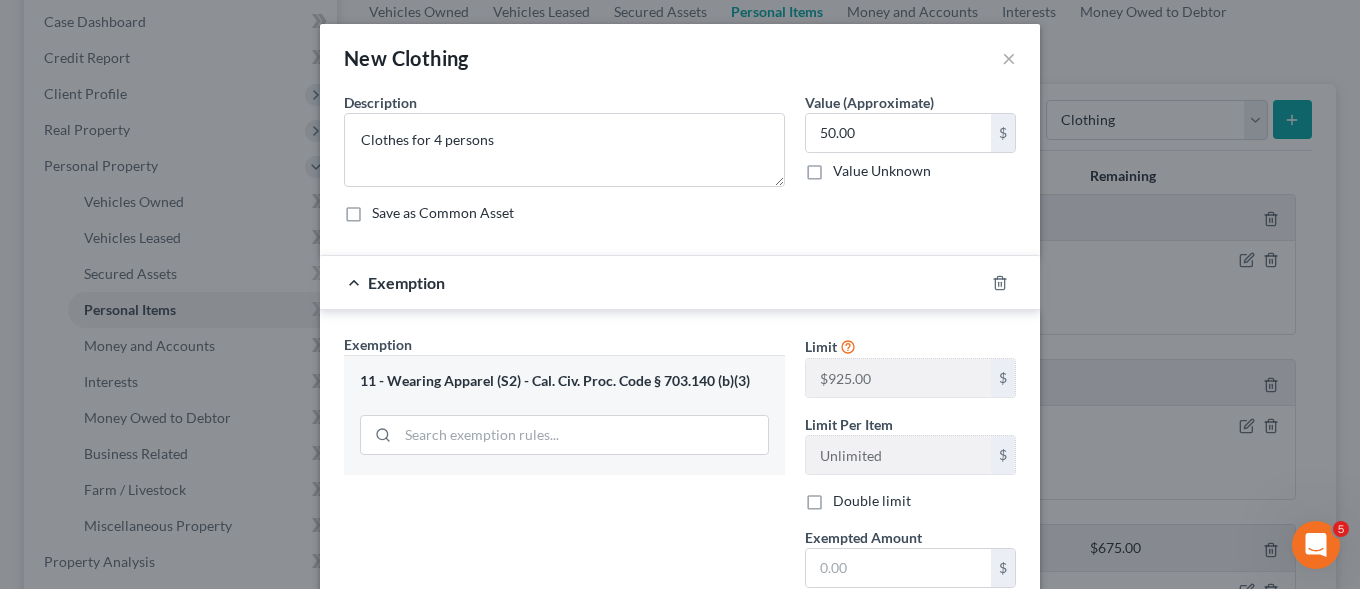 scroll, scrollTop: 102, scrollLeft: 0, axis: vertical 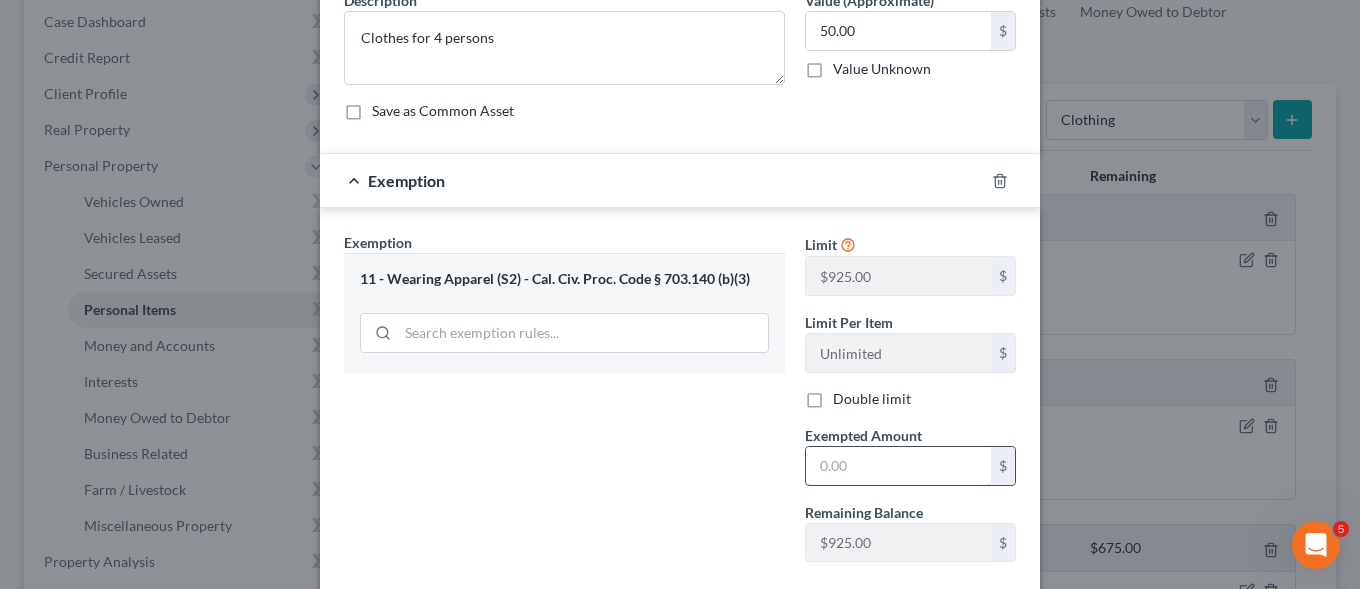 drag, startPoint x: 867, startPoint y: 472, endPoint x: 851, endPoint y: 475, distance: 16.27882 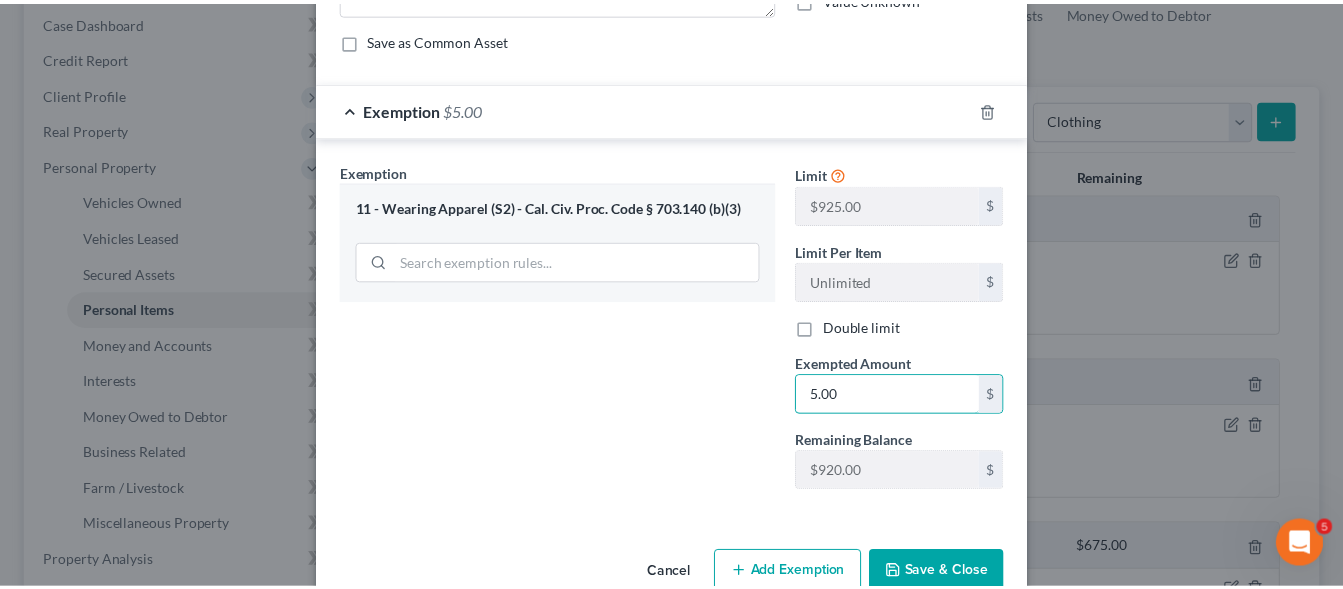 scroll, scrollTop: 218, scrollLeft: 0, axis: vertical 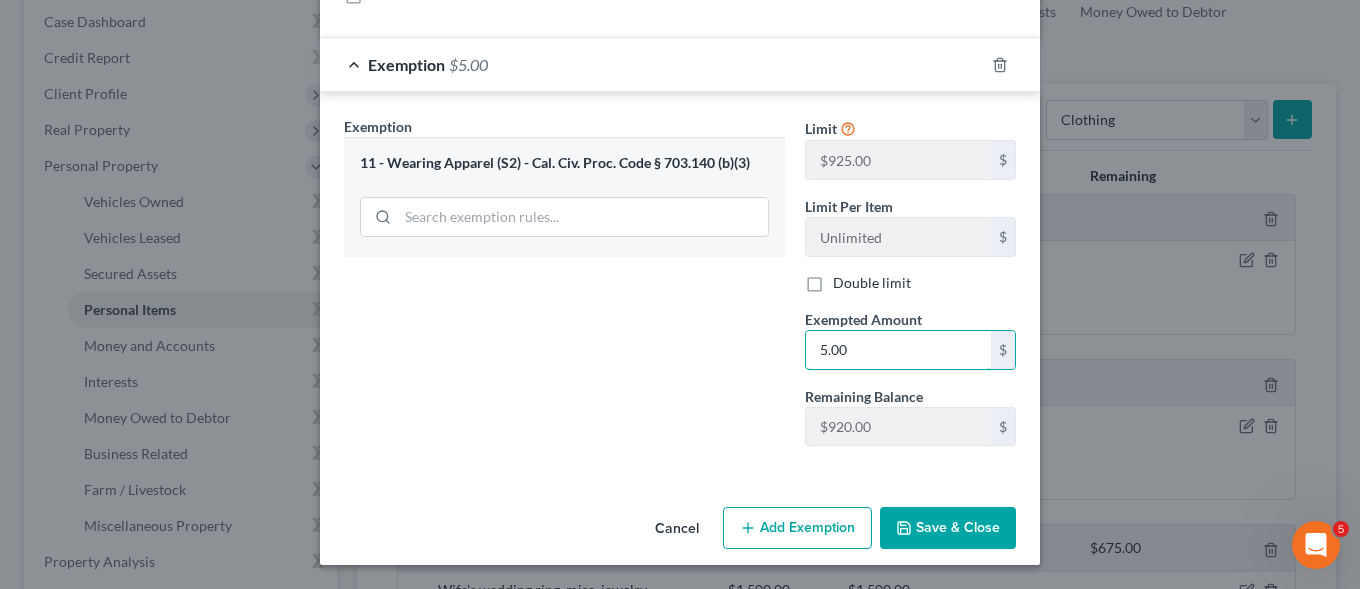 type on "5.00" 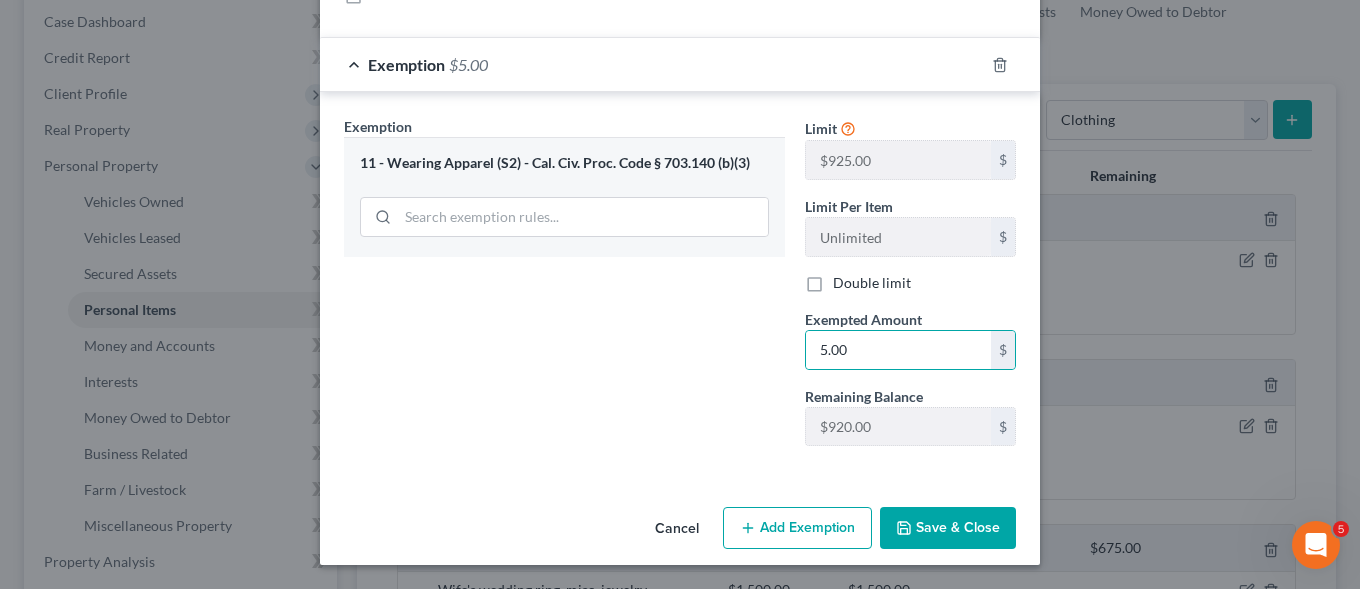 click on "Save & Close" at bounding box center (948, 528) 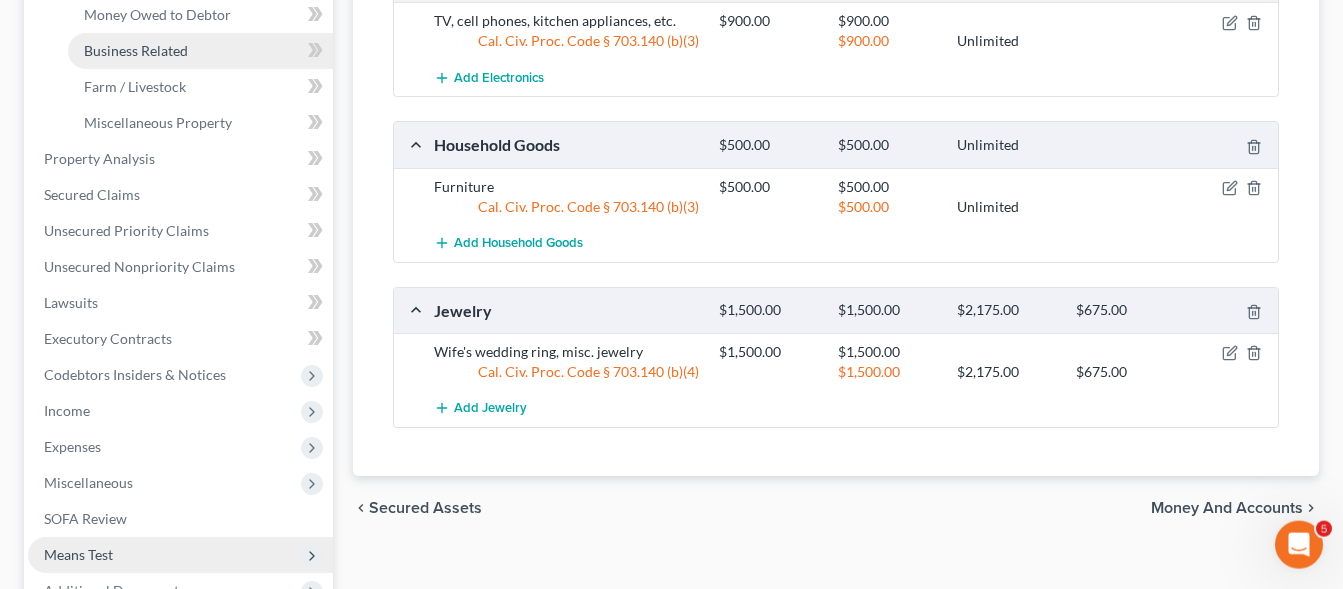 scroll, scrollTop: 612, scrollLeft: 0, axis: vertical 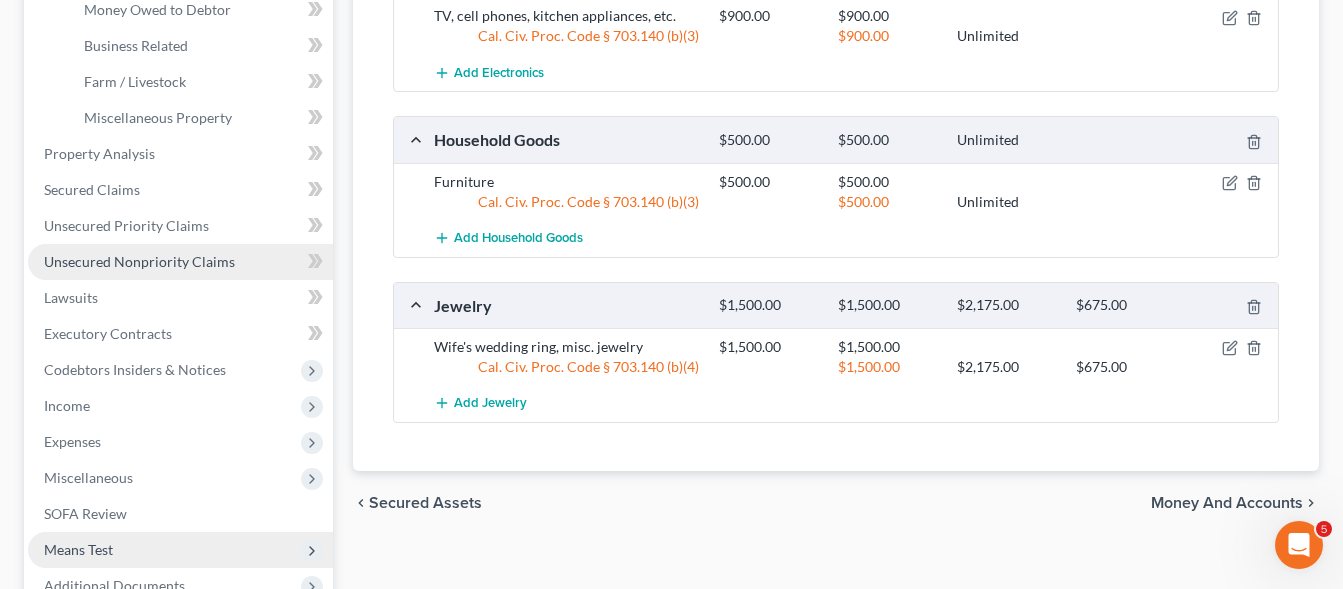 click on "Unsecured Nonpriority Claims" at bounding box center [139, 261] 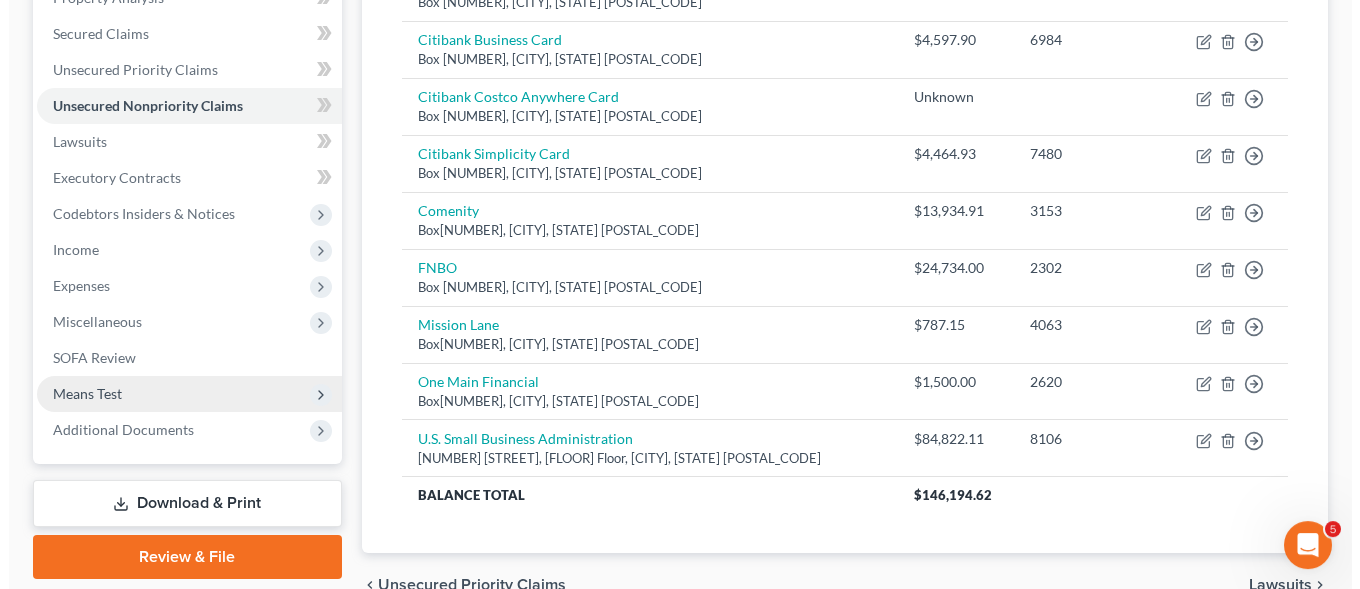 scroll, scrollTop: 510, scrollLeft: 0, axis: vertical 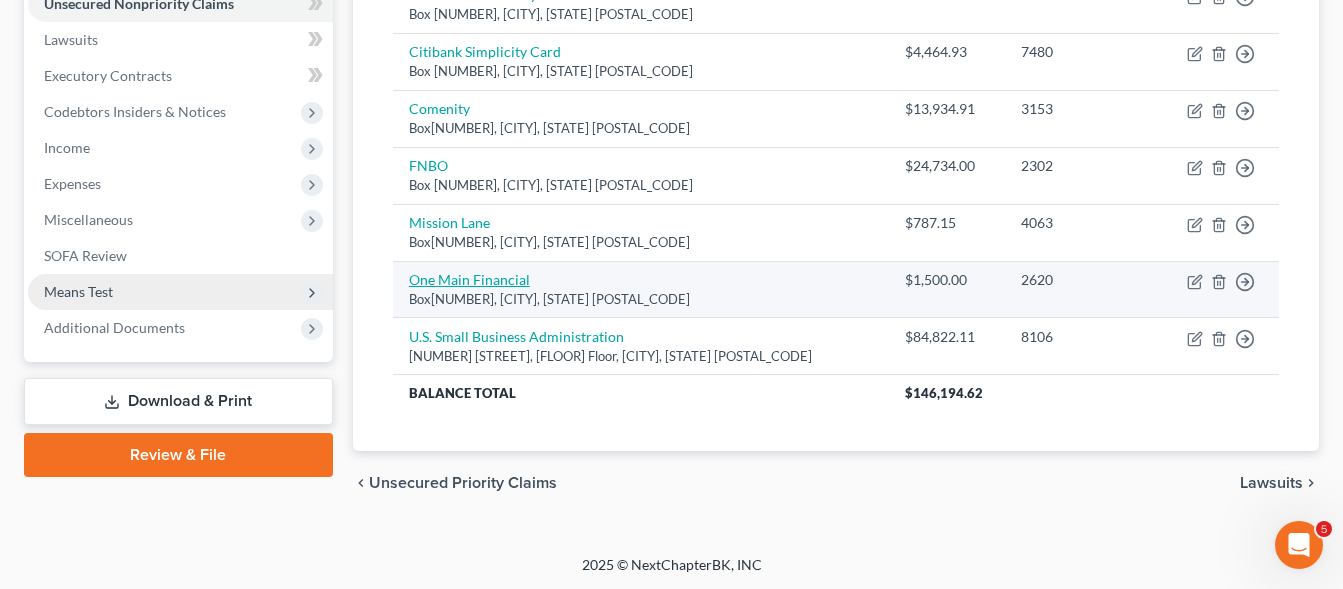 click on "One Main Financial" at bounding box center [469, 279] 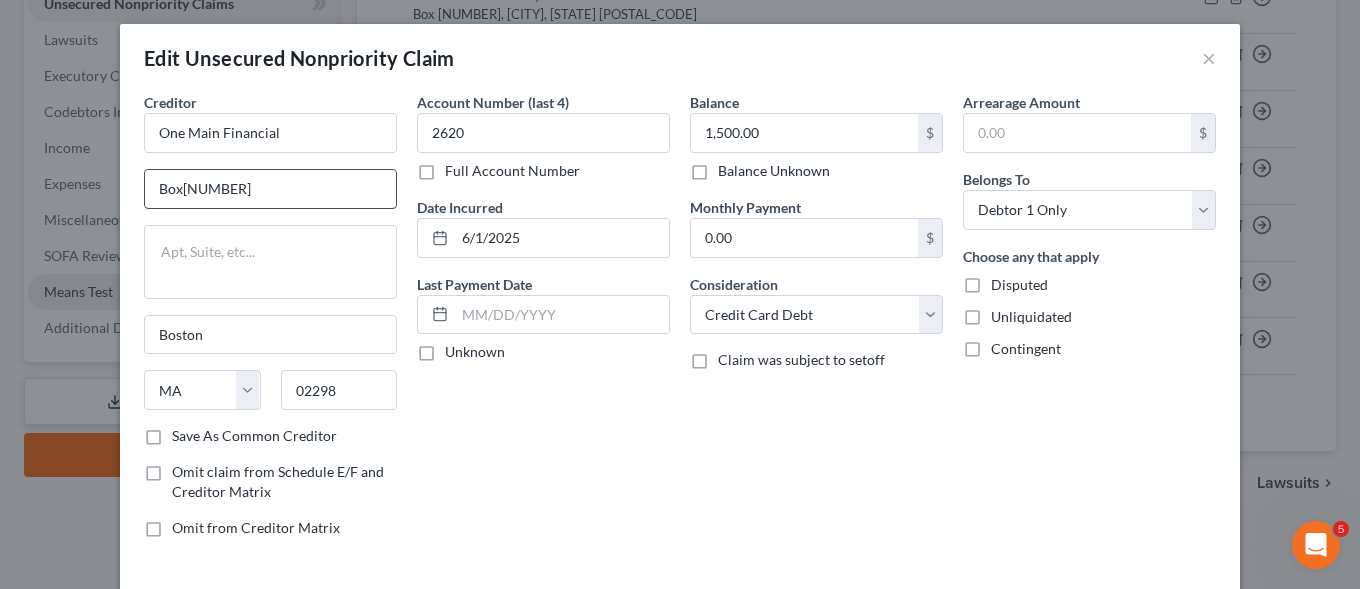 click on "Box[NUMBER]" at bounding box center [270, 189] 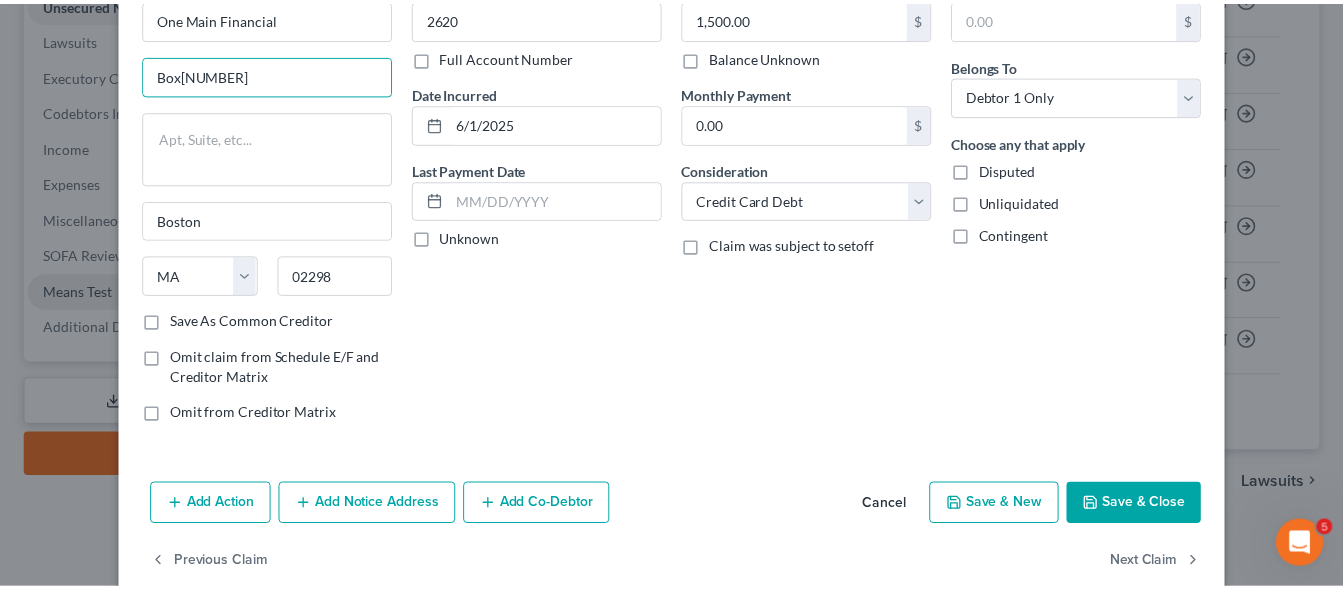 scroll, scrollTop: 148, scrollLeft: 0, axis: vertical 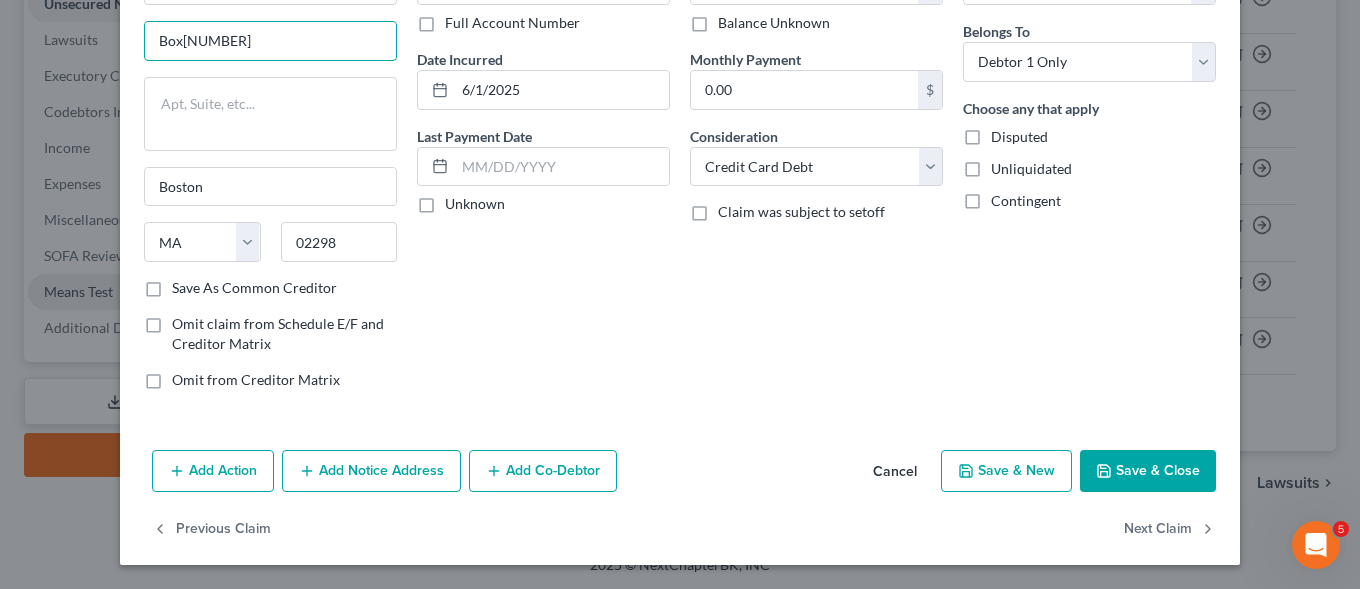 type on "Box[NUMBER]" 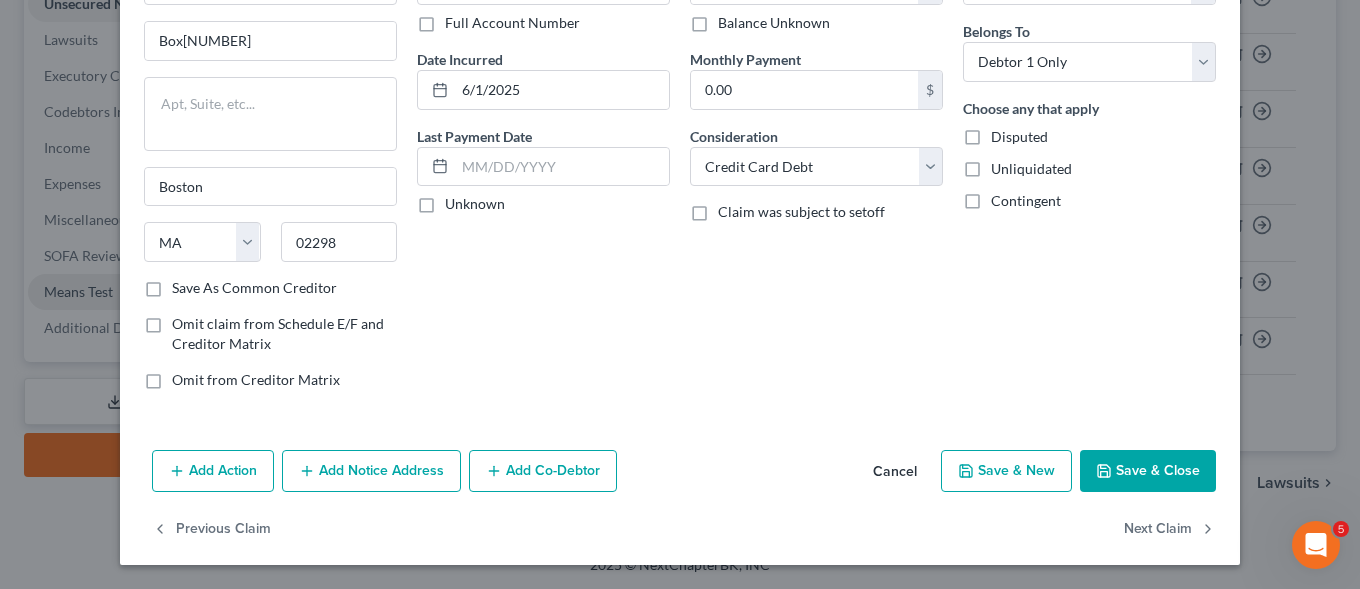 click on "Save & Close" at bounding box center [1148, 471] 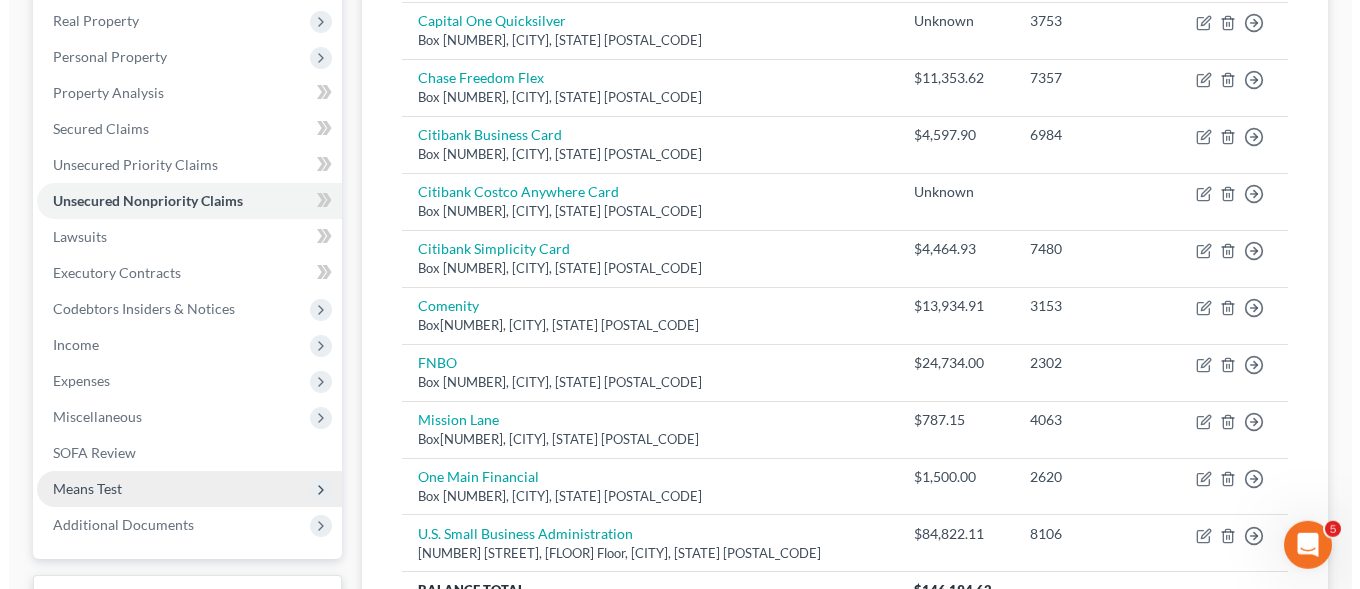 scroll, scrollTop: 306, scrollLeft: 0, axis: vertical 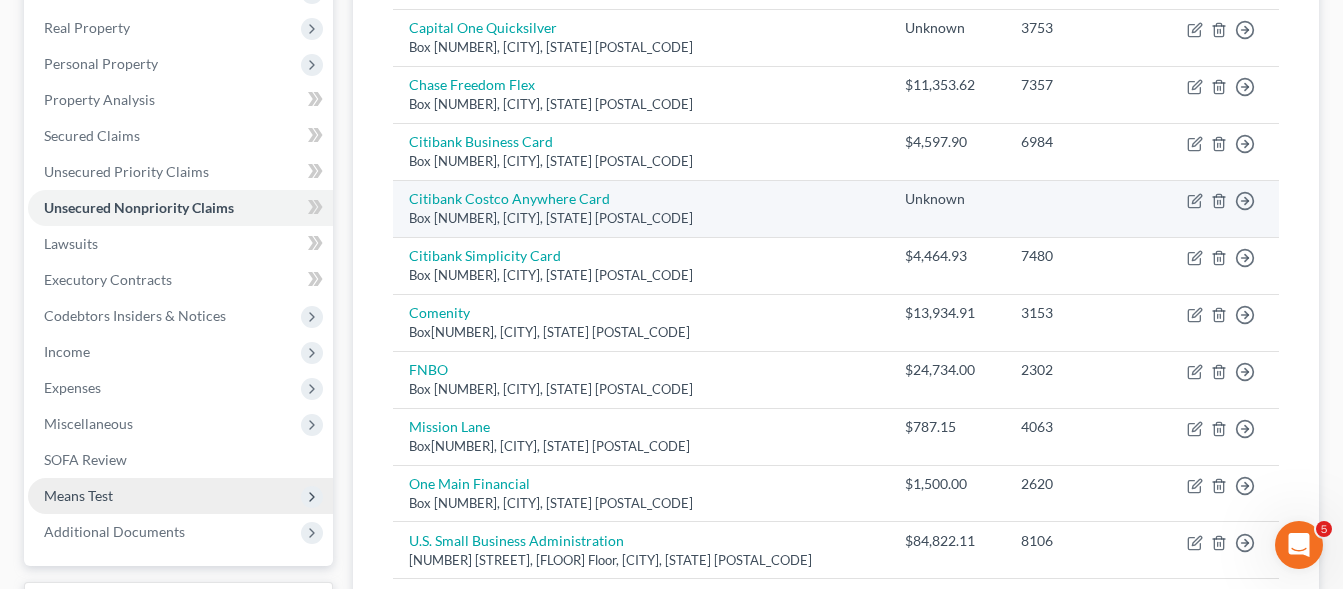 click on "Box [NUMBER], [CITY], [STATE] [POSTAL_CODE]" at bounding box center [641, 218] 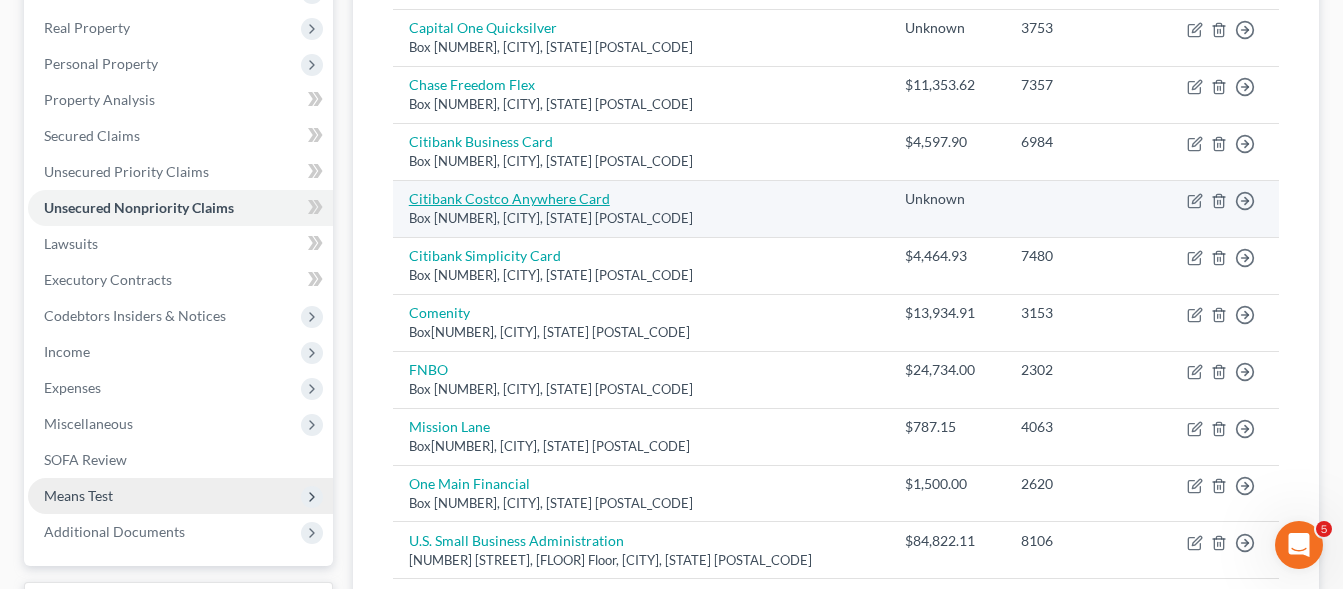 click on "Citibank Costco Anywhere Card" at bounding box center (509, 198) 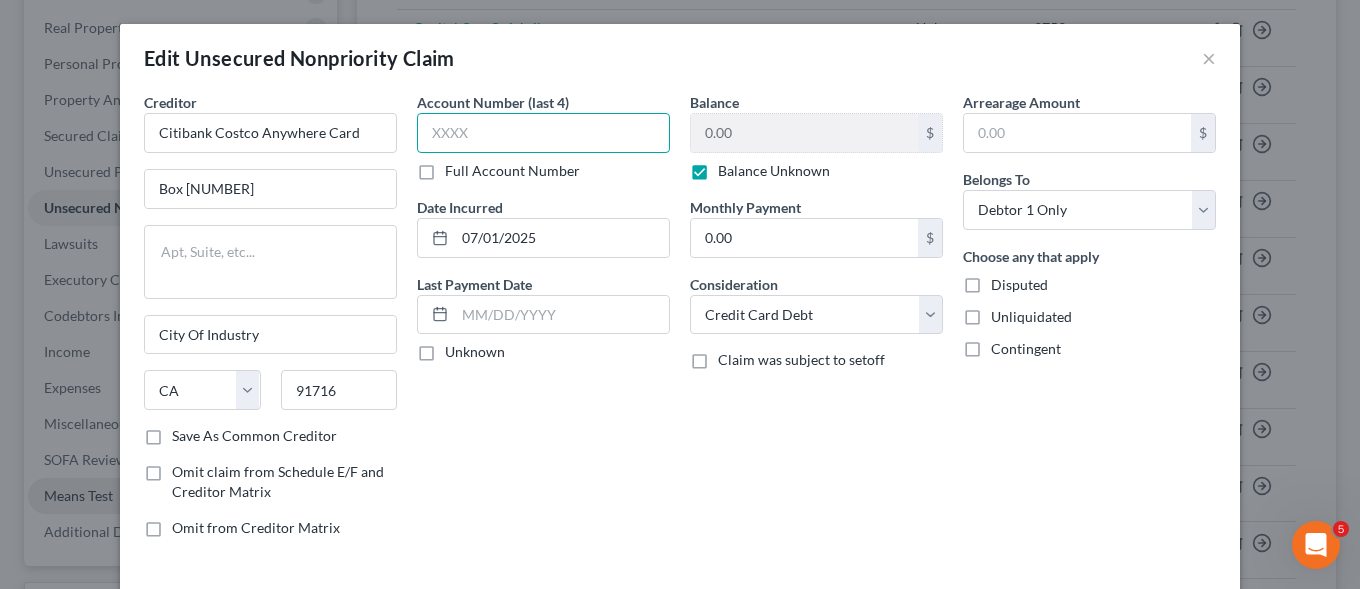 click at bounding box center [543, 133] 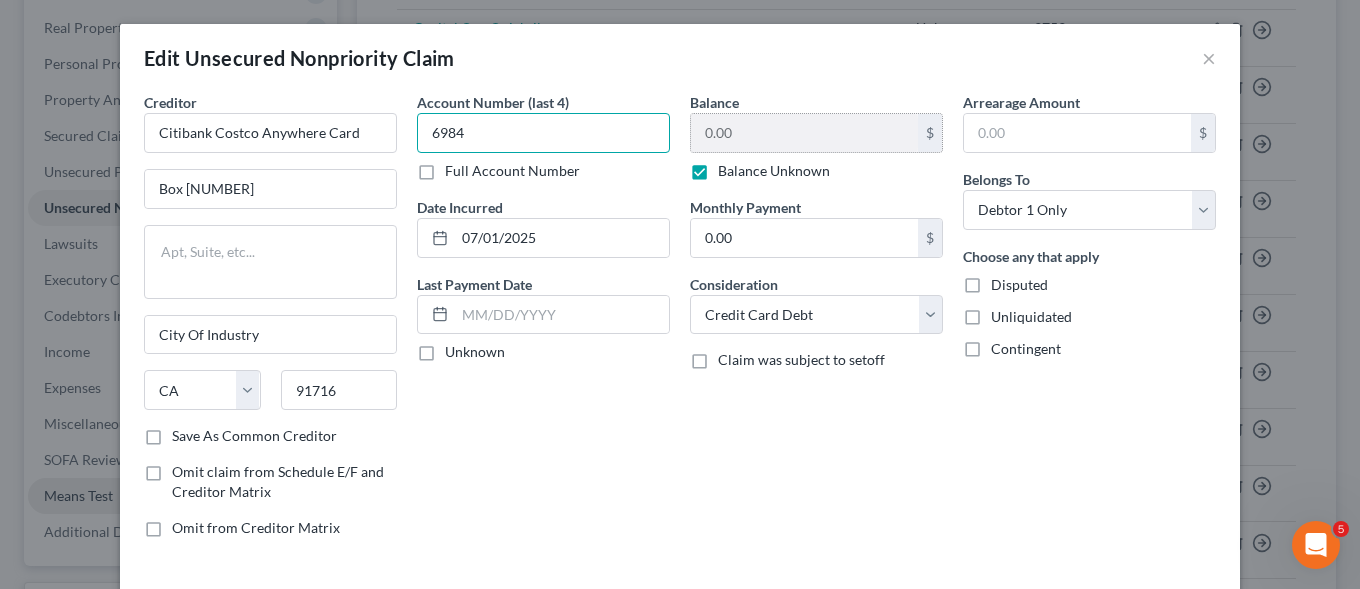 type on "6984" 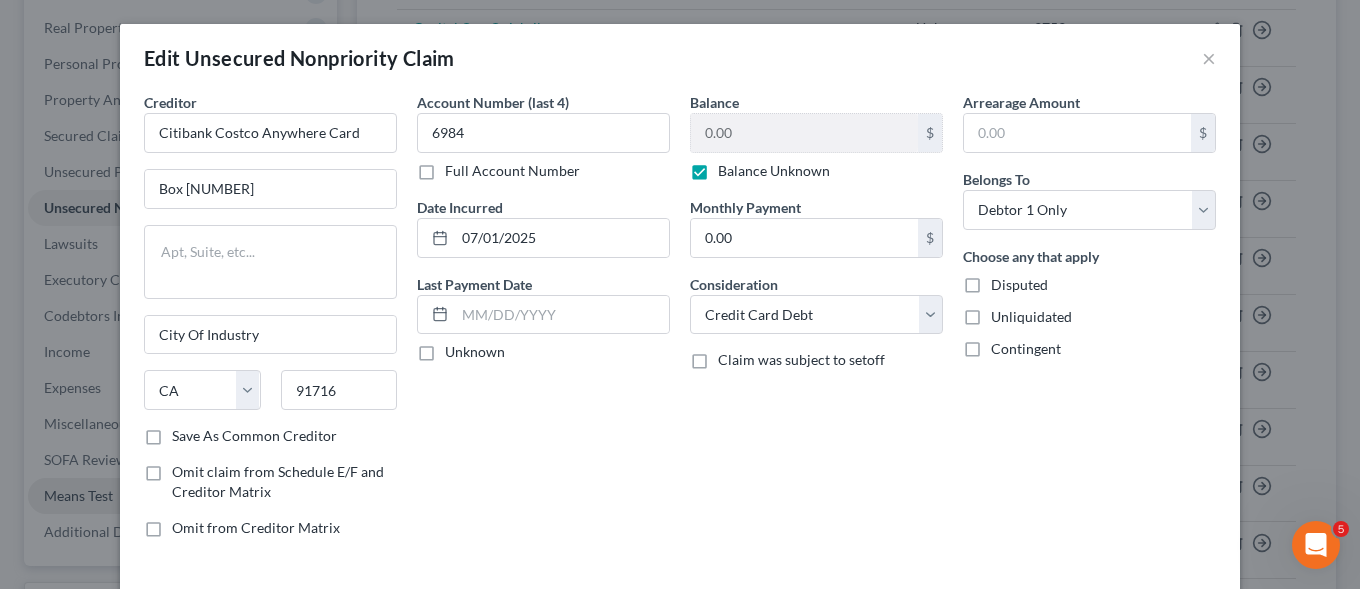 click on "Balance Unknown" at bounding box center (774, 171) 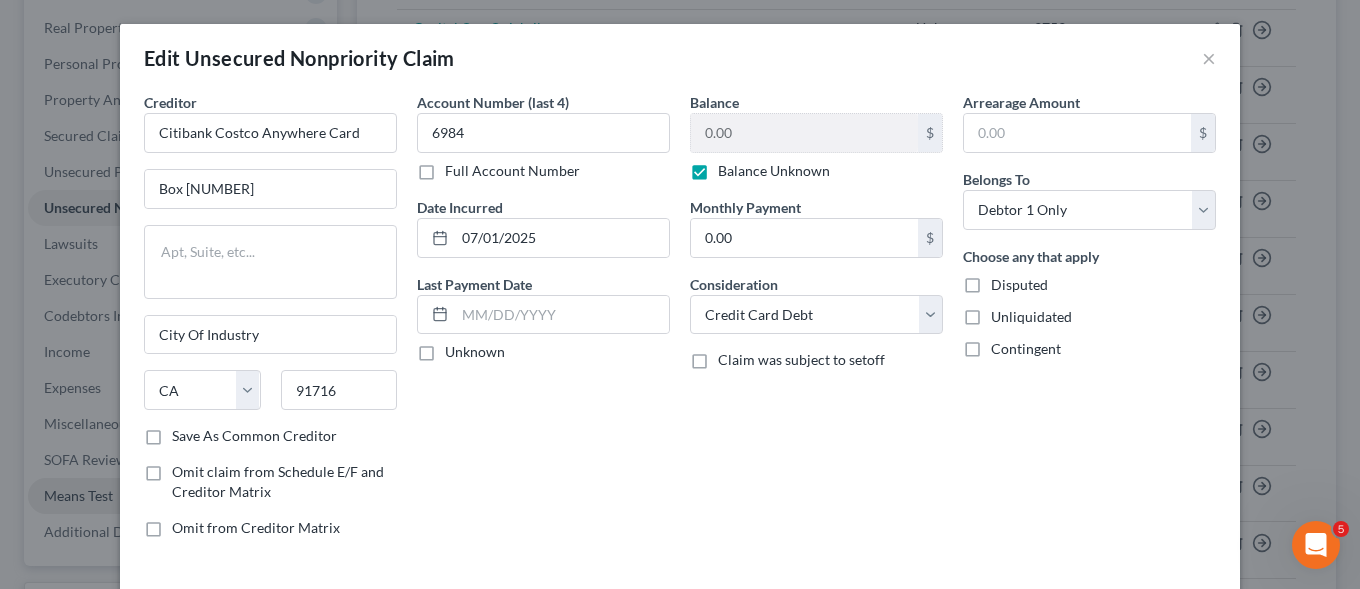 click on "Balance Unknown" at bounding box center [732, 167] 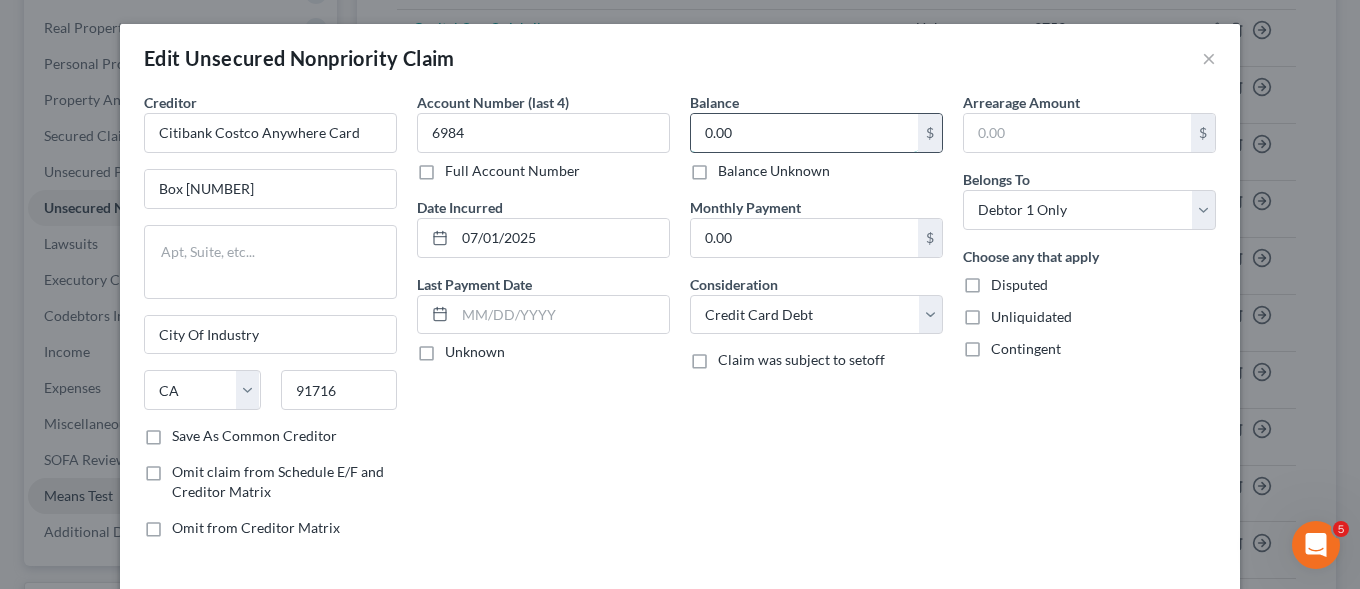 click on "0.00" at bounding box center [804, 133] 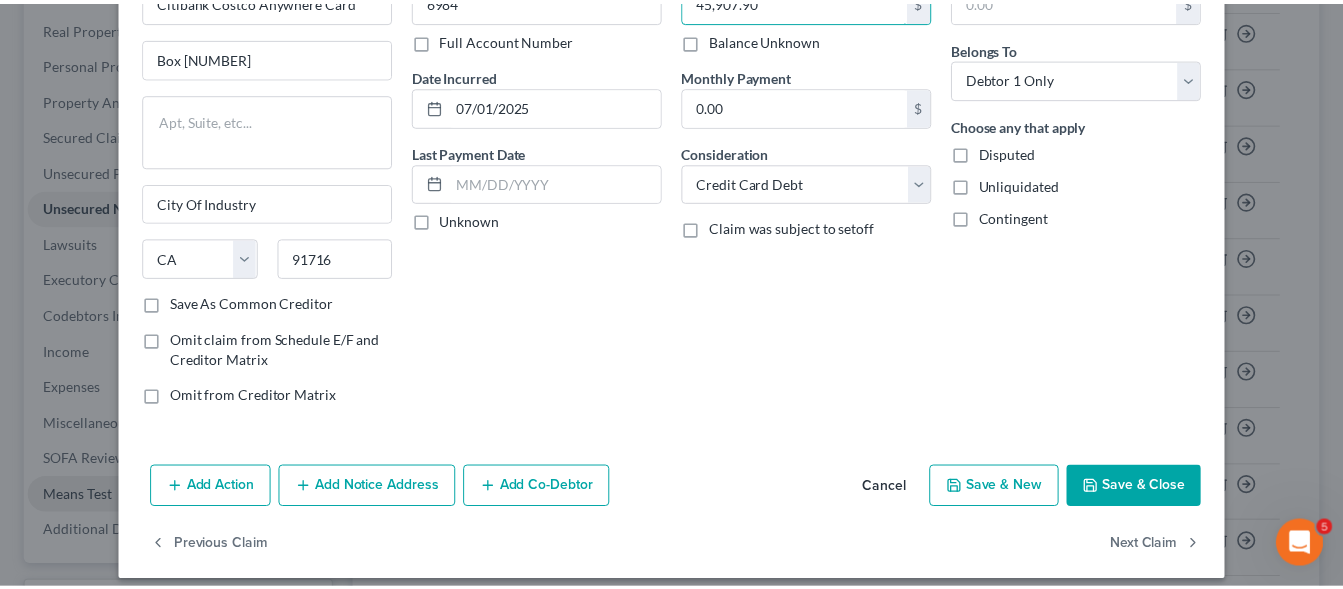scroll, scrollTop: 148, scrollLeft: 0, axis: vertical 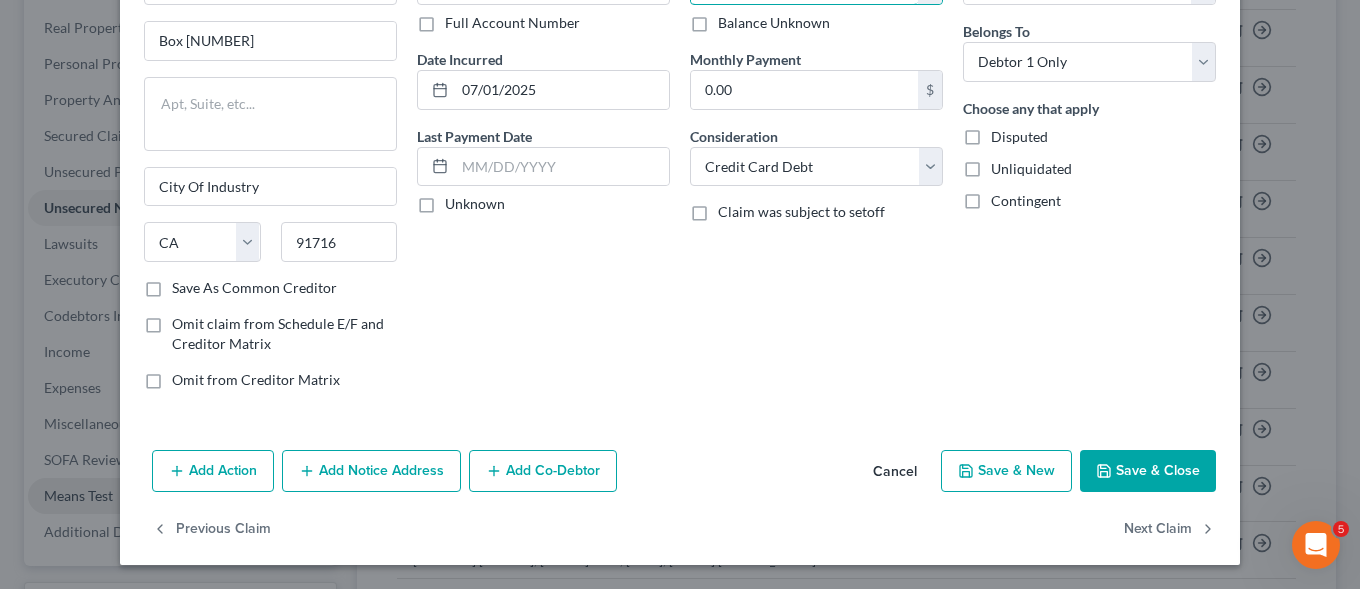 type on "45,907.90" 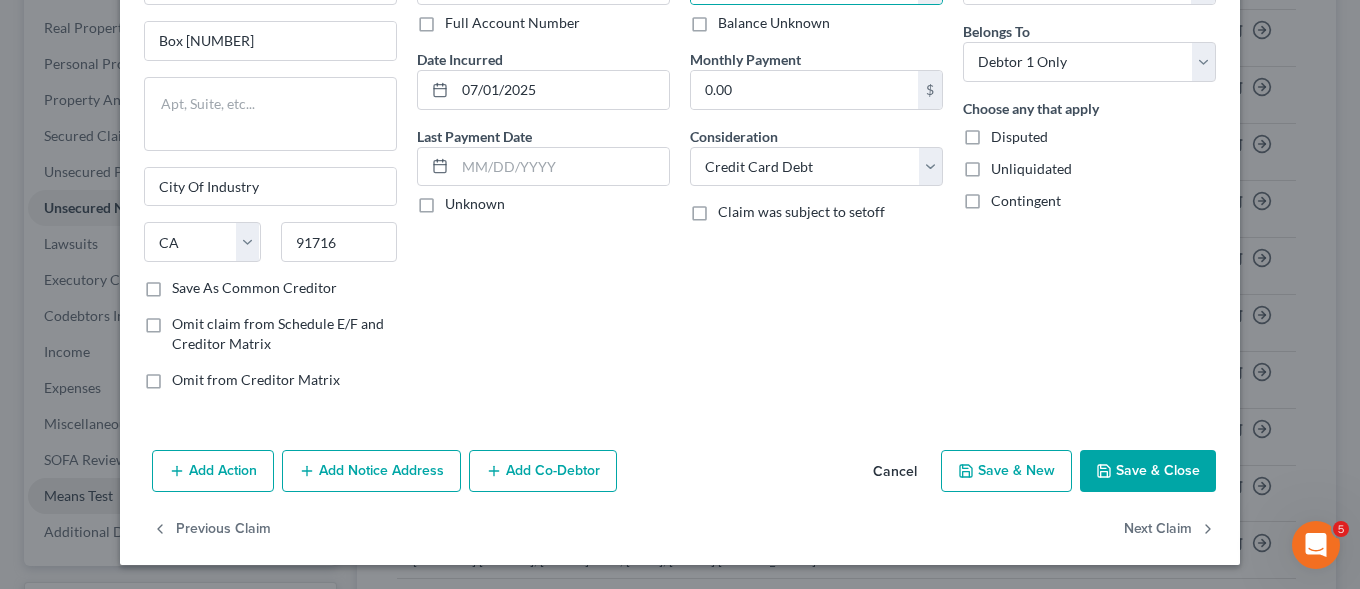 click on "Save & Close" at bounding box center [1148, 471] 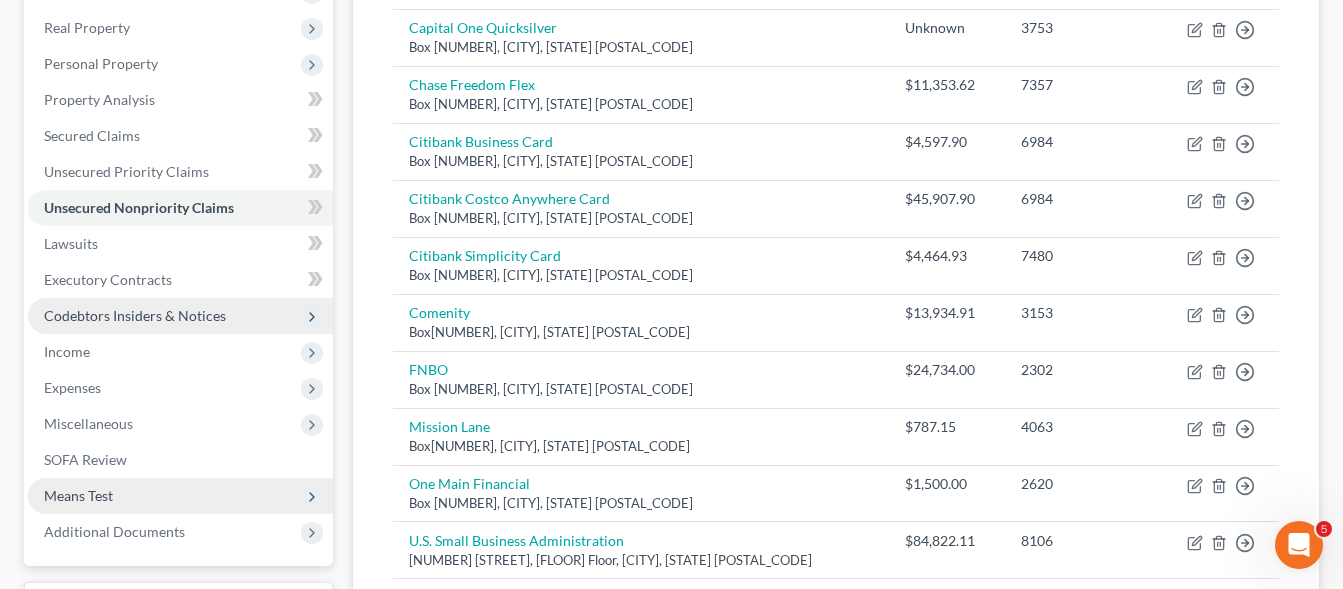 scroll, scrollTop: 408, scrollLeft: 0, axis: vertical 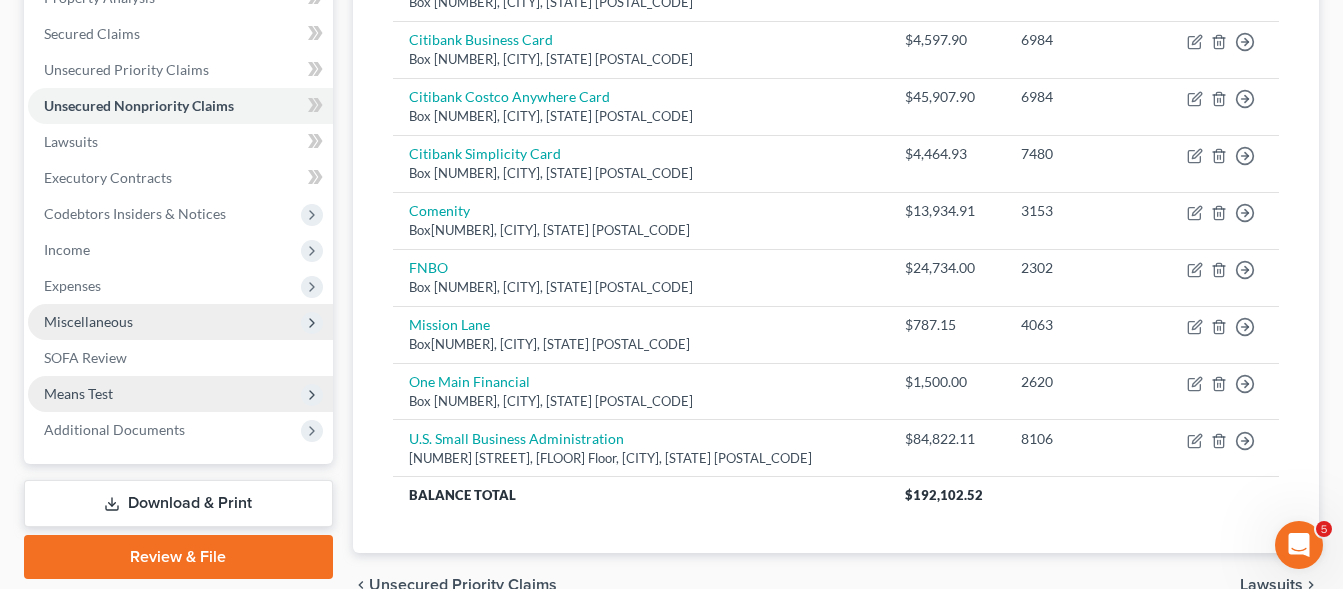 click on "Miscellaneous" at bounding box center (88, 321) 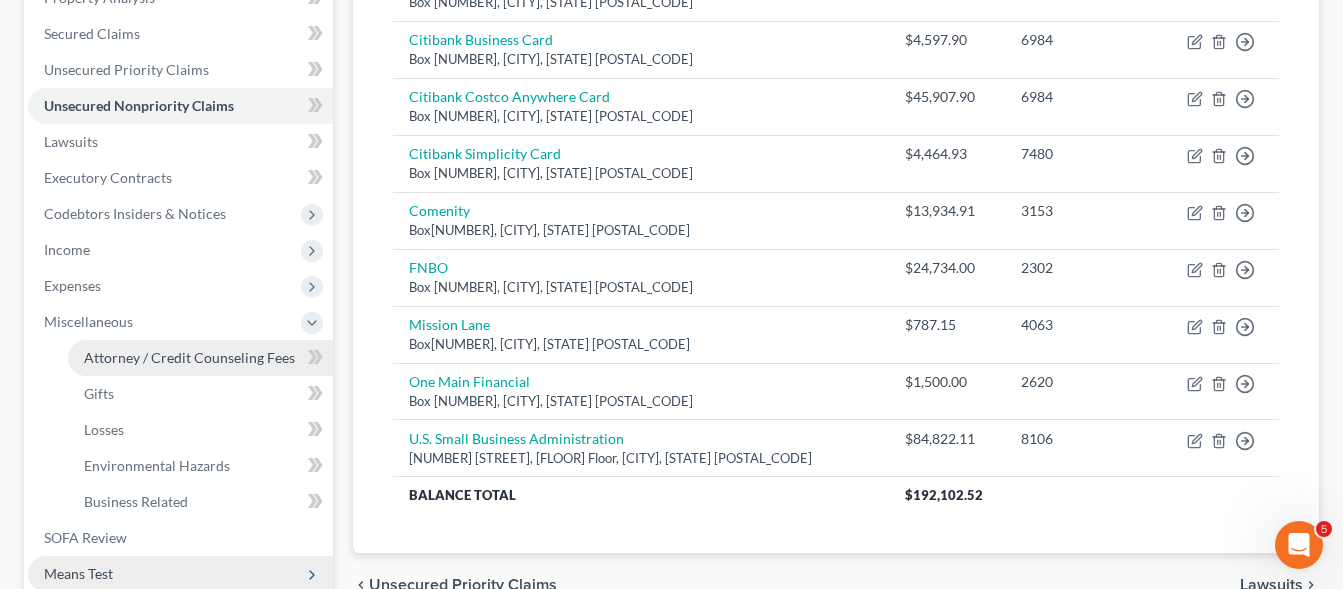 click on "Attorney / Credit Counseling Fees" at bounding box center [189, 357] 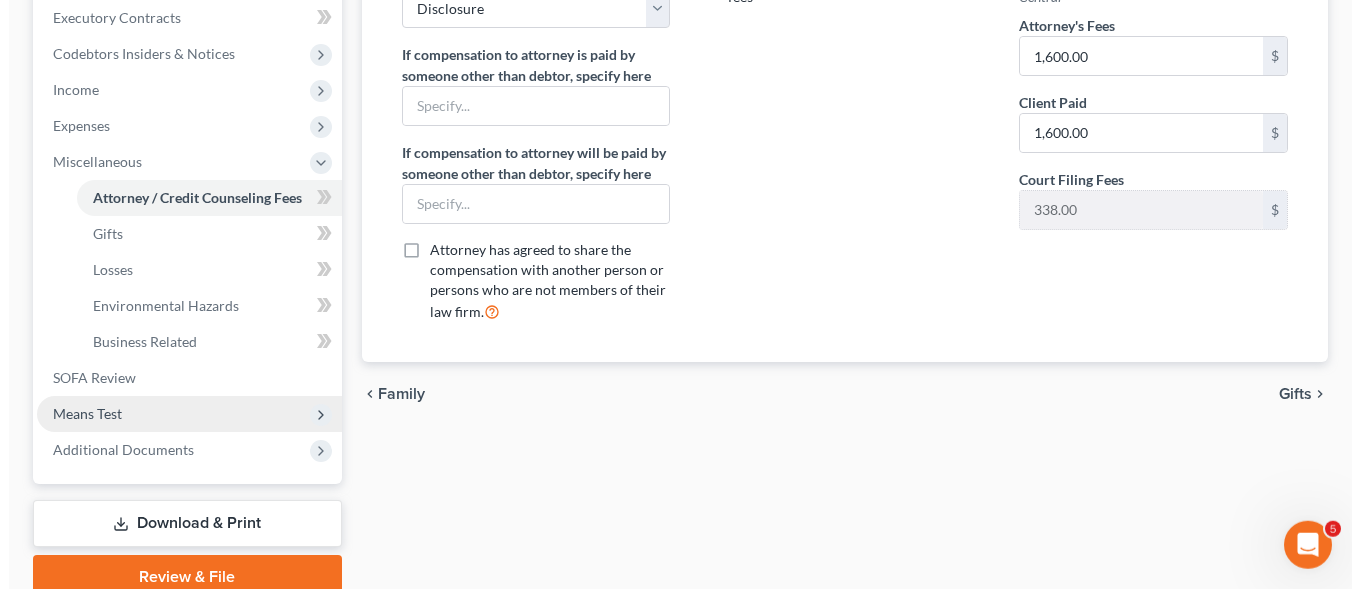 scroll, scrollTop: 204, scrollLeft: 0, axis: vertical 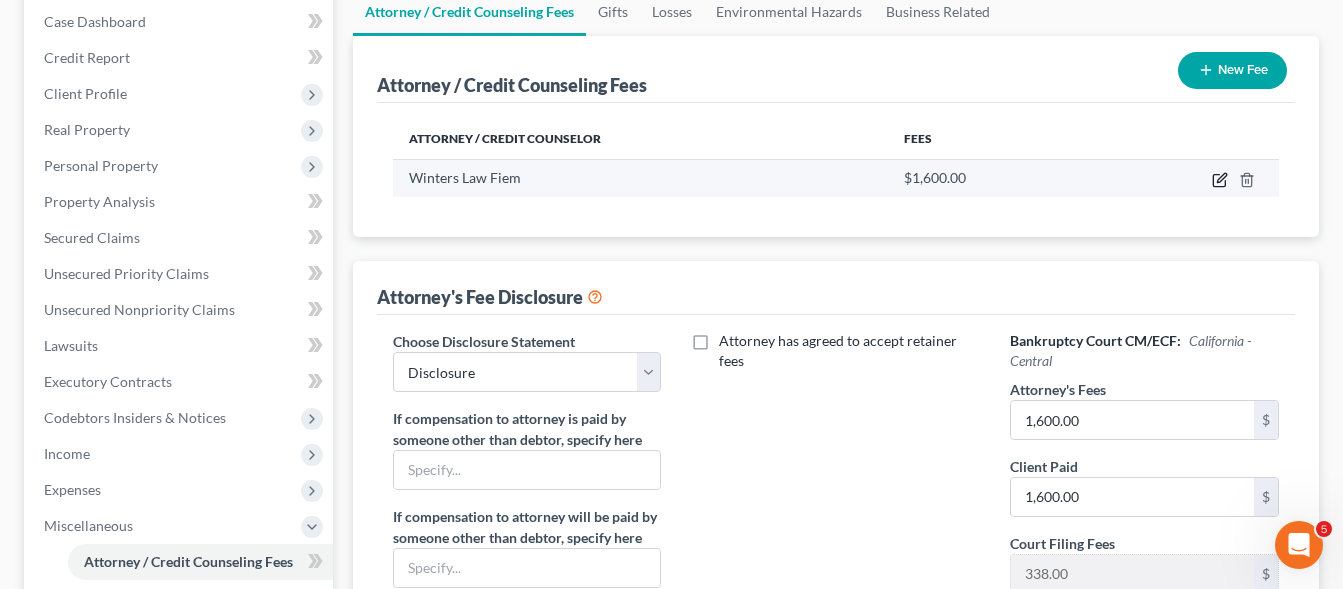 click 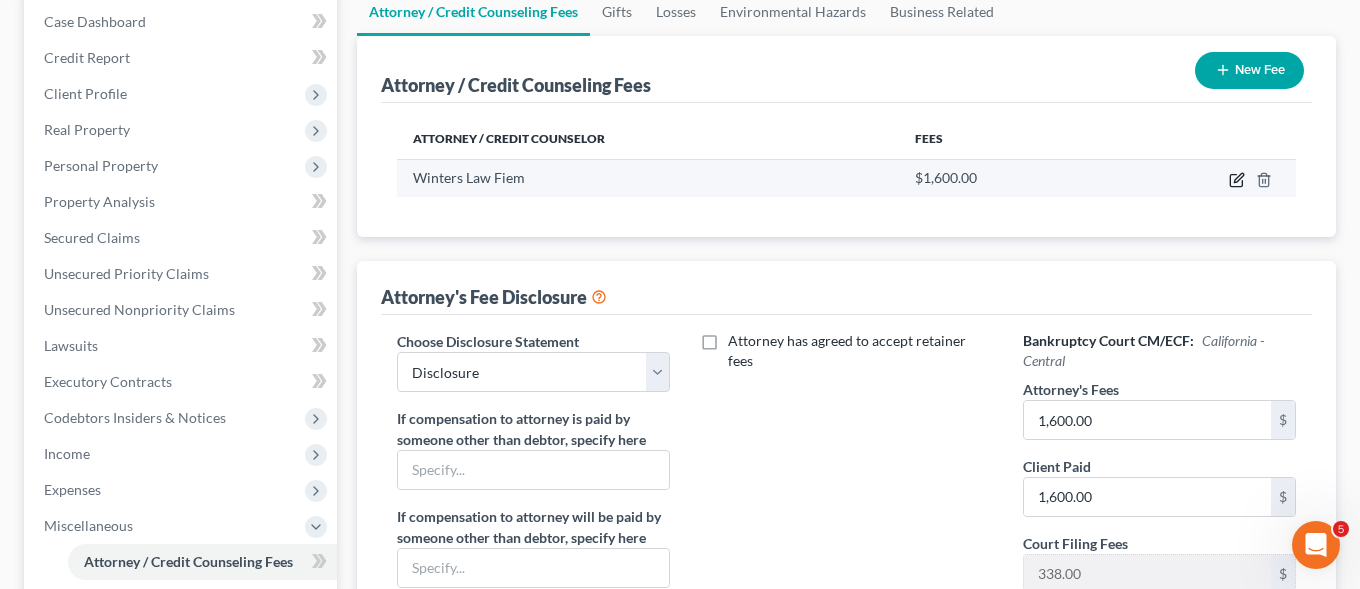 select on "4" 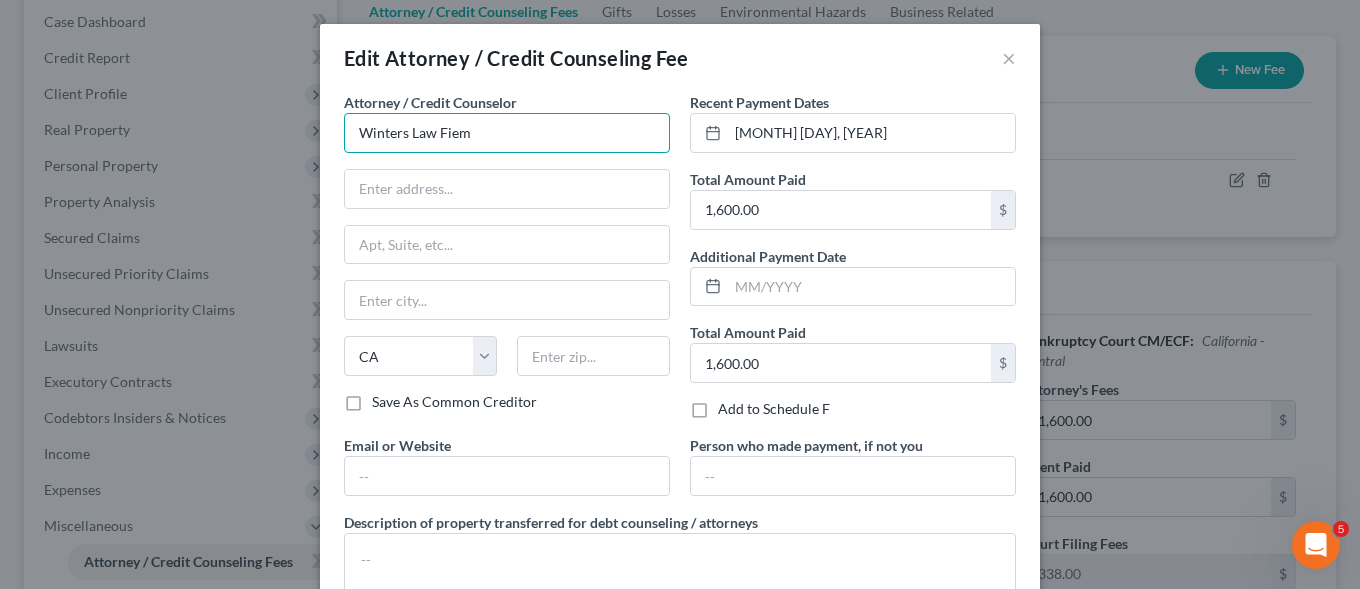 click on "Winters Law Fiem" at bounding box center [507, 133] 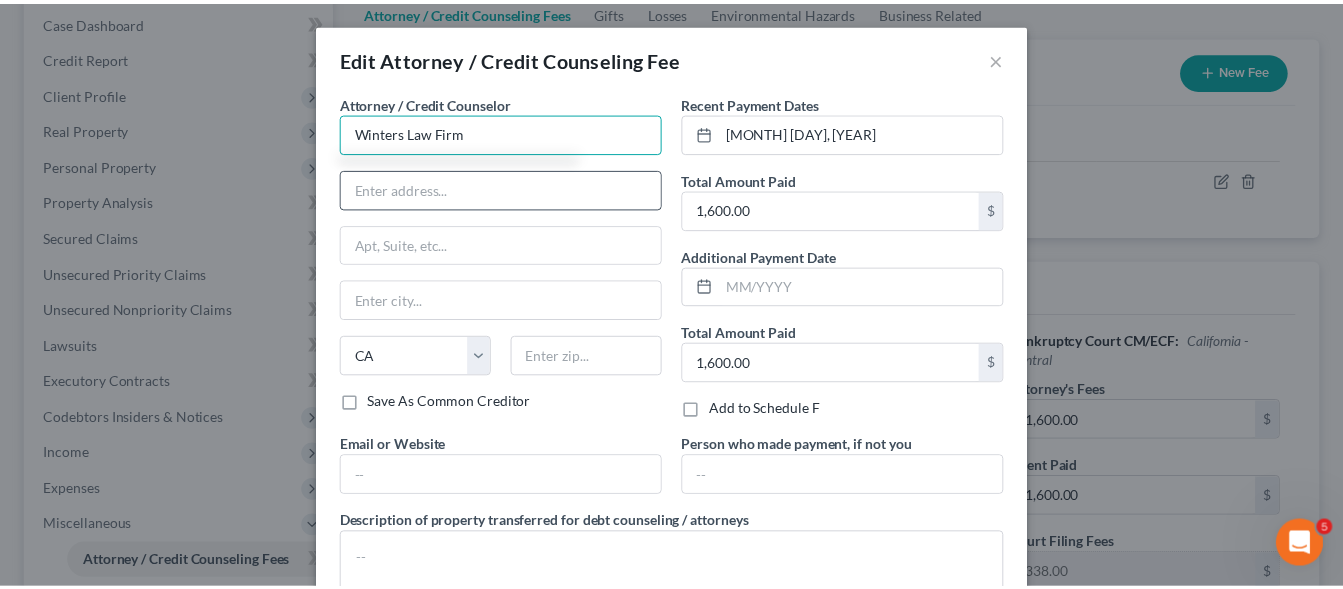 scroll, scrollTop: 144, scrollLeft: 0, axis: vertical 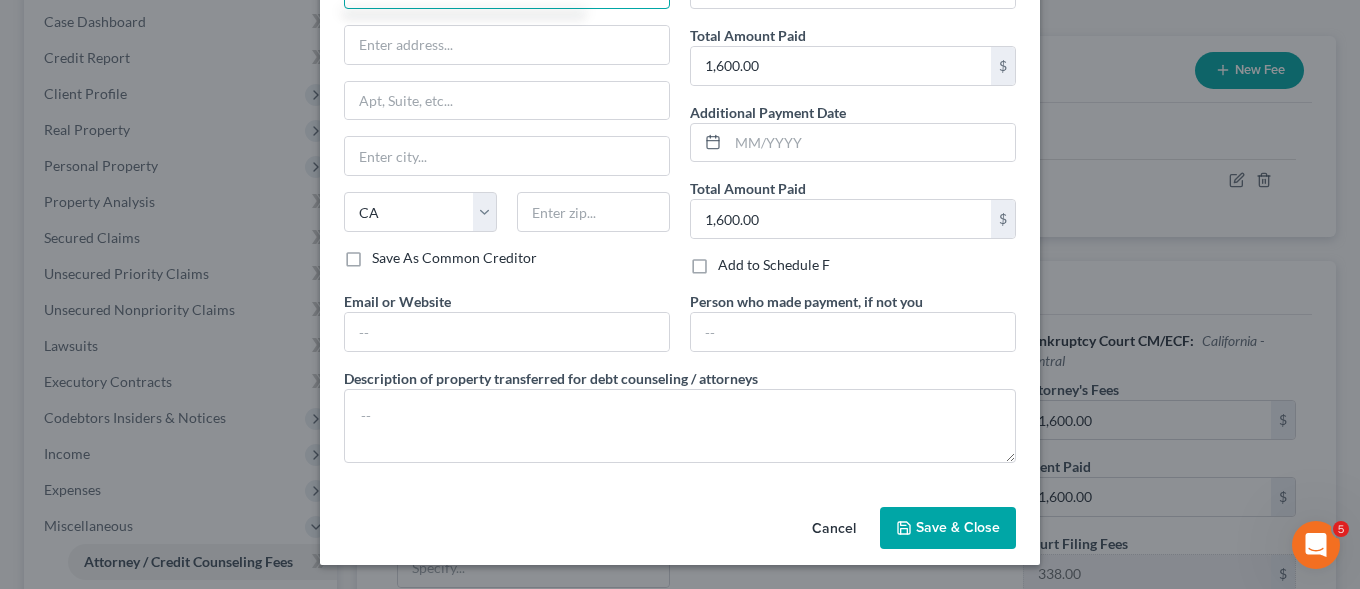 type on "Winters Law Firm" 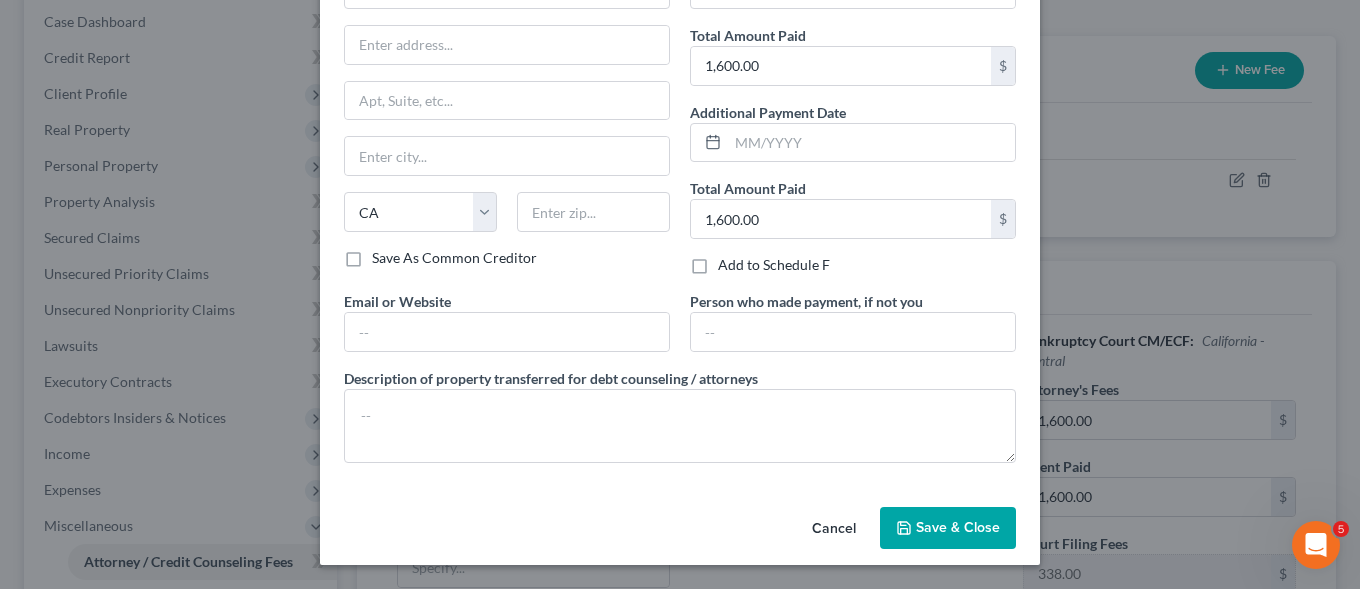 click on "Save & Close" at bounding box center (958, 527) 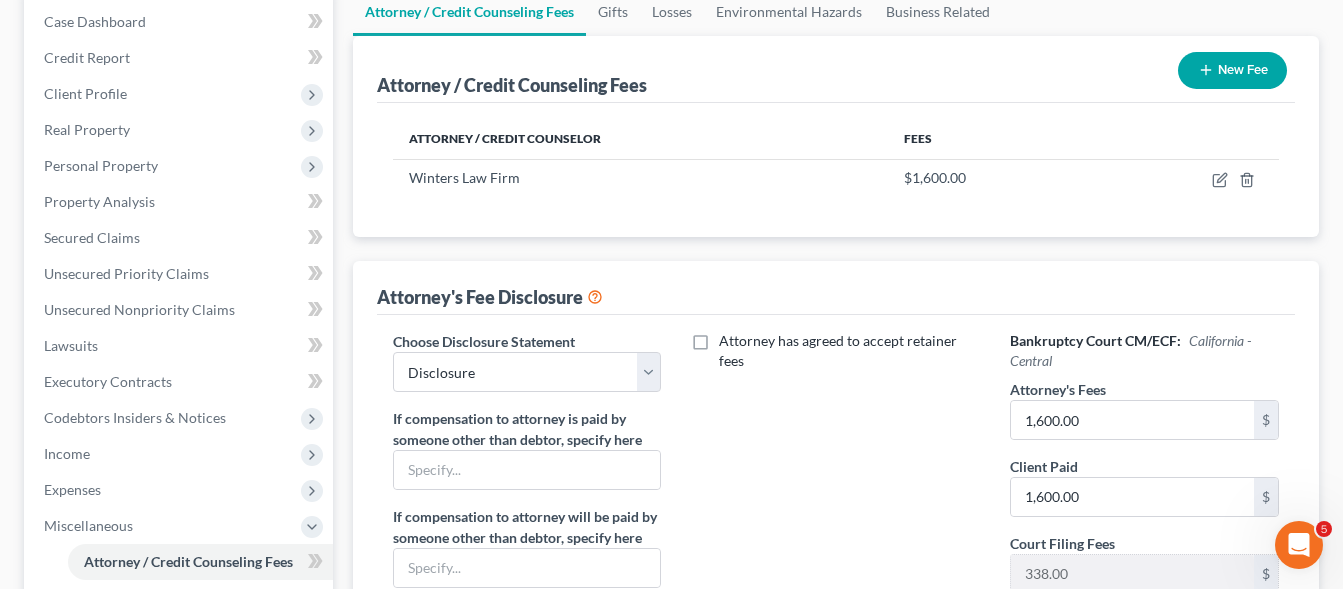 scroll, scrollTop: 0, scrollLeft: 0, axis: both 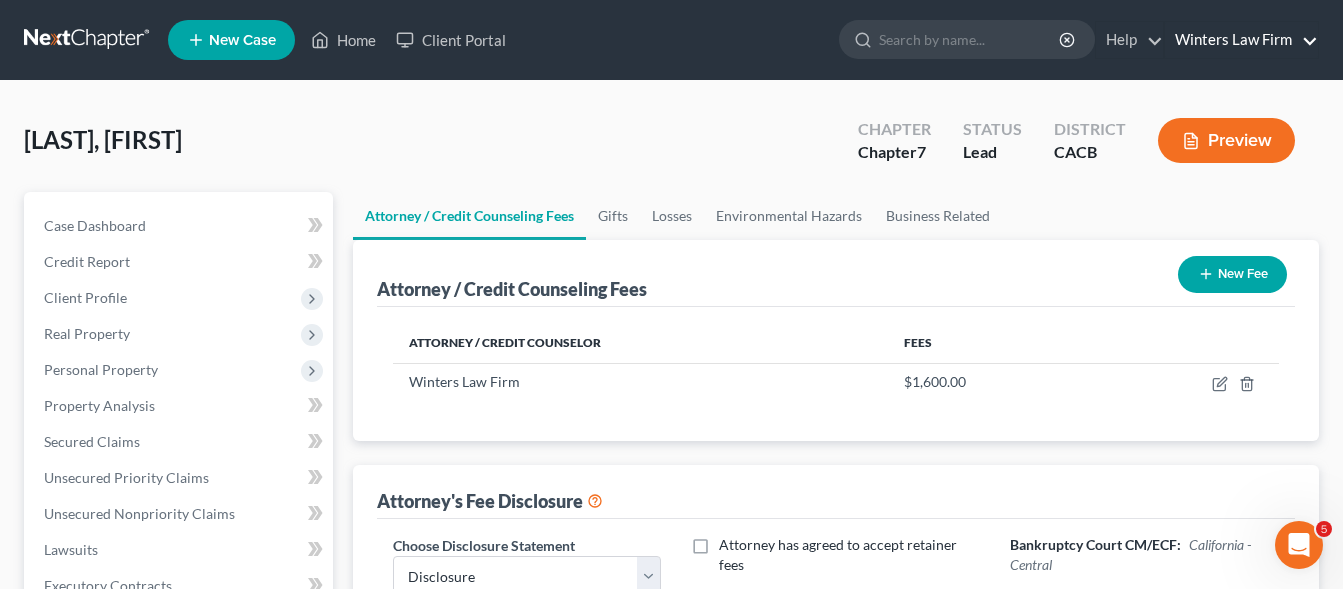 click on "Winters Law Firm" at bounding box center [1241, 40] 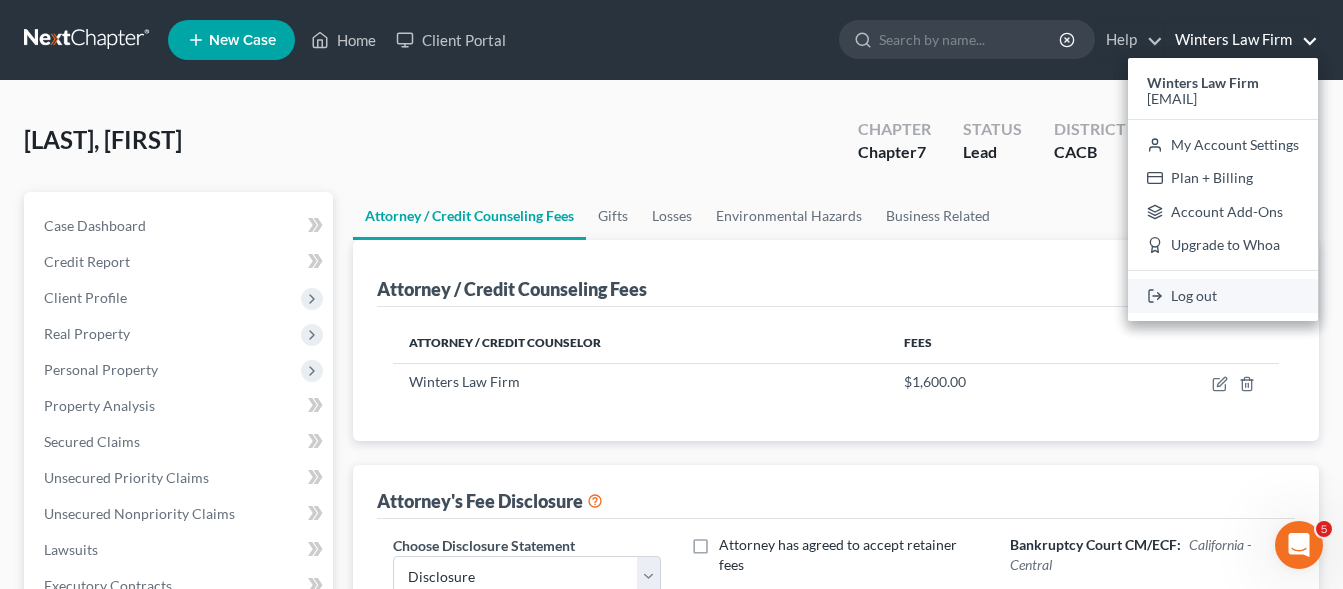 click on "Log out" at bounding box center [1223, 296] 